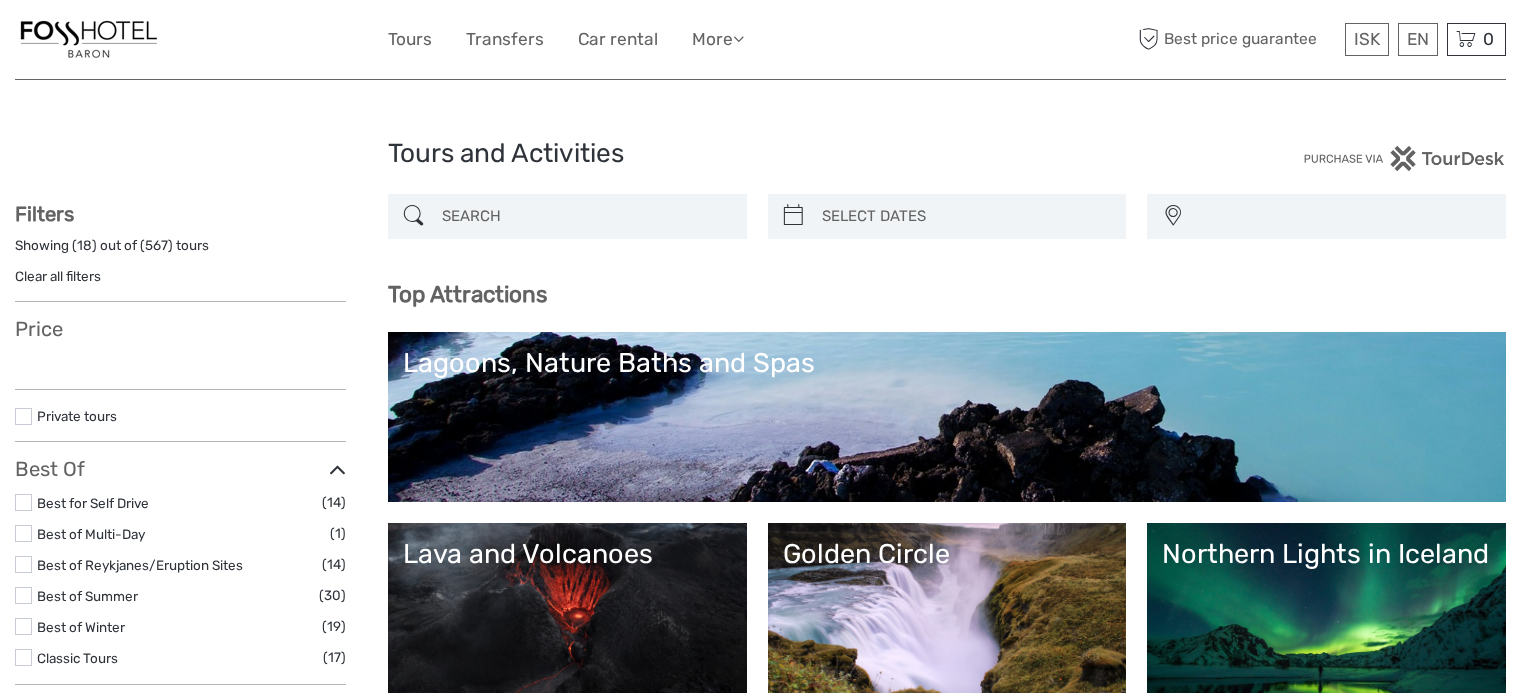 select 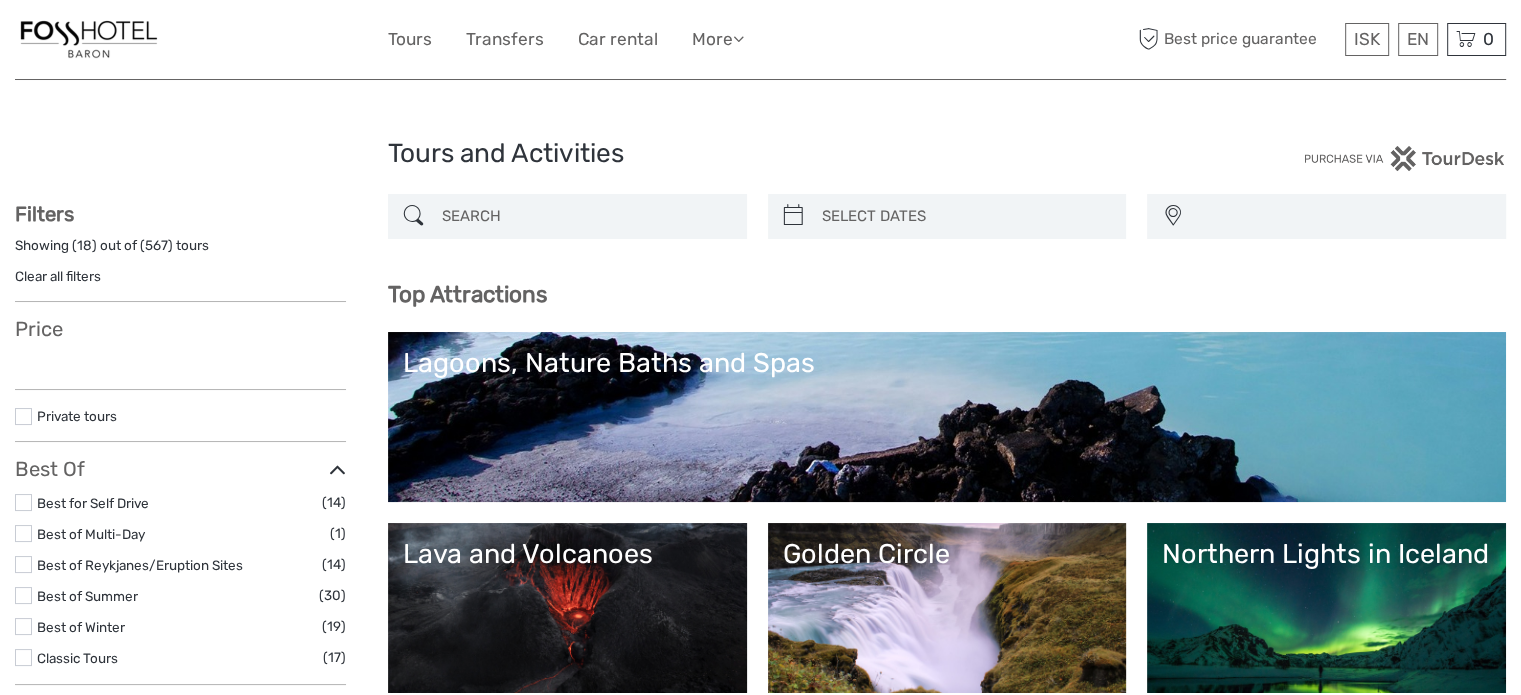 select 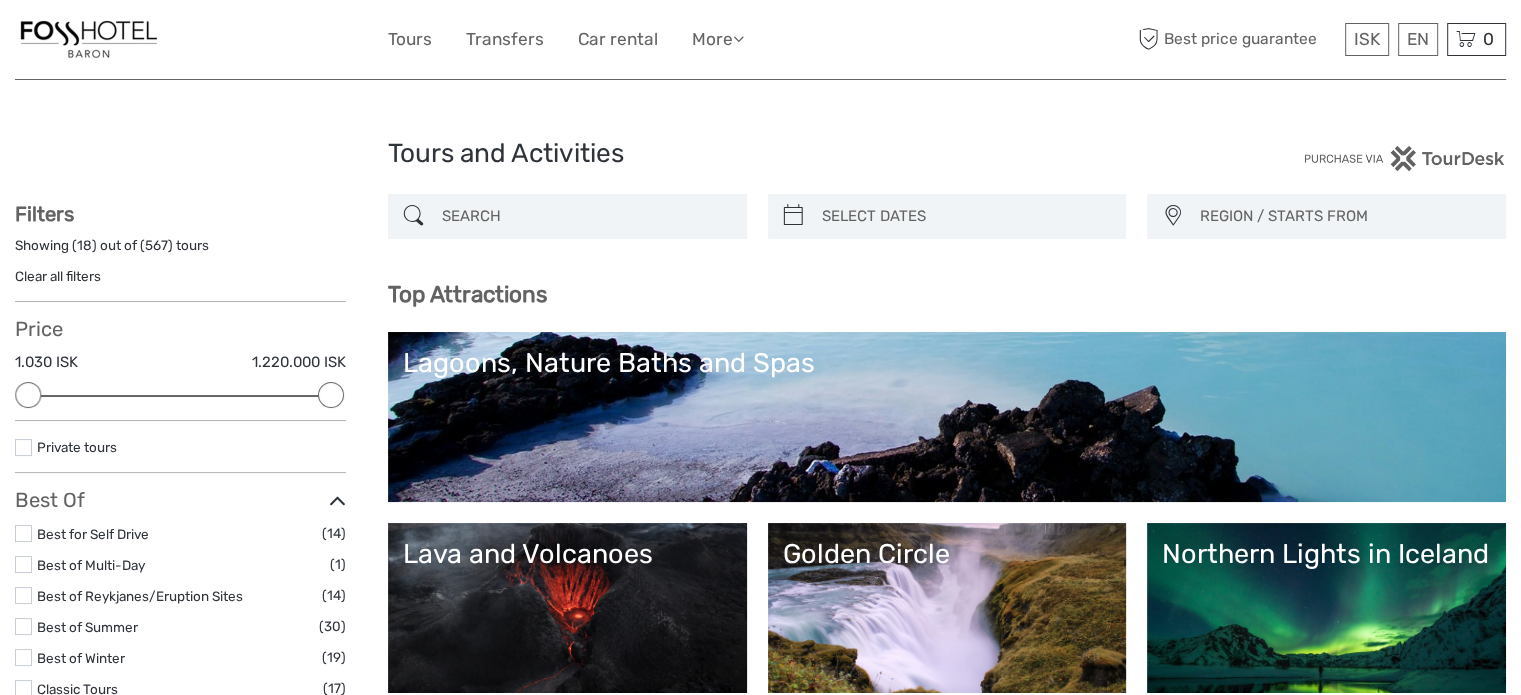 scroll, scrollTop: 0, scrollLeft: 0, axis: both 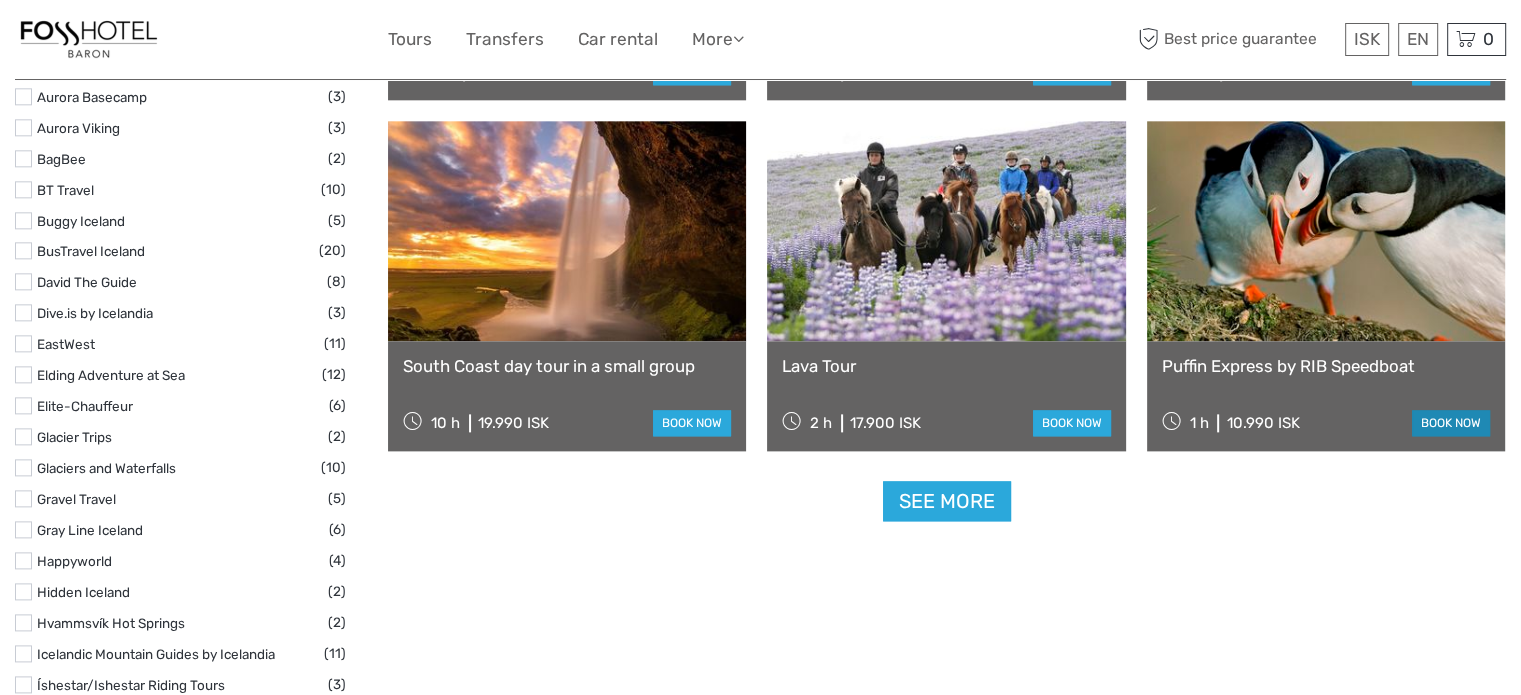 click on "book now" at bounding box center (1451, 423) 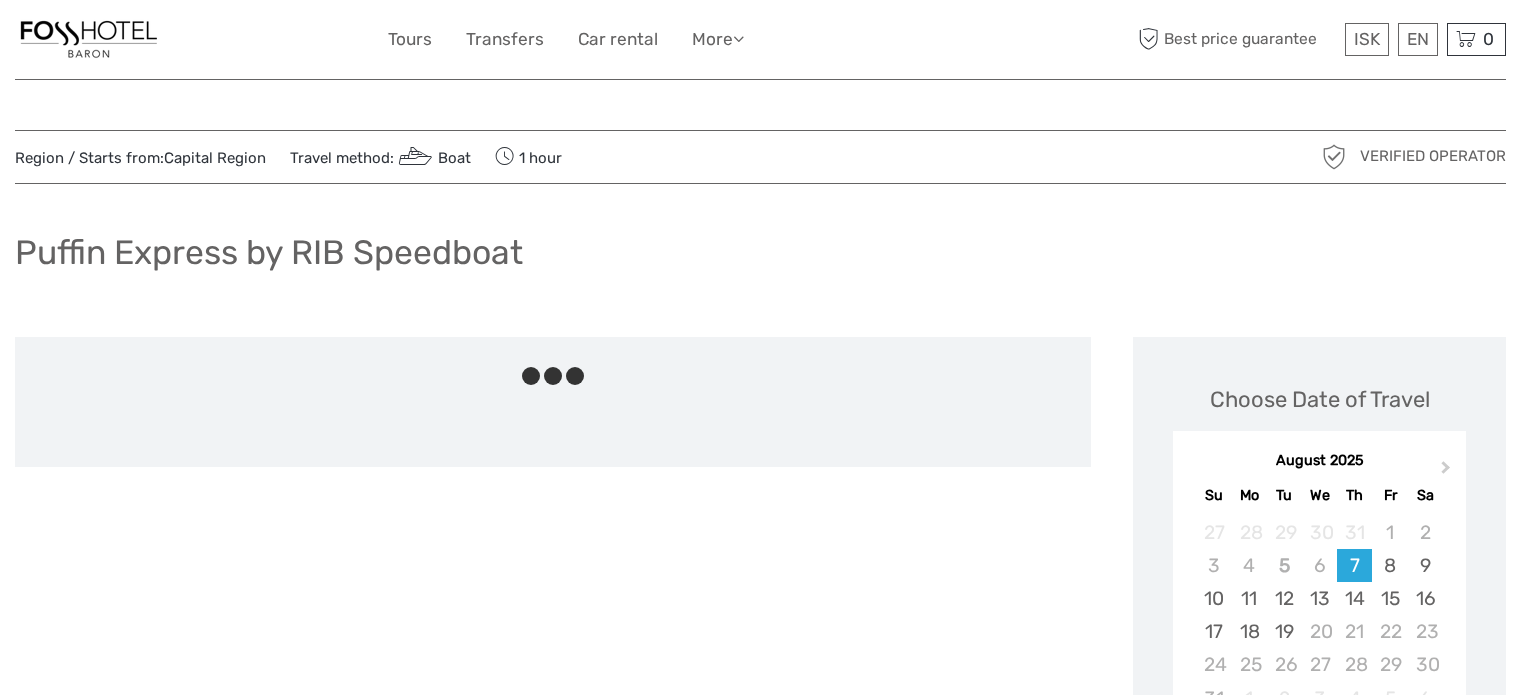 scroll, scrollTop: 0, scrollLeft: 0, axis: both 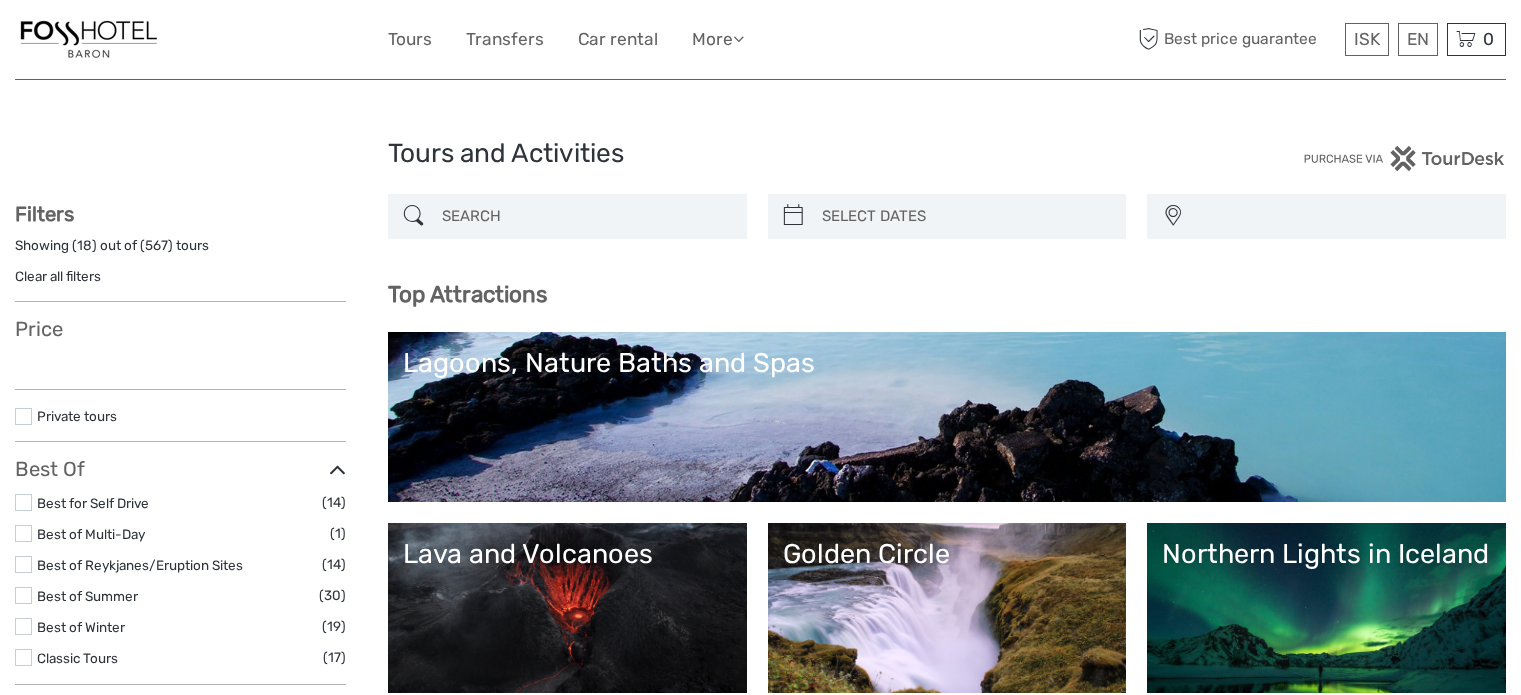 select 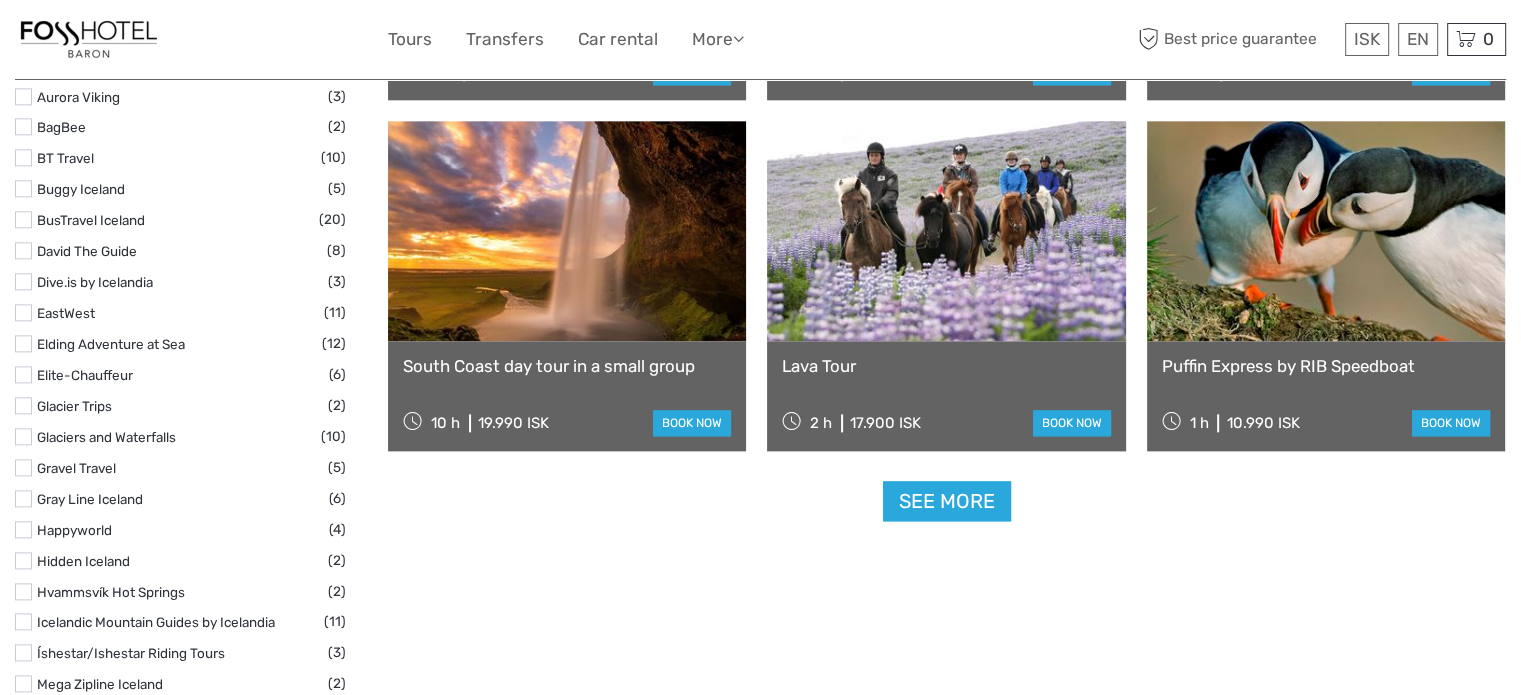 select 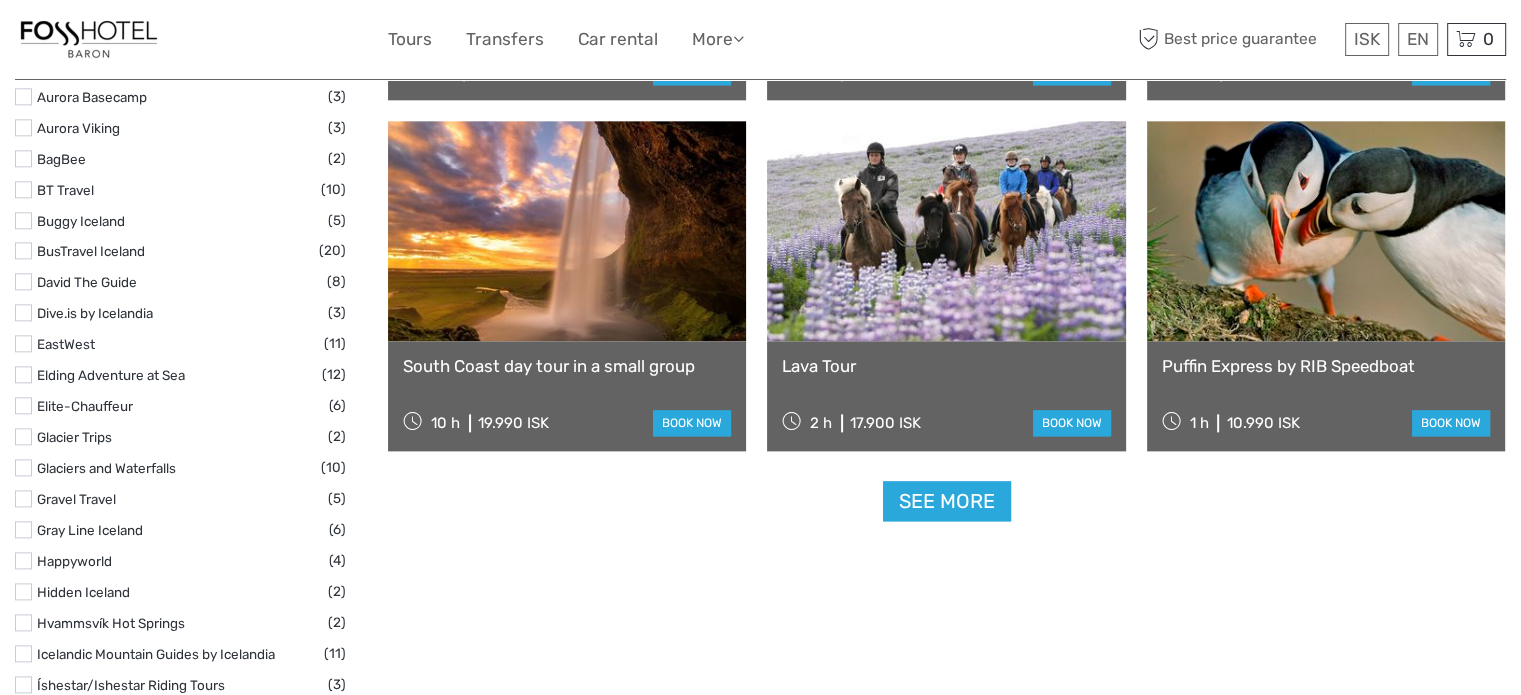 scroll, scrollTop: 0, scrollLeft: 0, axis: both 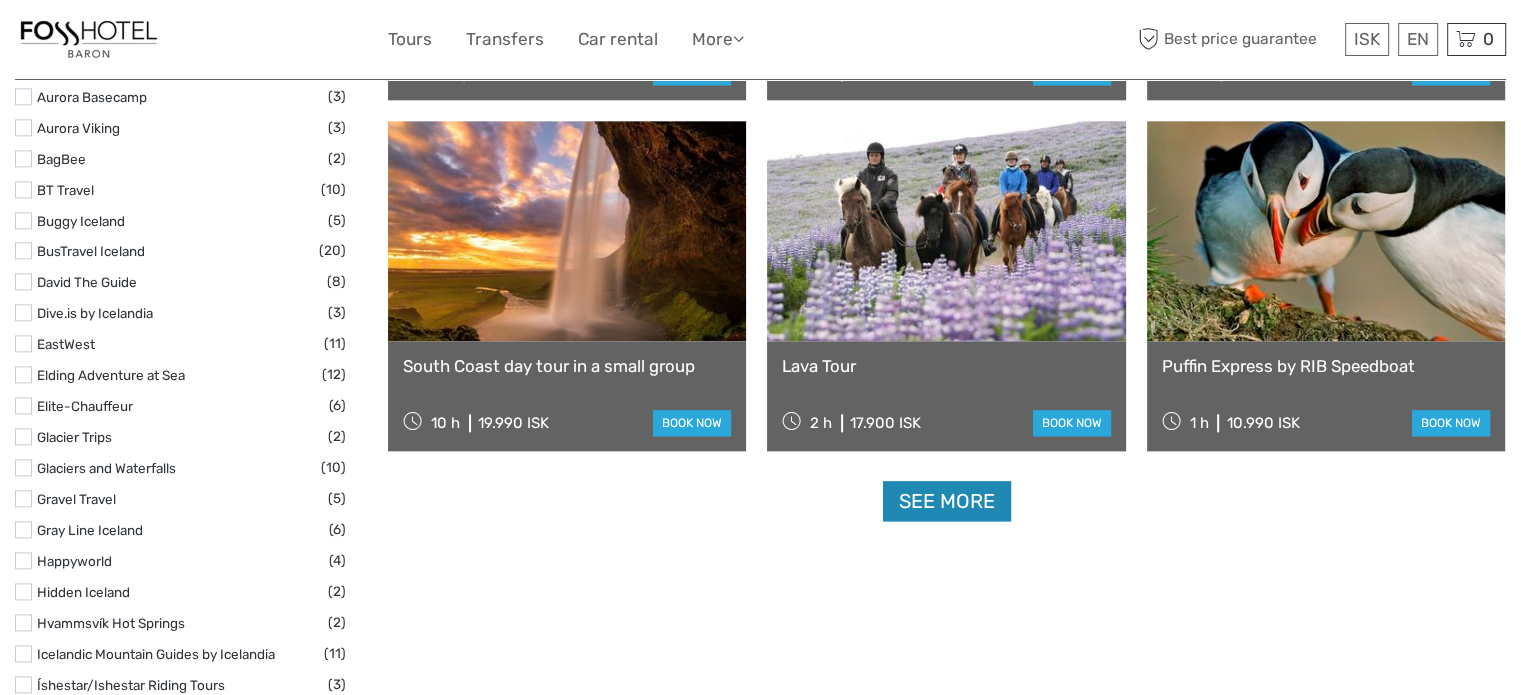 click on "See more" at bounding box center (947, 501) 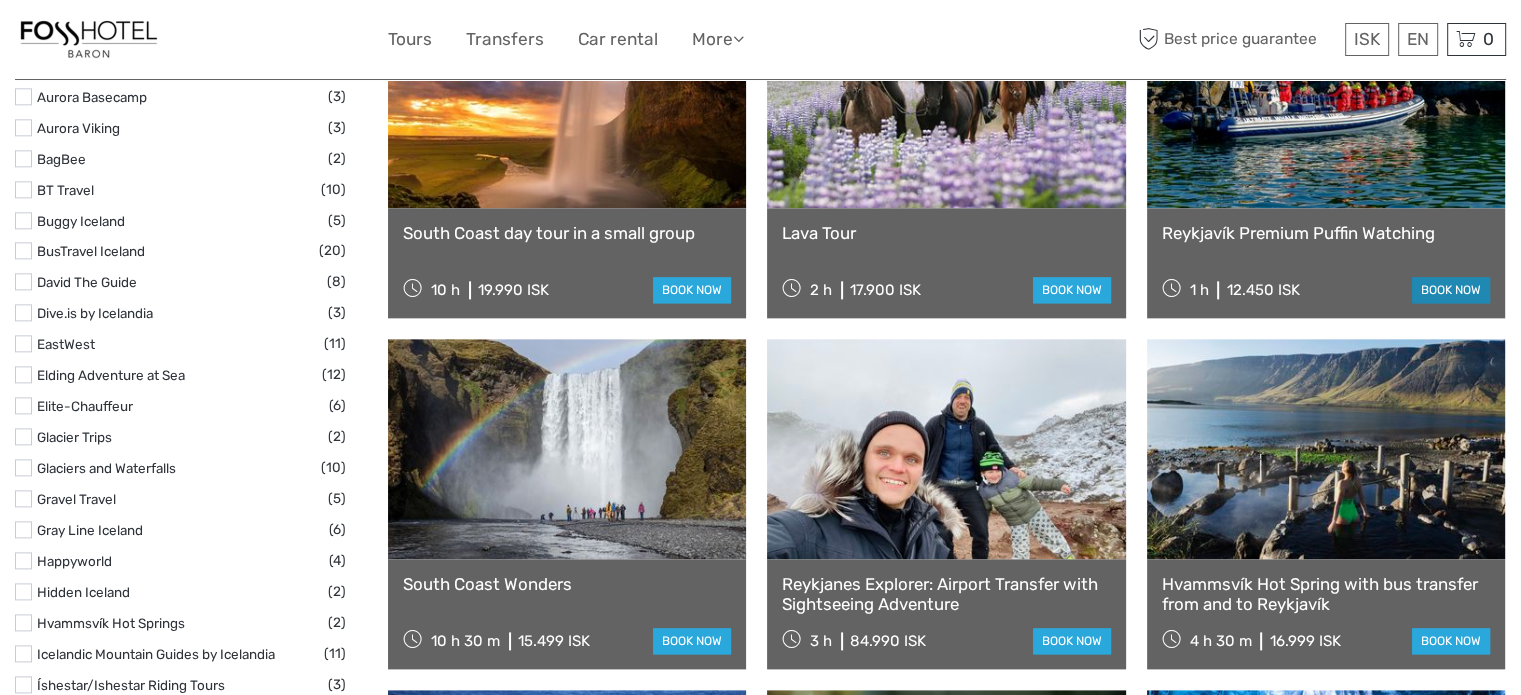 click on "book now" at bounding box center [1451, 290] 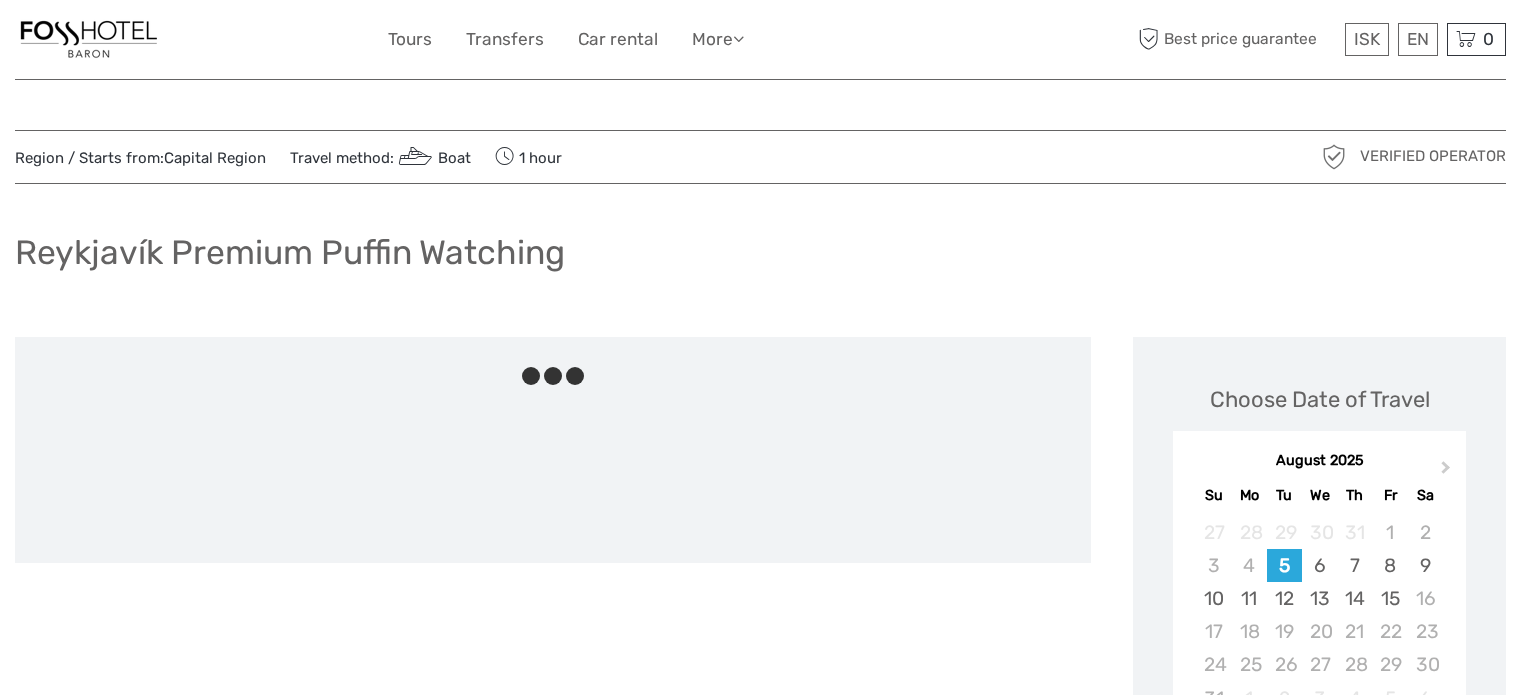 scroll, scrollTop: 0, scrollLeft: 0, axis: both 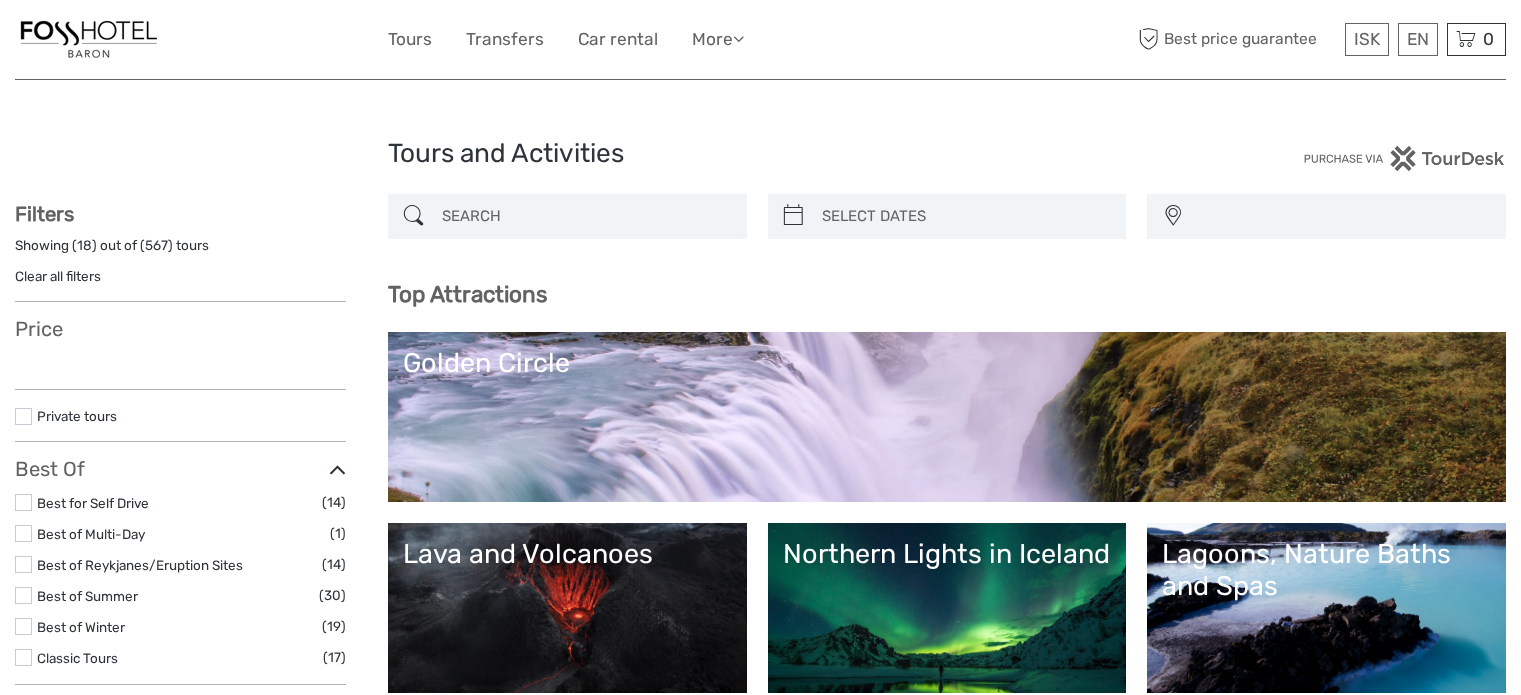 select 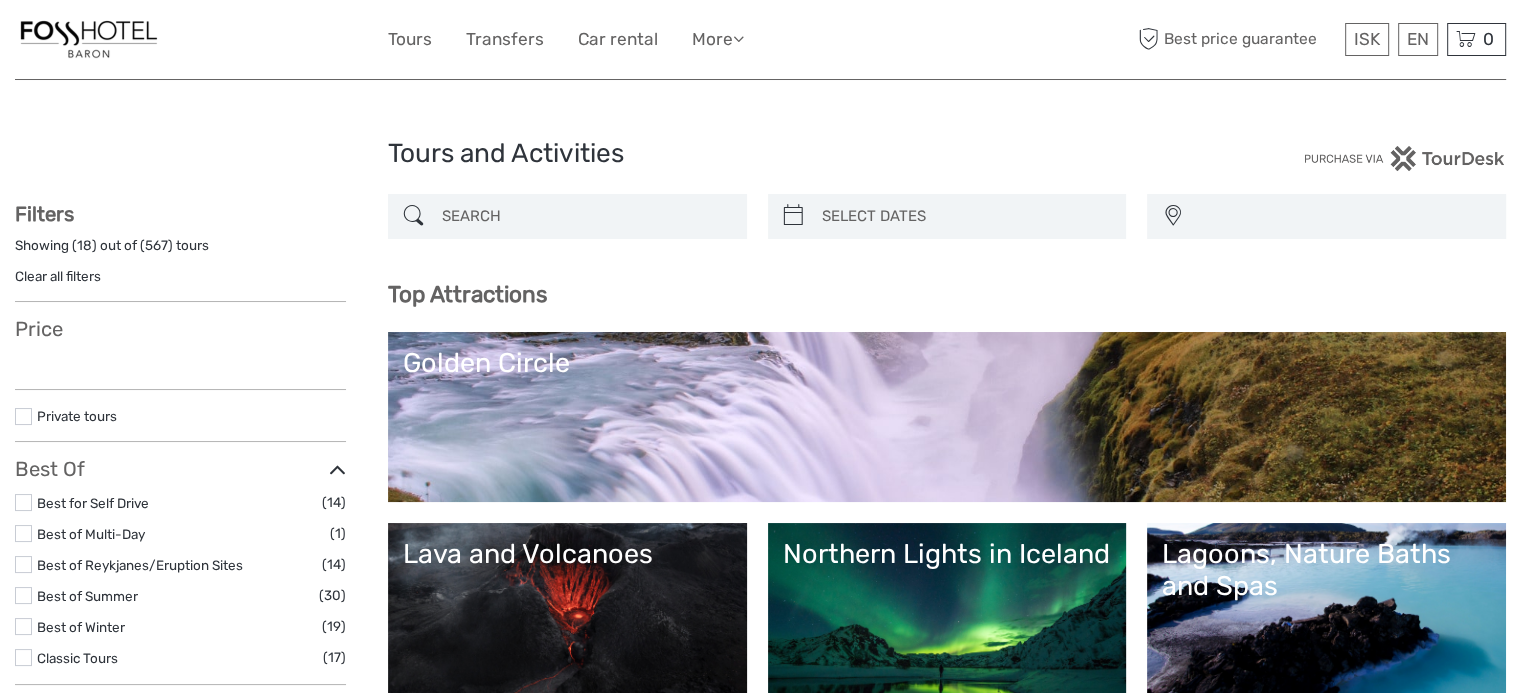 scroll, scrollTop: 0, scrollLeft: 0, axis: both 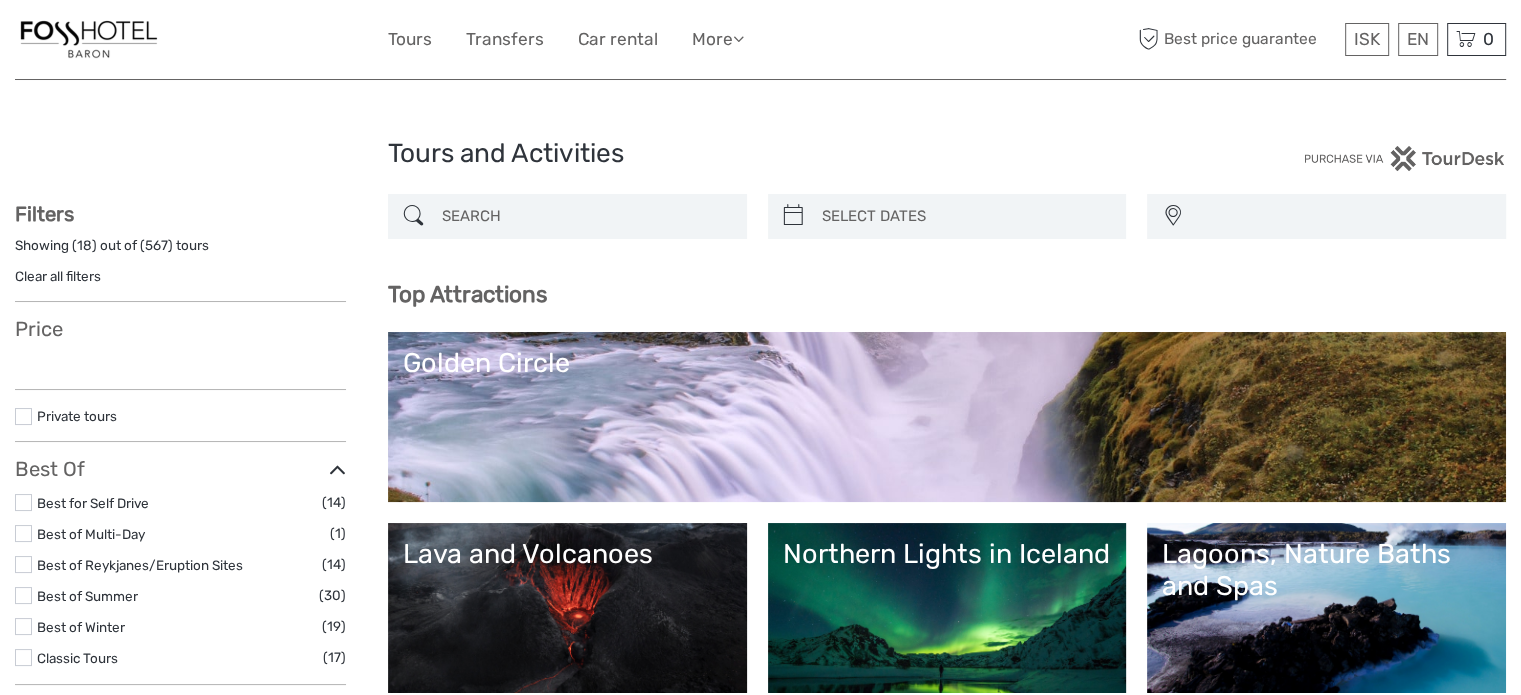 select 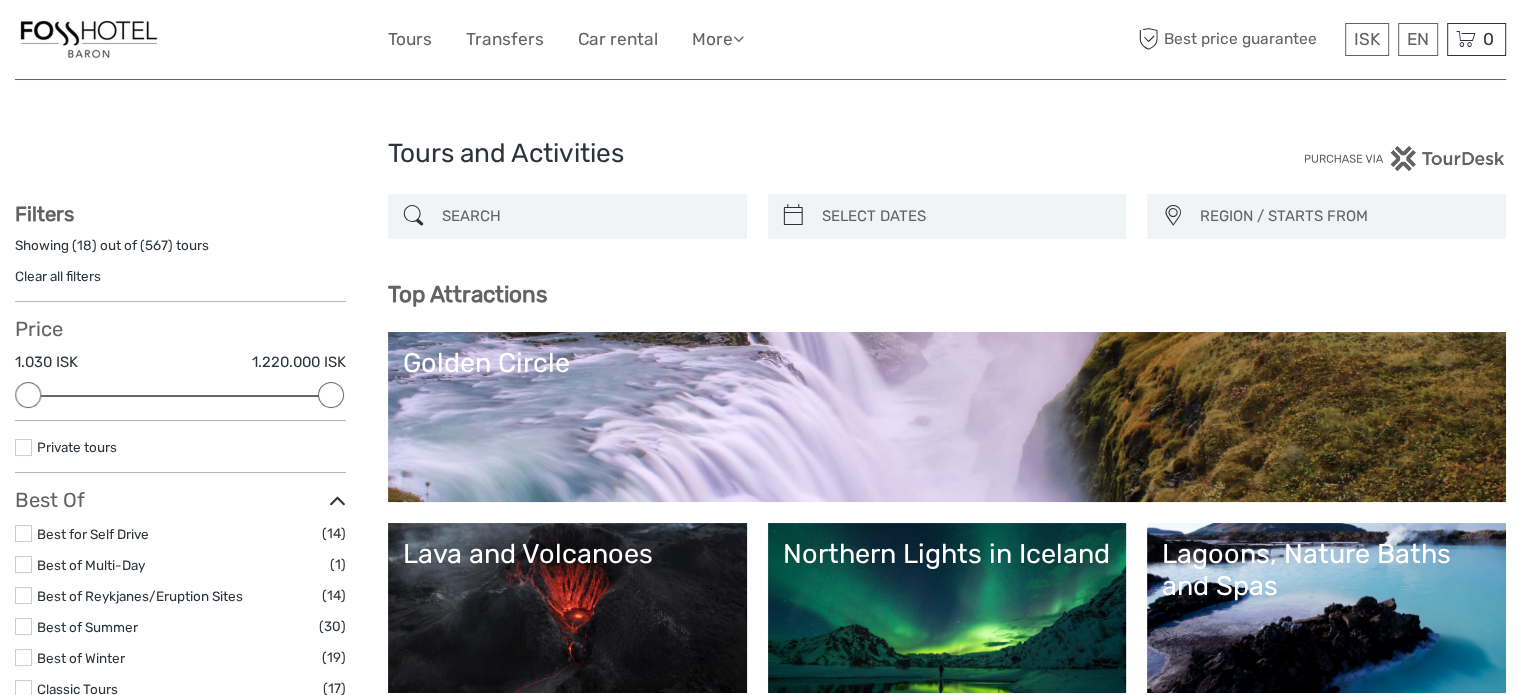 scroll, scrollTop: 0, scrollLeft: 0, axis: both 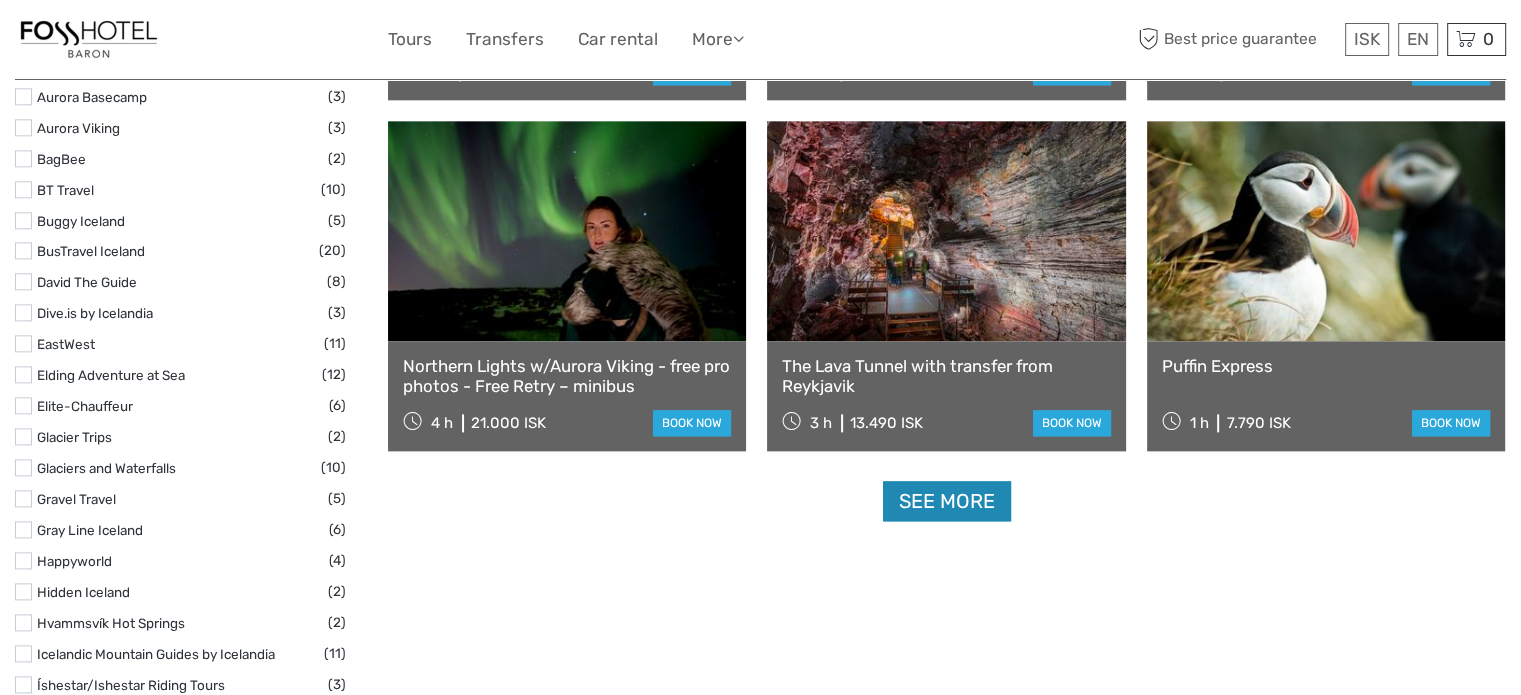 click on "See more" at bounding box center [947, 501] 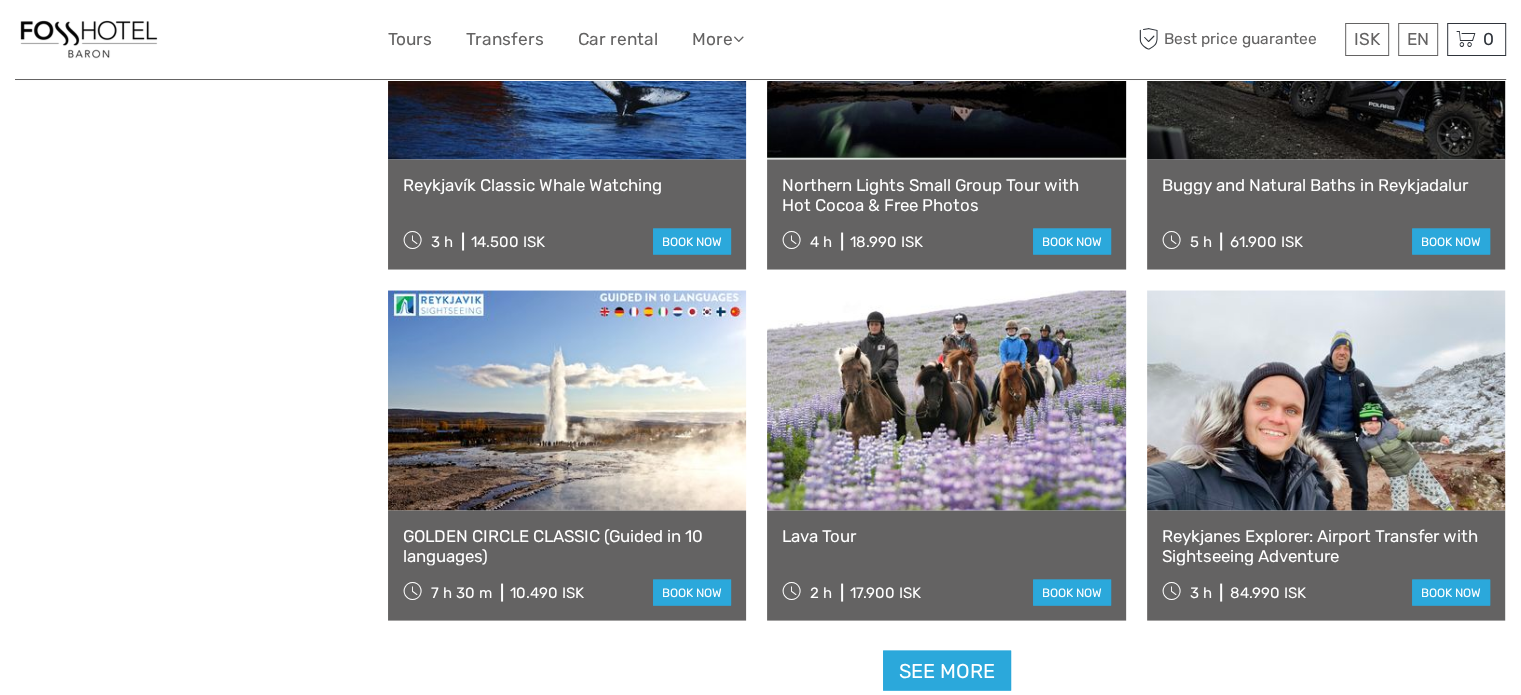 scroll, scrollTop: 3891, scrollLeft: 0, axis: vertical 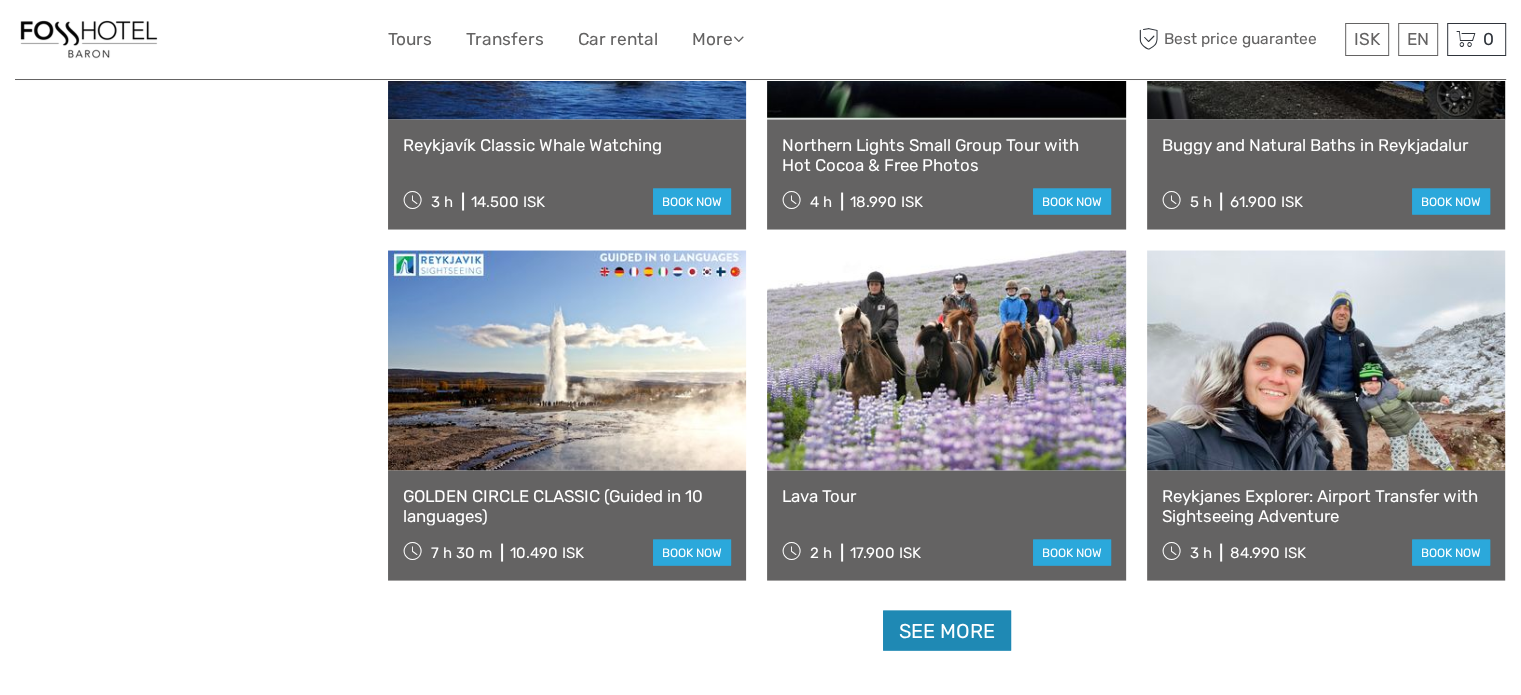 click on "See more" at bounding box center (947, 631) 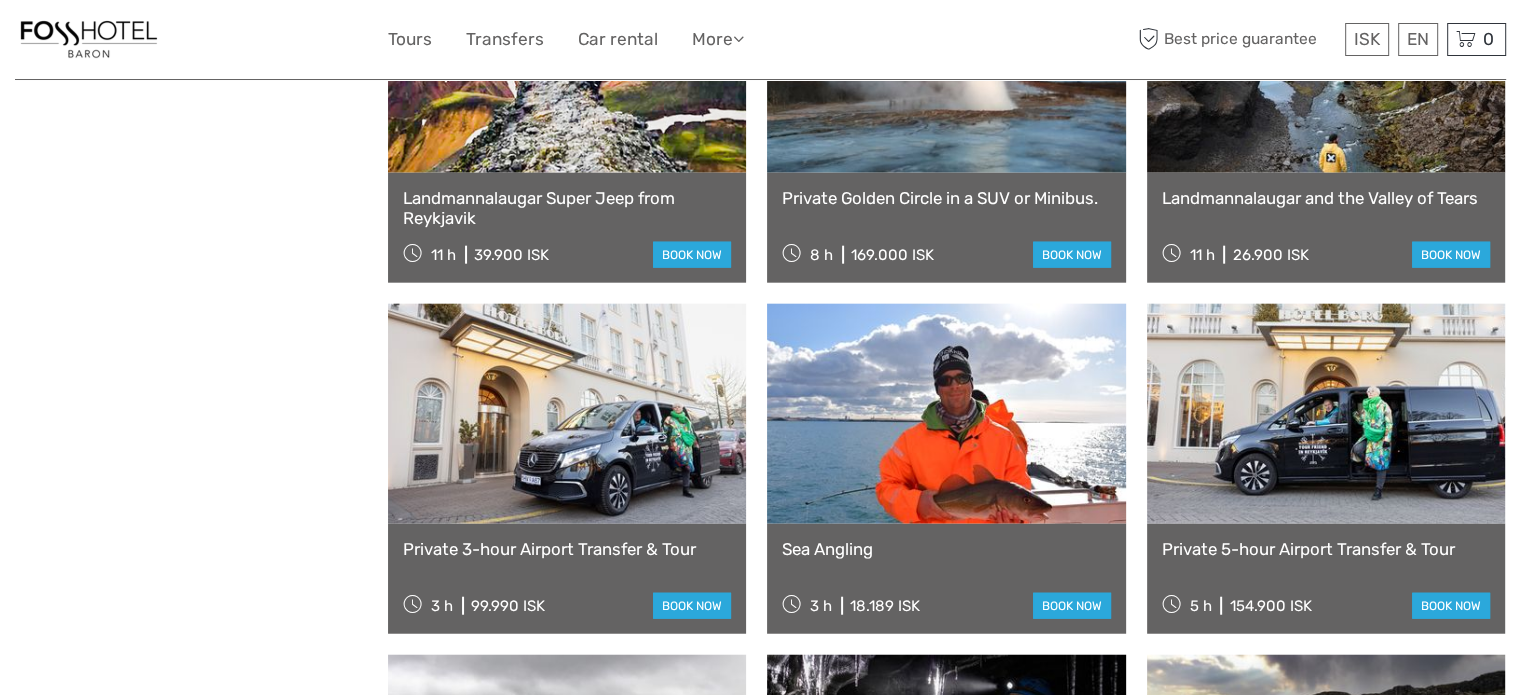 scroll, scrollTop: 4997, scrollLeft: 0, axis: vertical 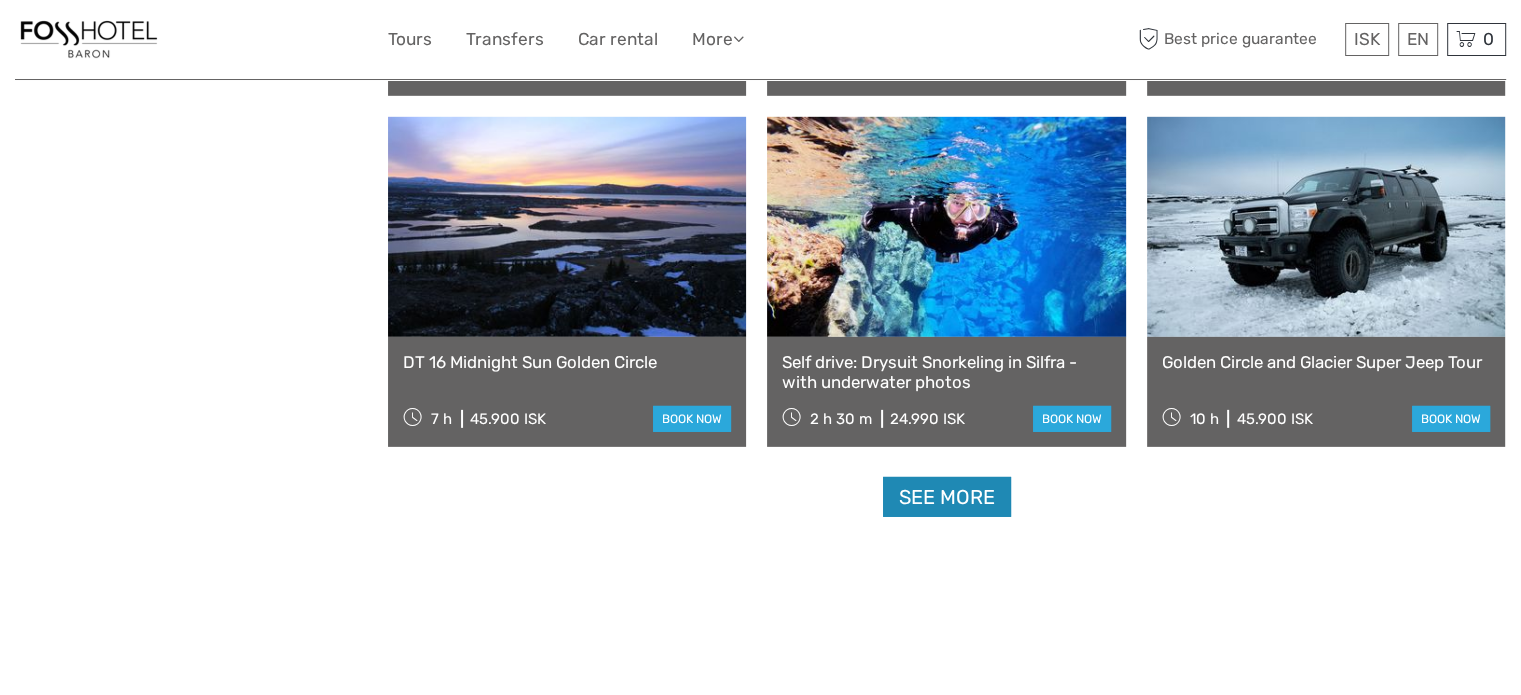 click on "See more" at bounding box center [947, 497] 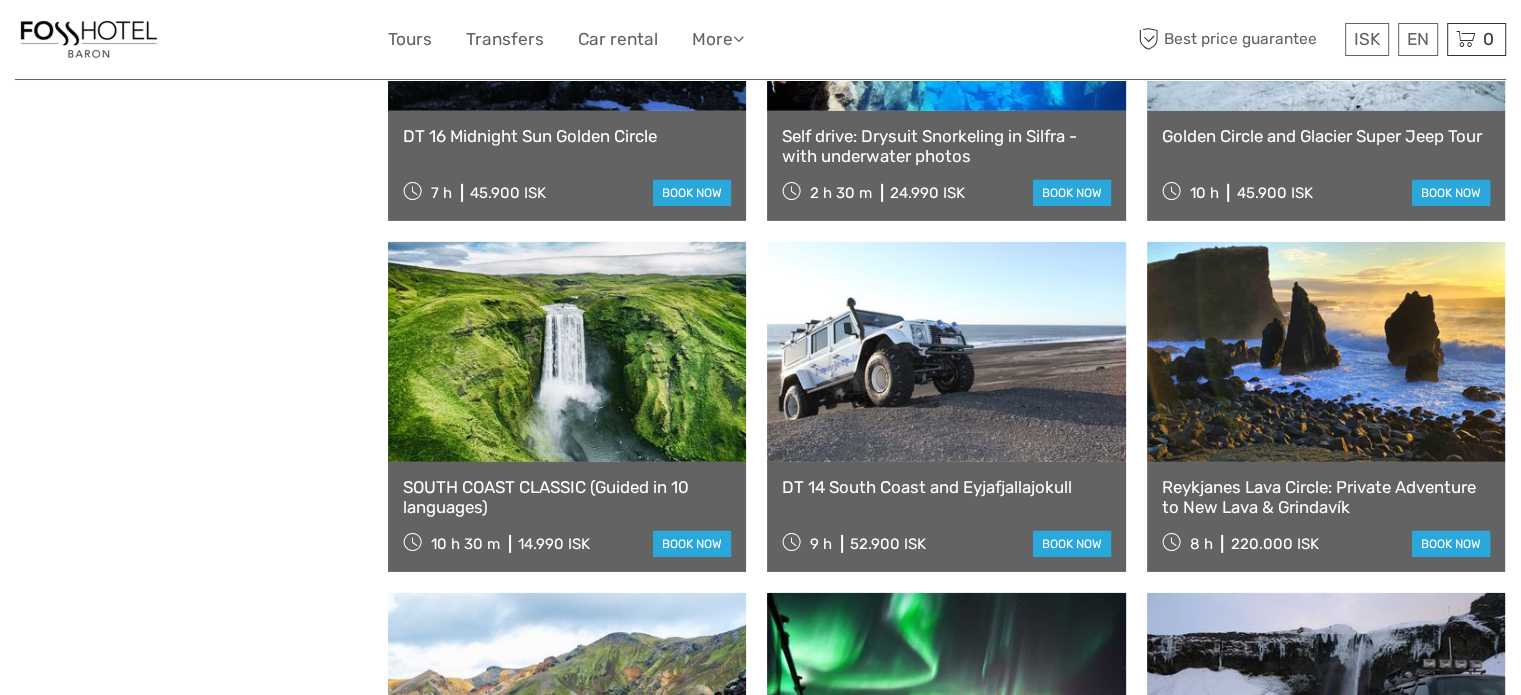 scroll, scrollTop: 6490, scrollLeft: 0, axis: vertical 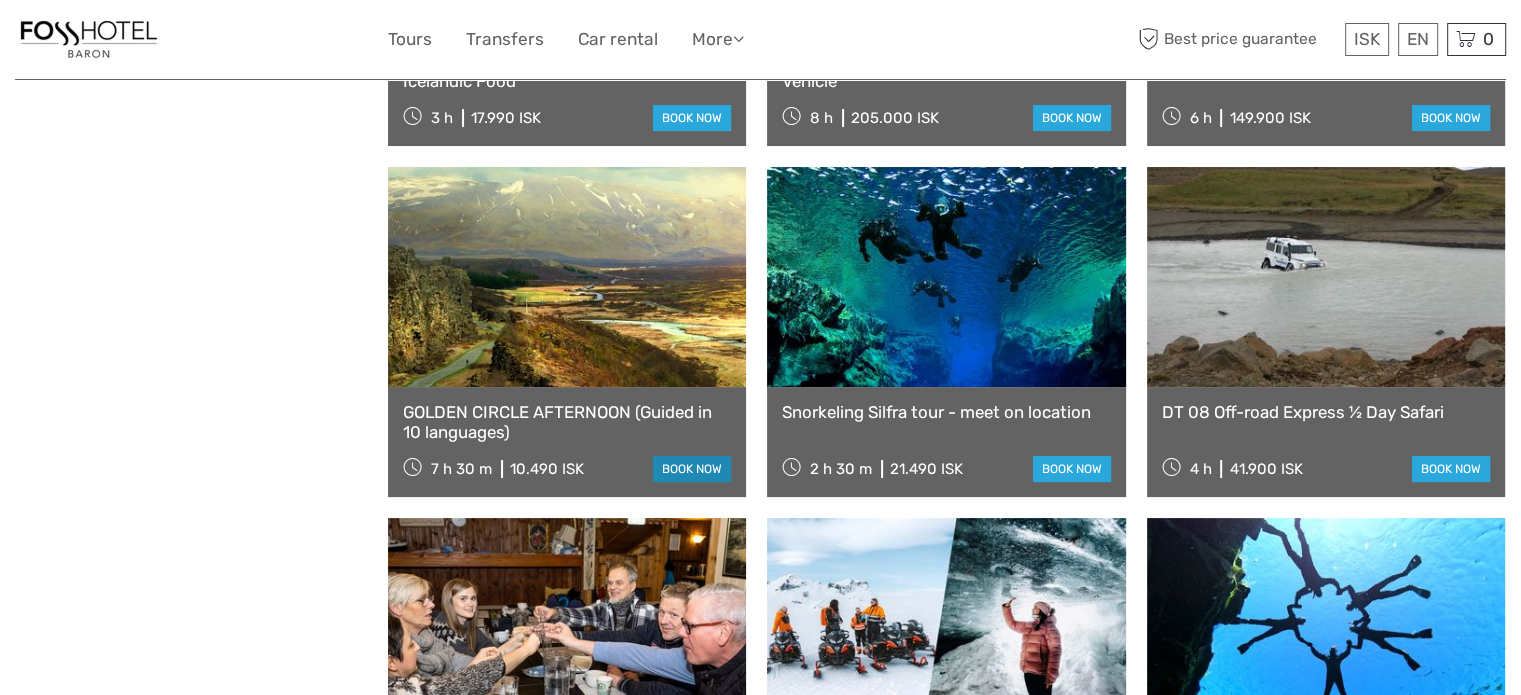 click on "book now" at bounding box center (692, 469) 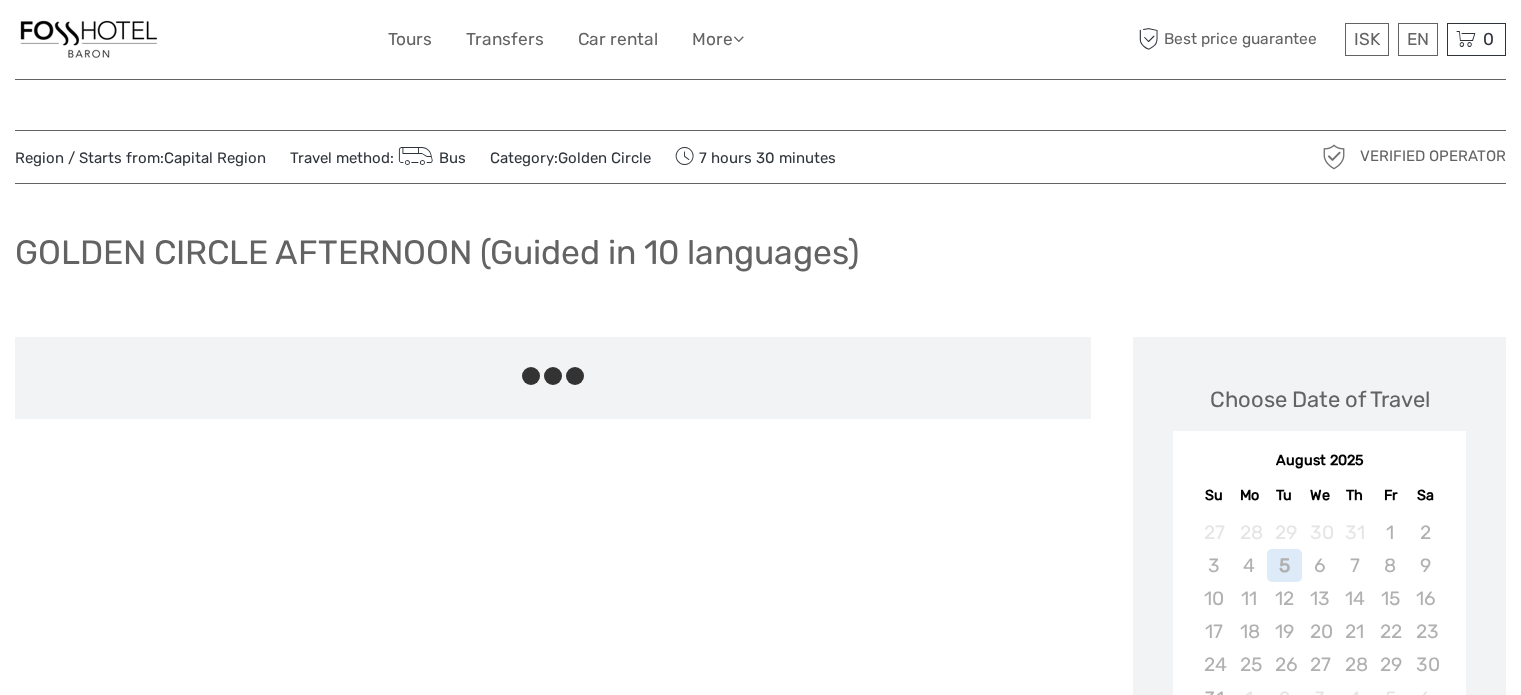scroll, scrollTop: 0, scrollLeft: 0, axis: both 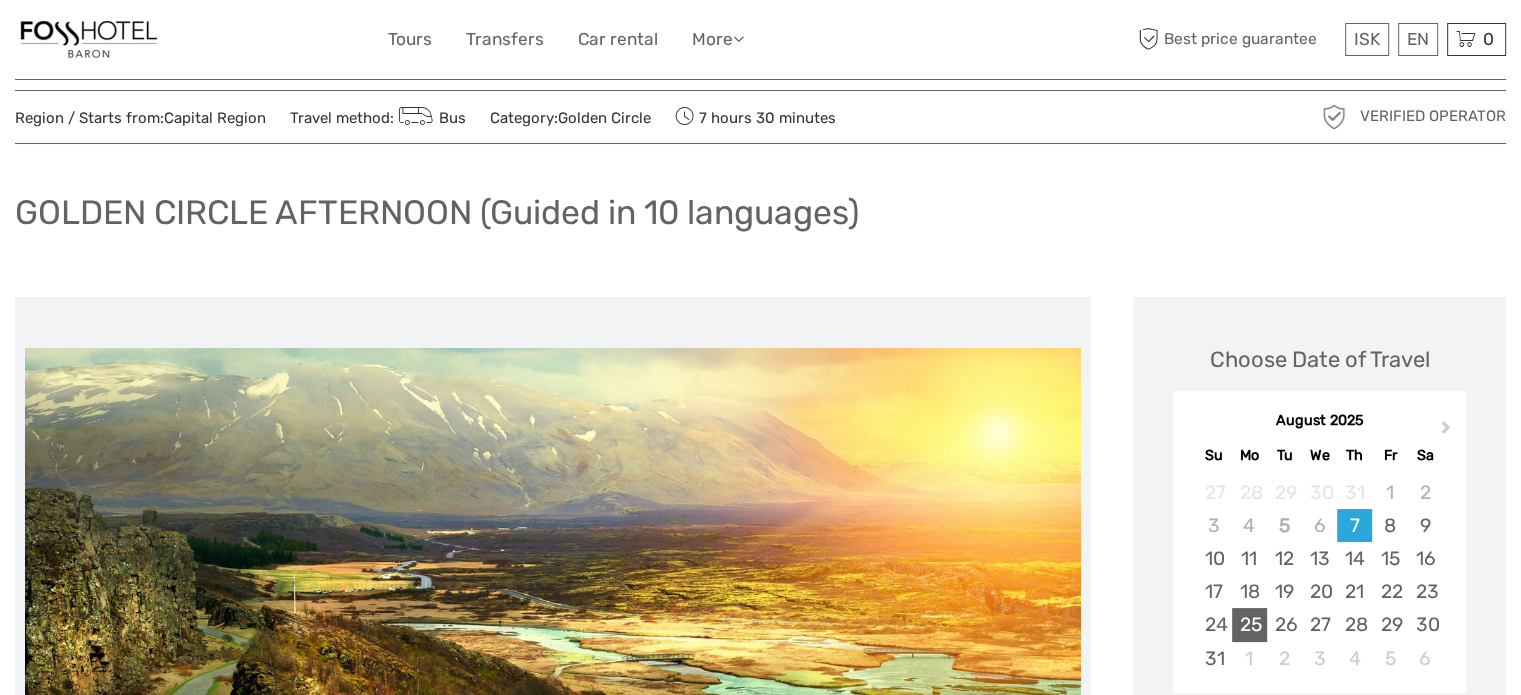 click on "25" at bounding box center [1249, 624] 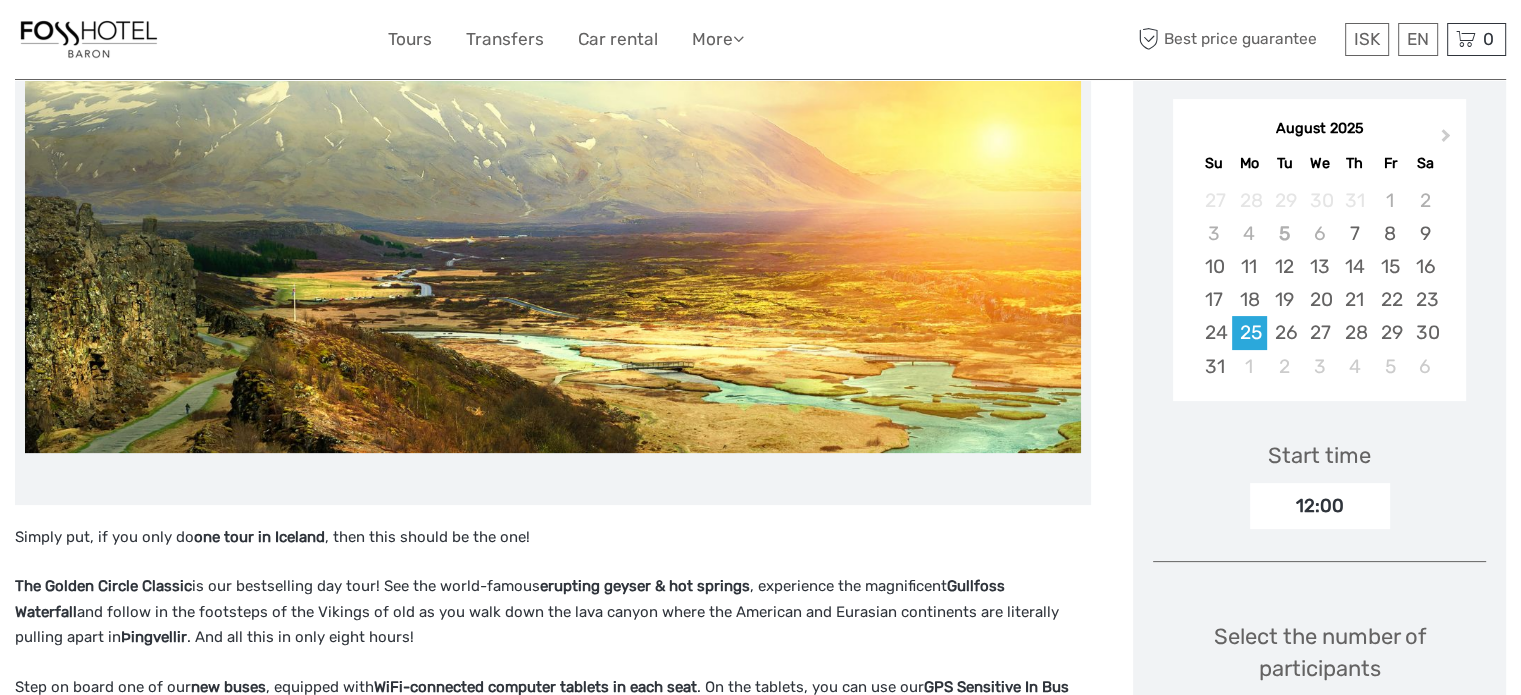 scroll, scrollTop: 400, scrollLeft: 0, axis: vertical 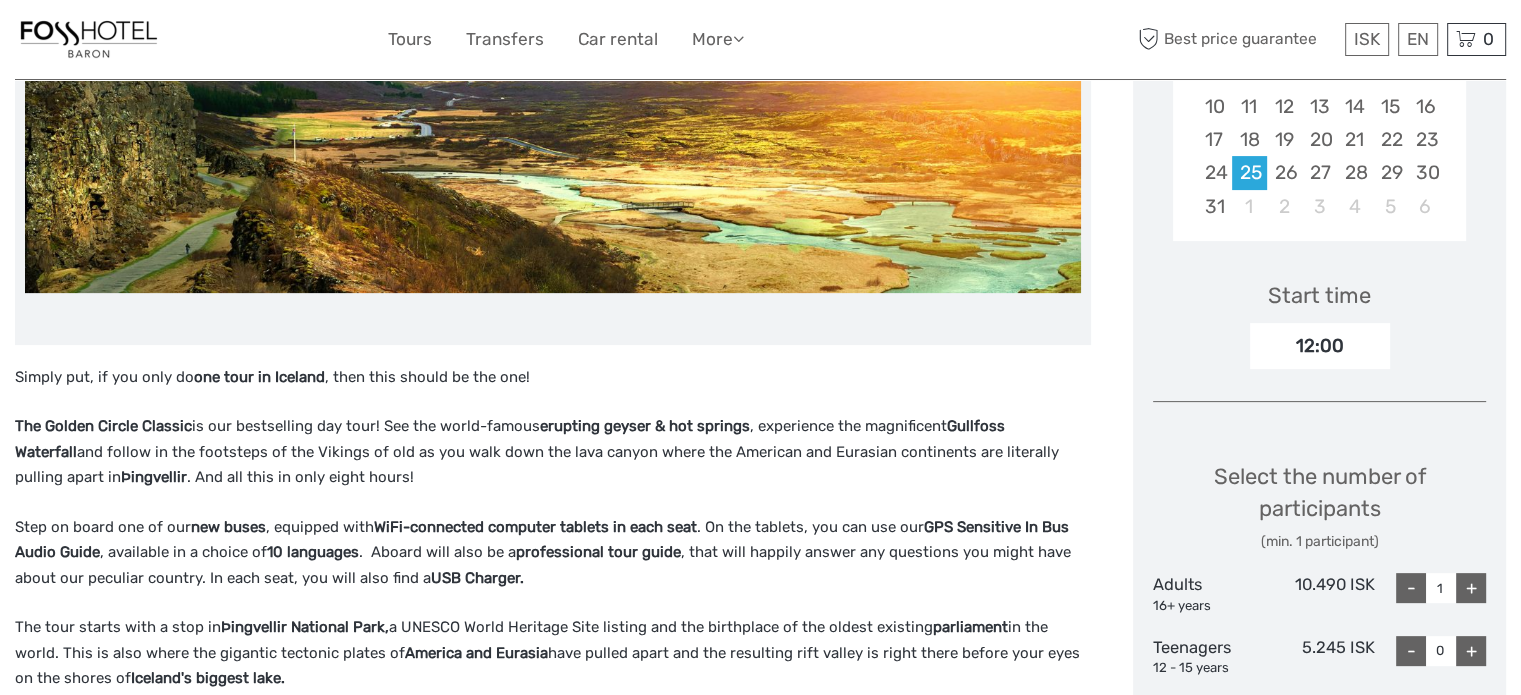 click on "+" at bounding box center [1471, 651] 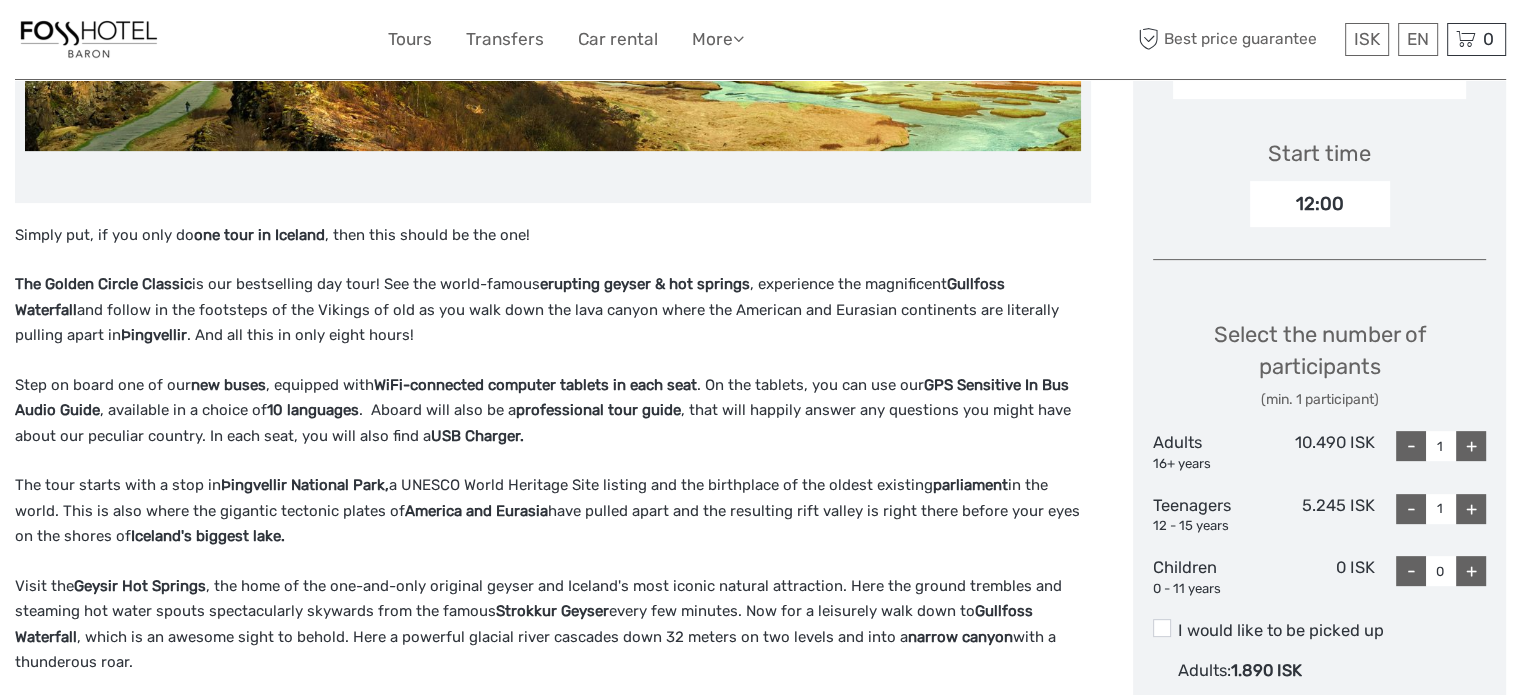 scroll, scrollTop: 652, scrollLeft: 0, axis: vertical 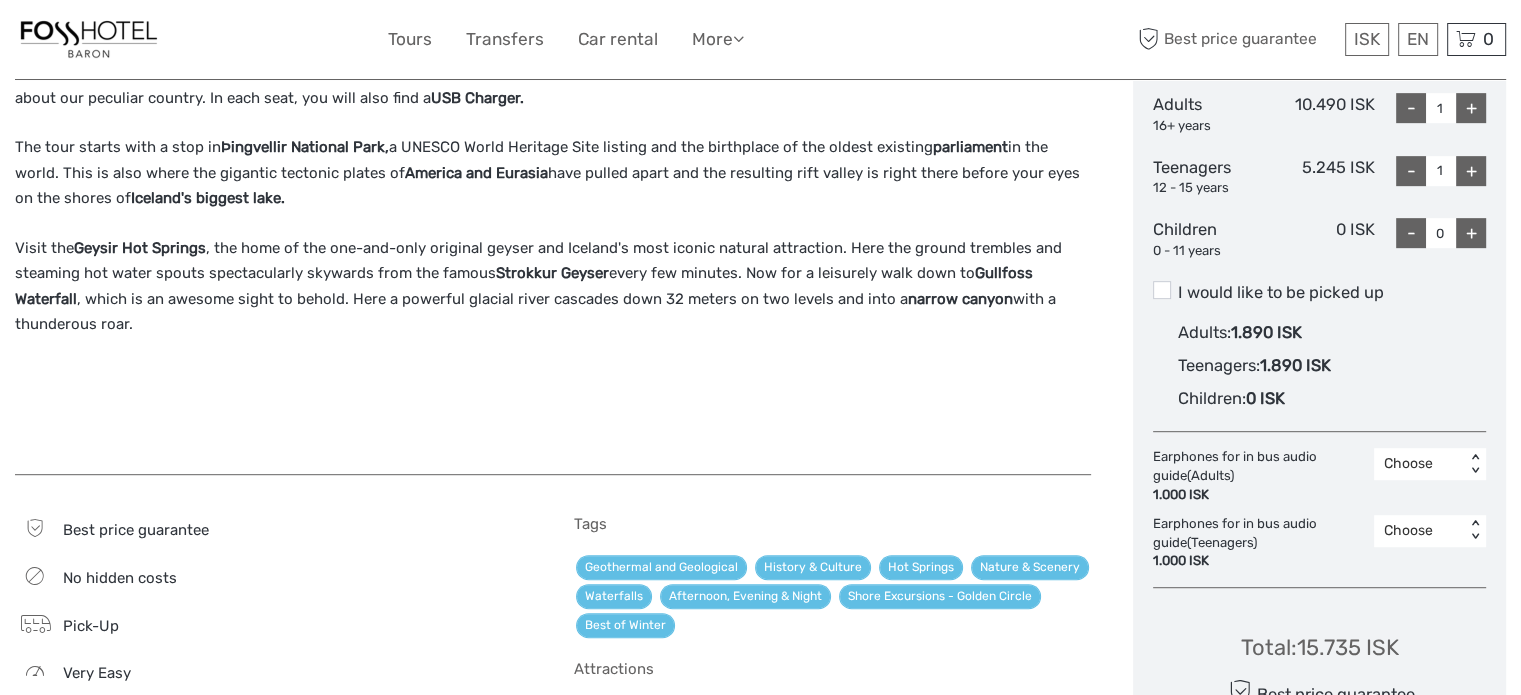 click on "+" at bounding box center (1471, 108) 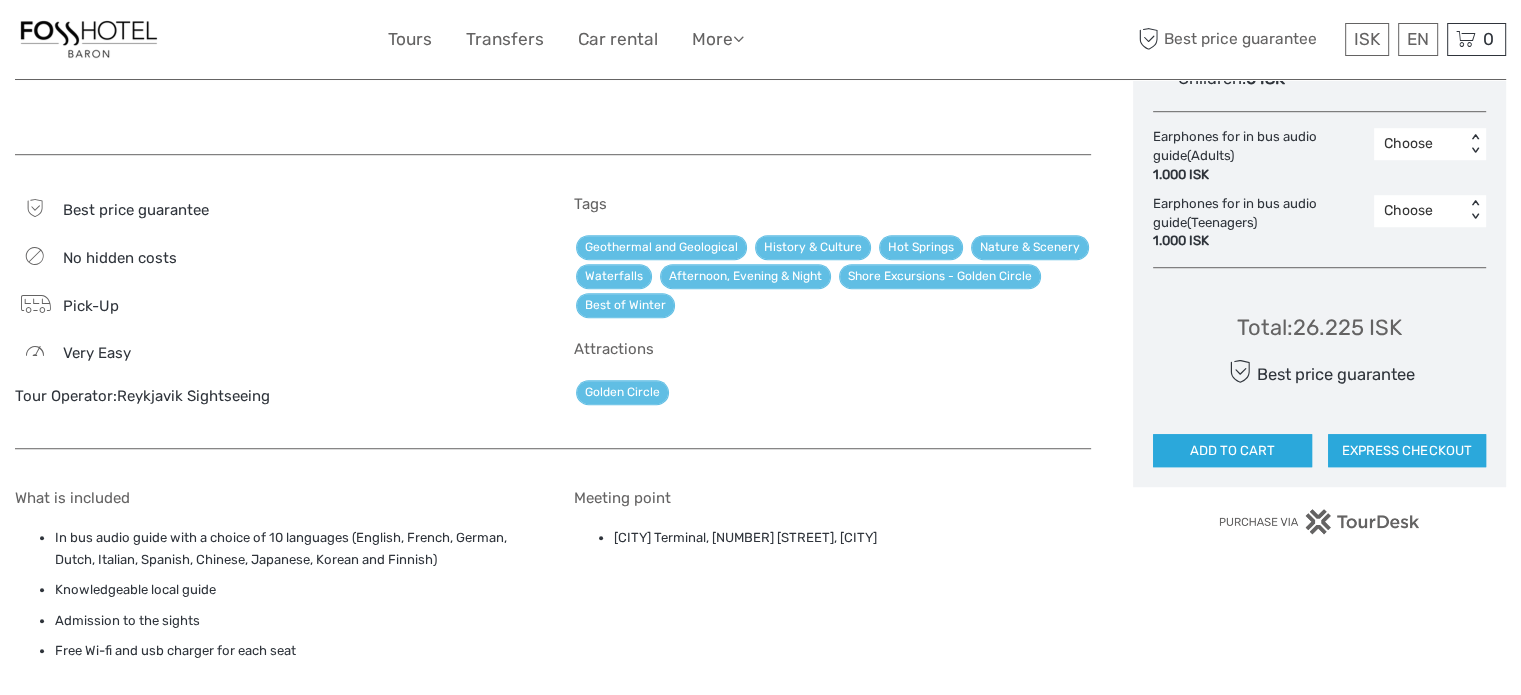 scroll, scrollTop: 1345, scrollLeft: 0, axis: vertical 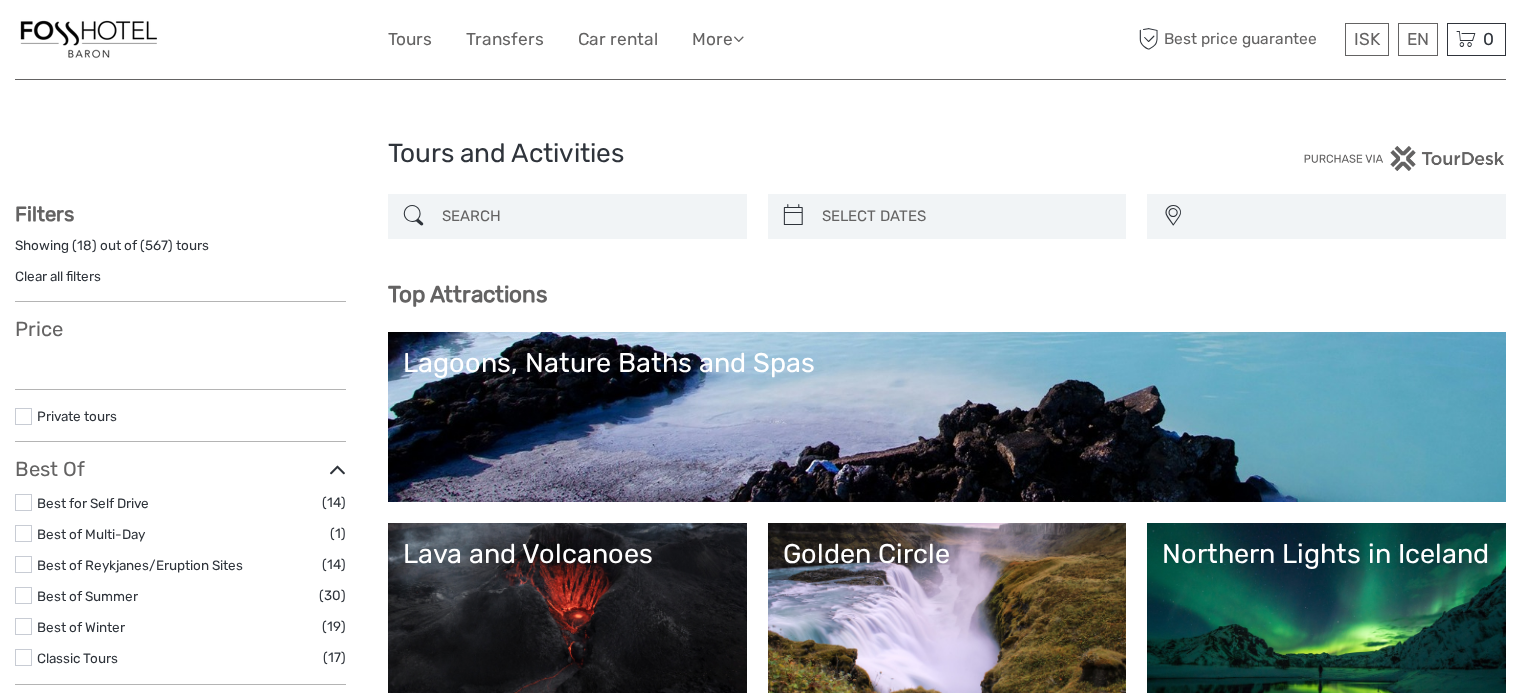 select 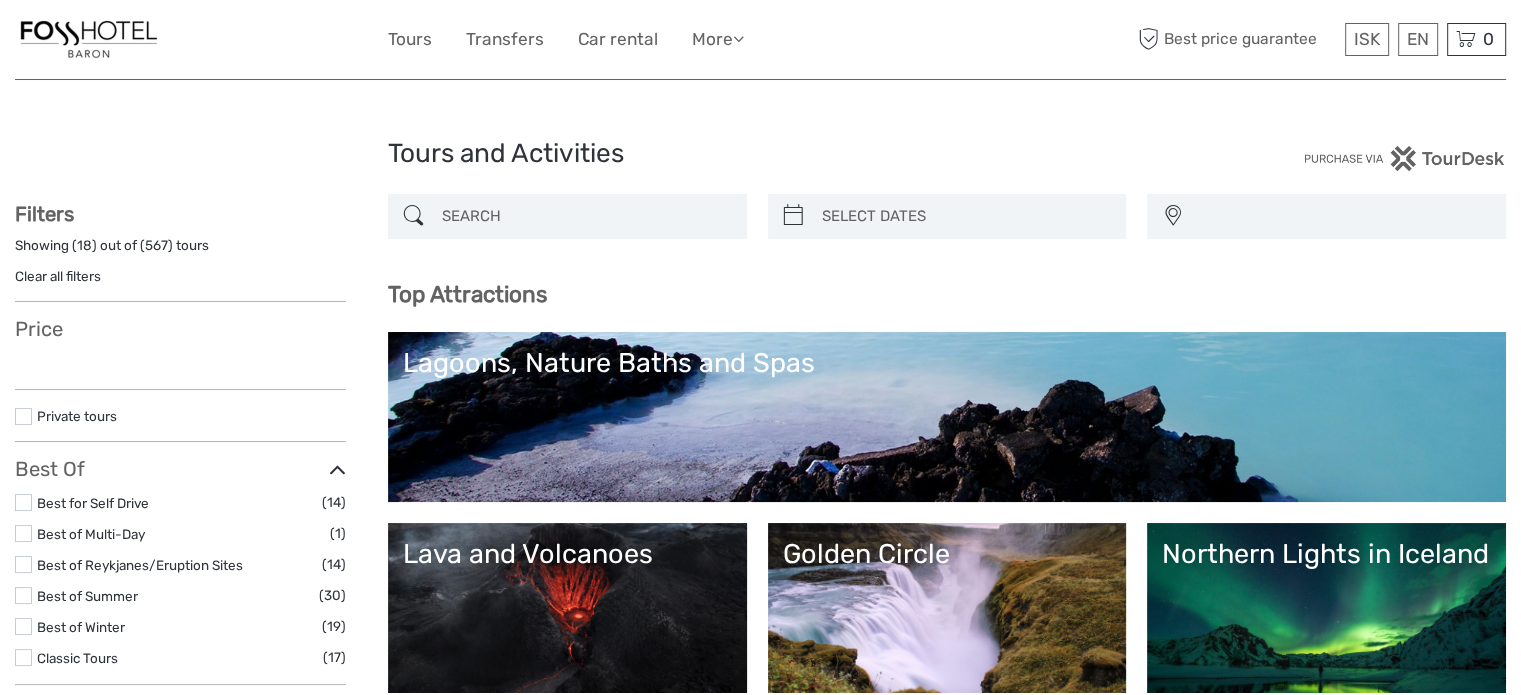 select 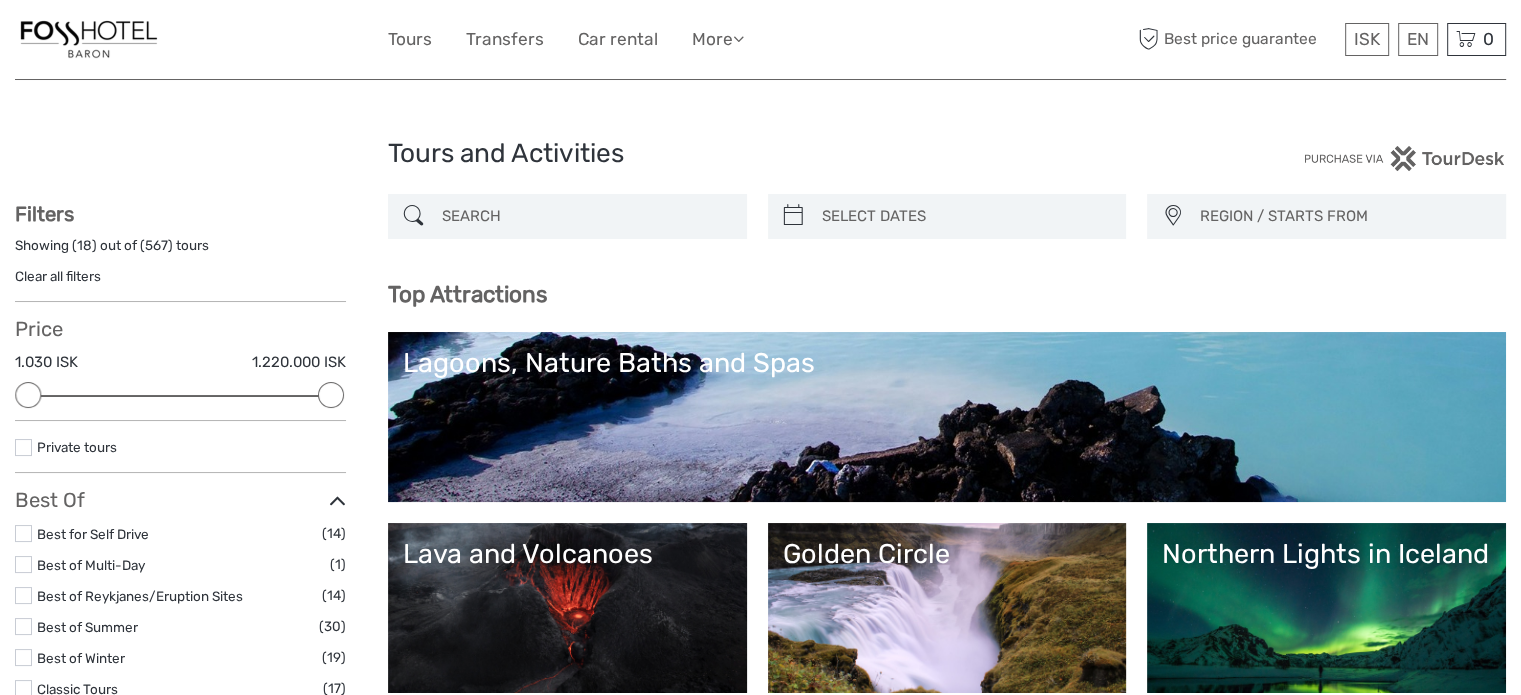 scroll, scrollTop: 3533, scrollLeft: 0, axis: vertical 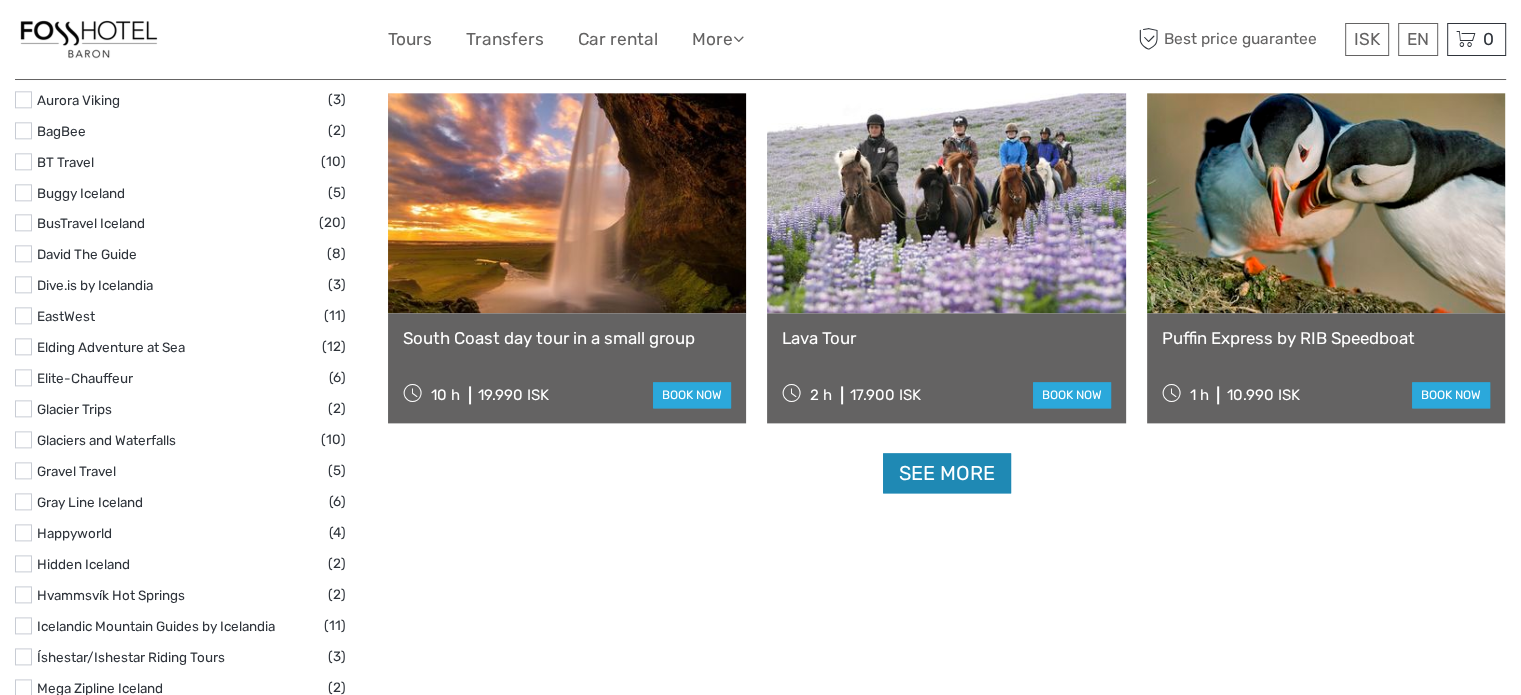 click on "See more" at bounding box center (947, 473) 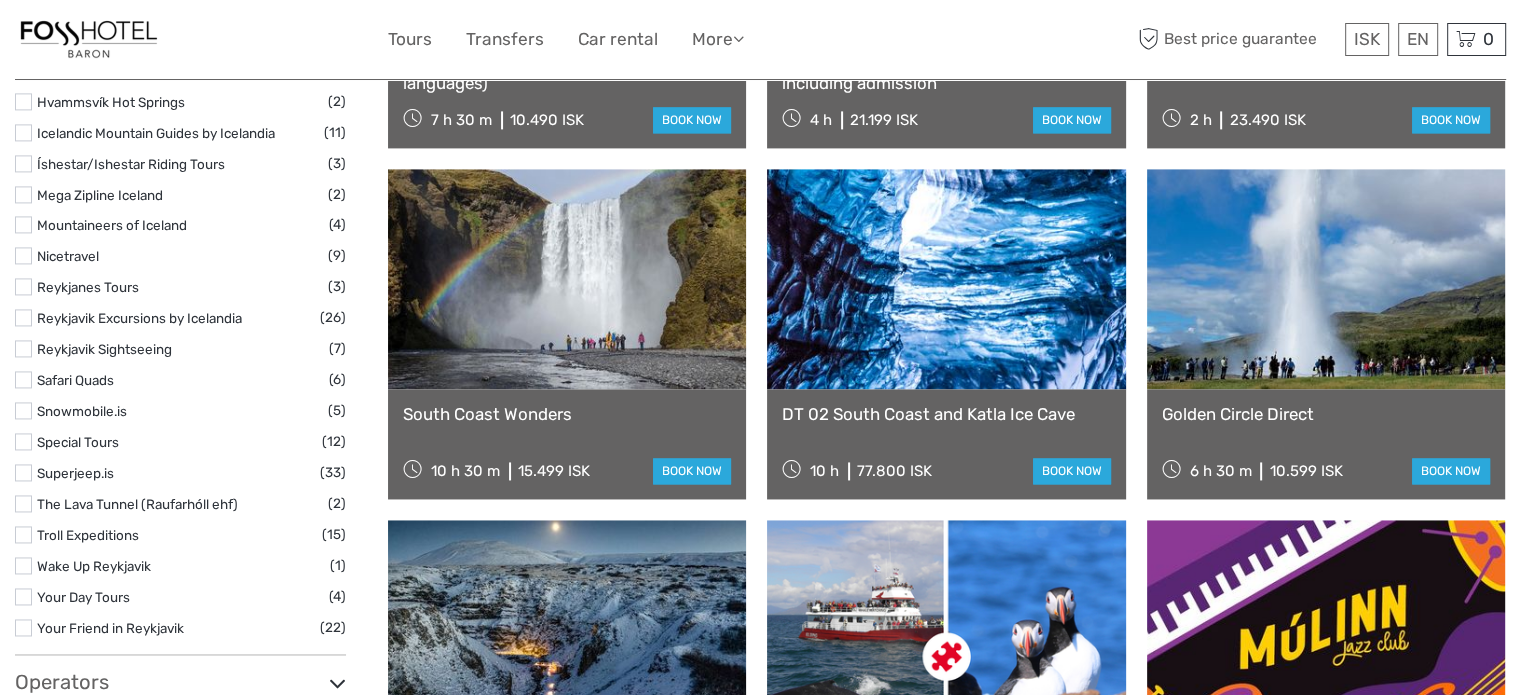 scroll, scrollTop: 3067, scrollLeft: 0, axis: vertical 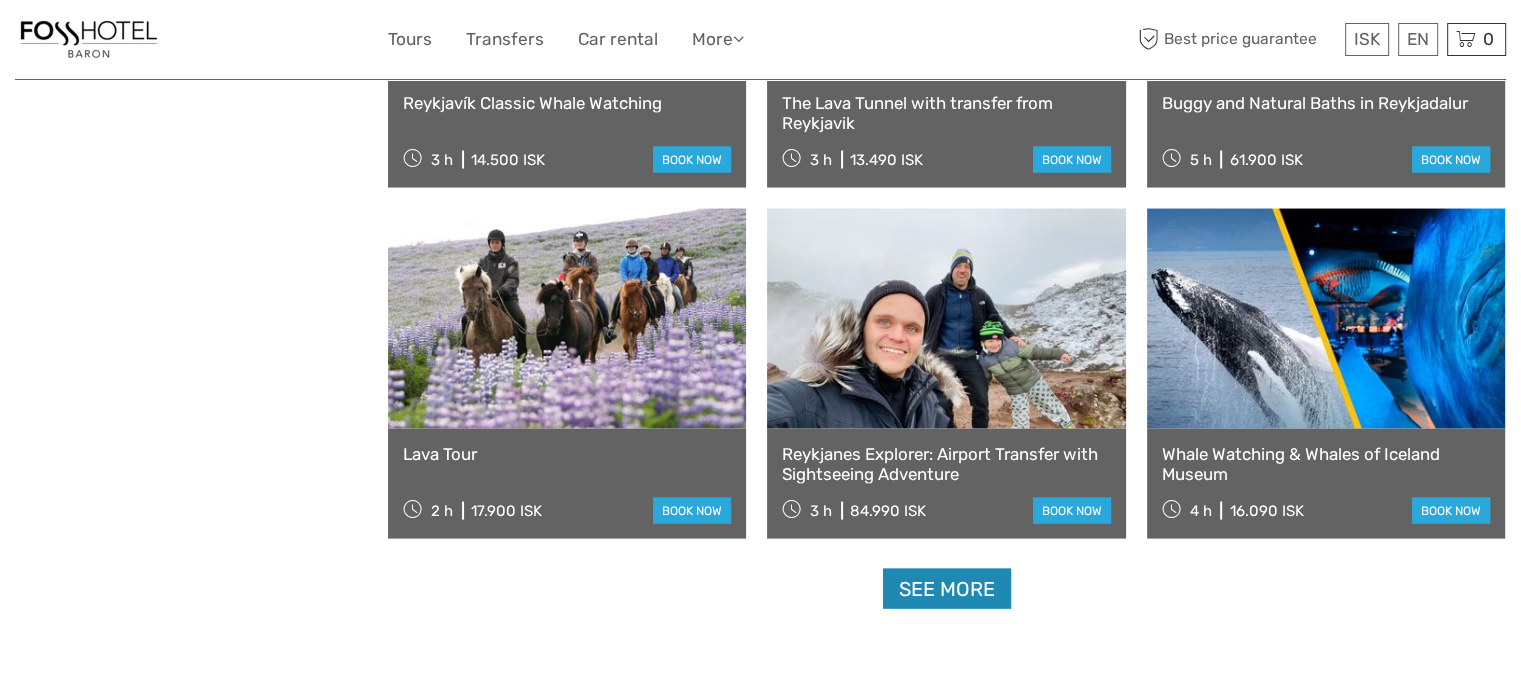 click on "See more" at bounding box center [947, 589] 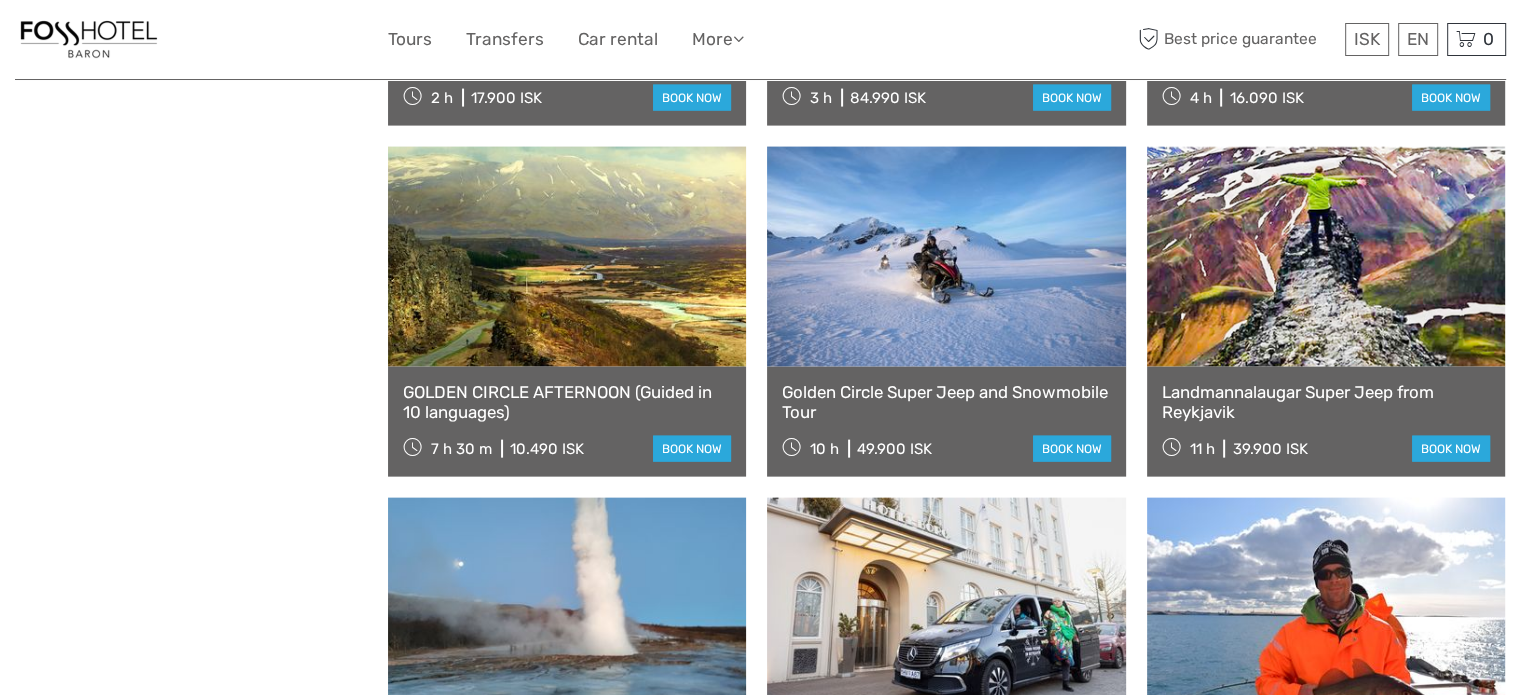 scroll, scrollTop: 4412, scrollLeft: 0, axis: vertical 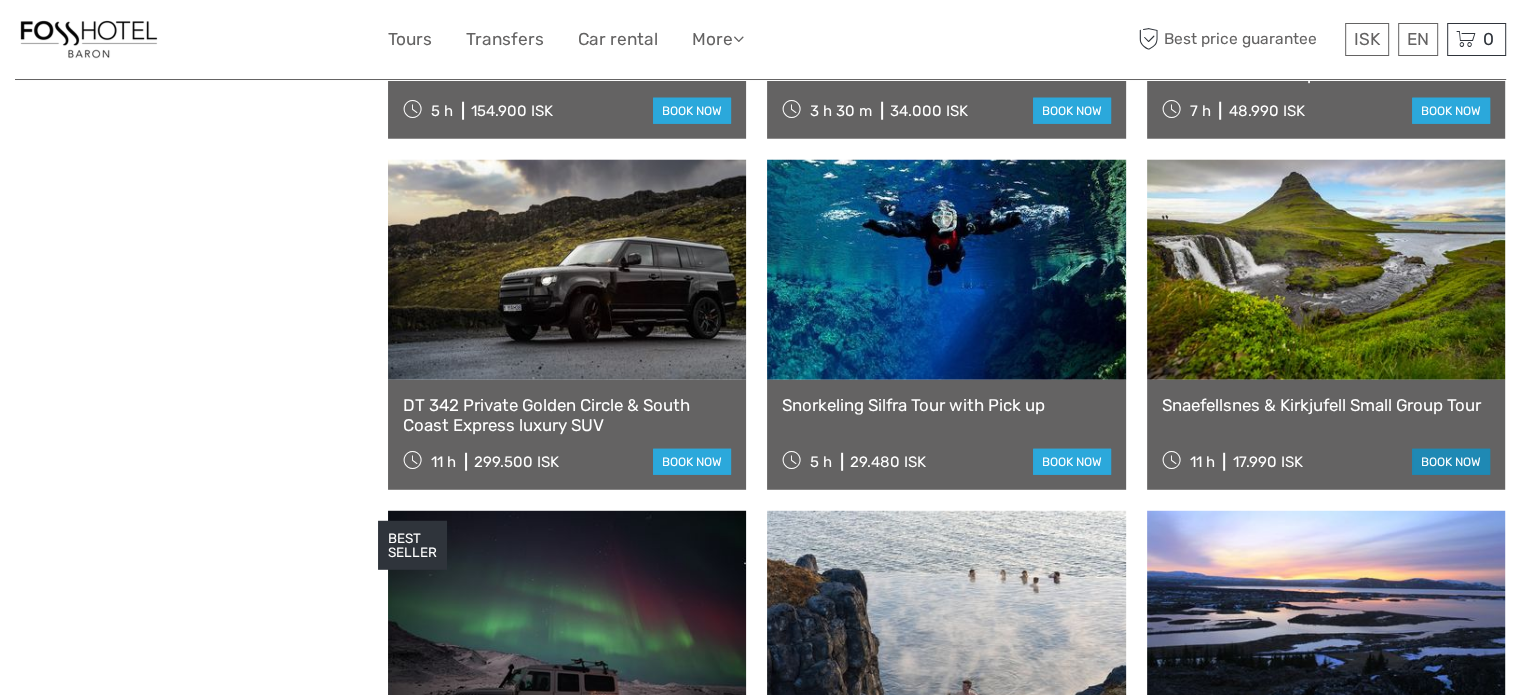 click on "book now" at bounding box center (1451, 462) 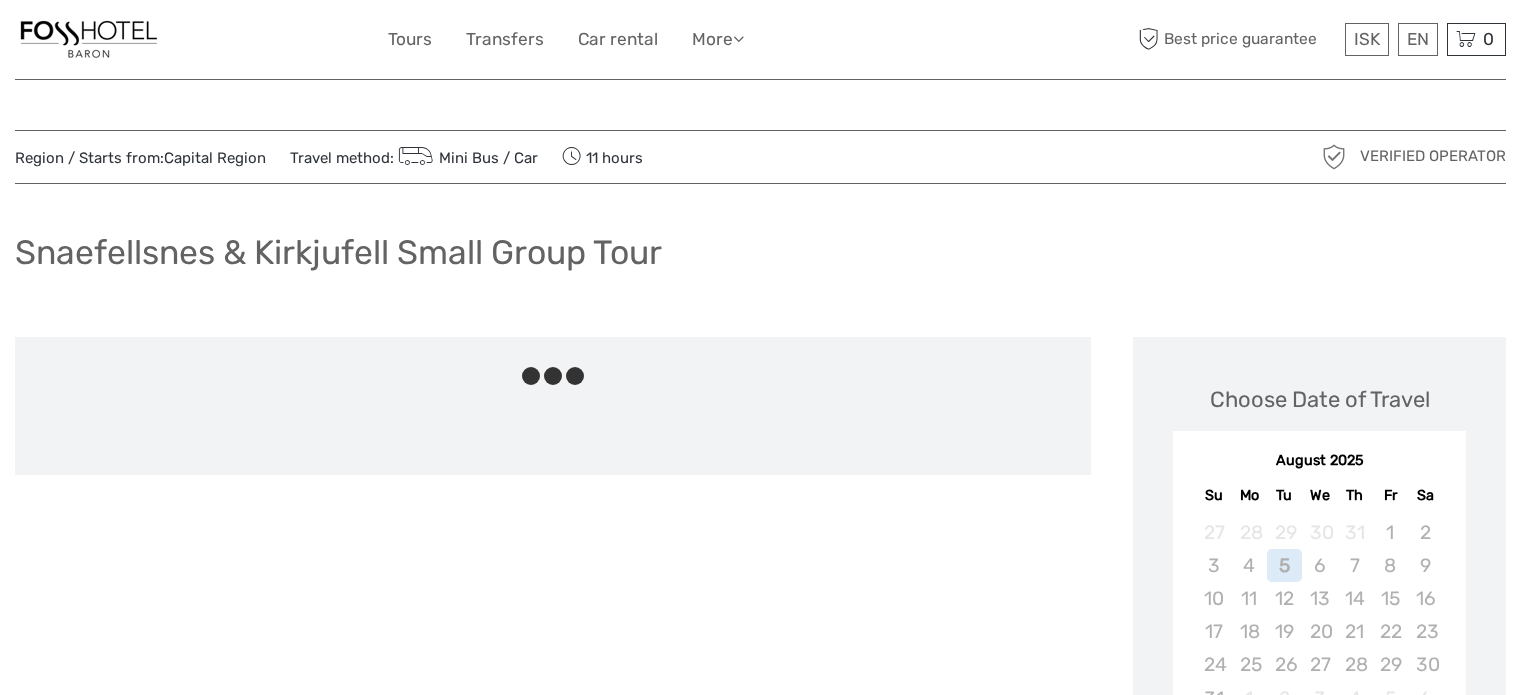 scroll, scrollTop: 0, scrollLeft: 0, axis: both 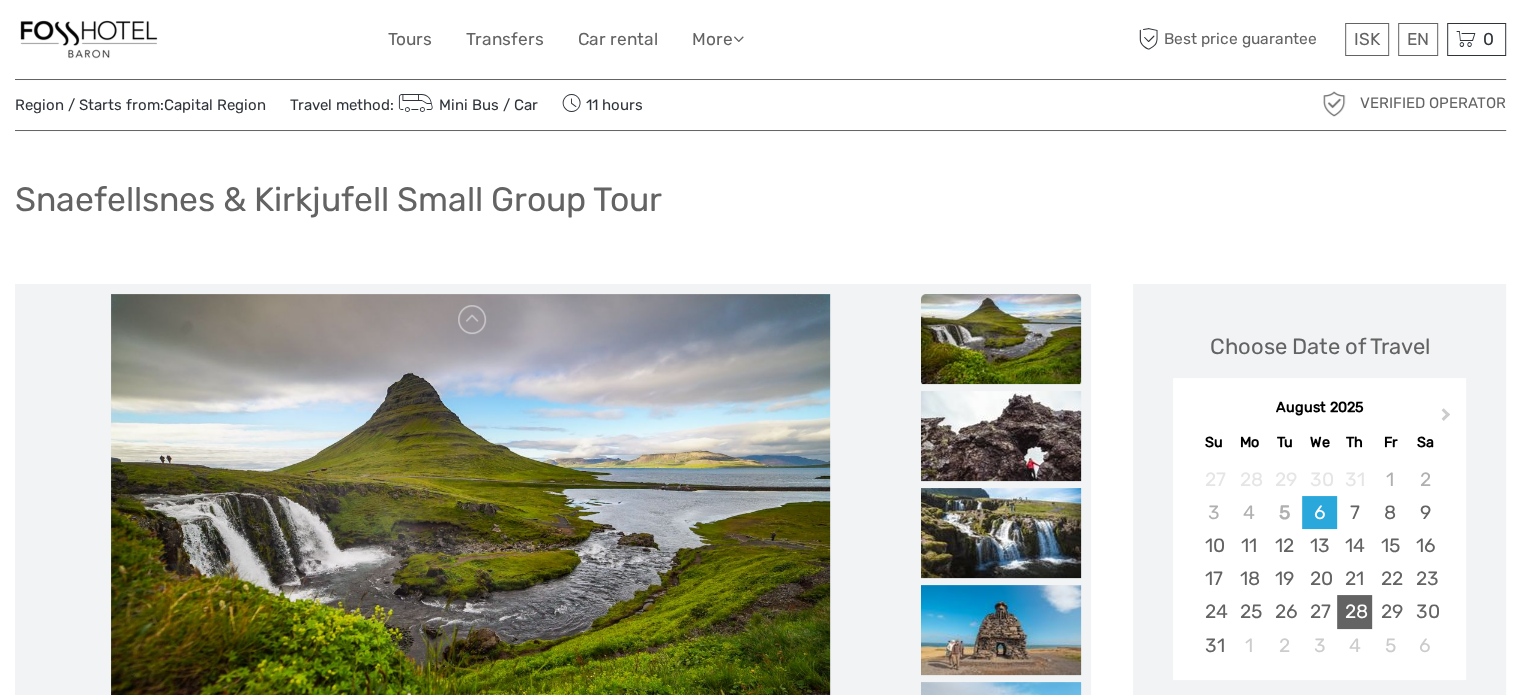 click on "28" at bounding box center [1354, 611] 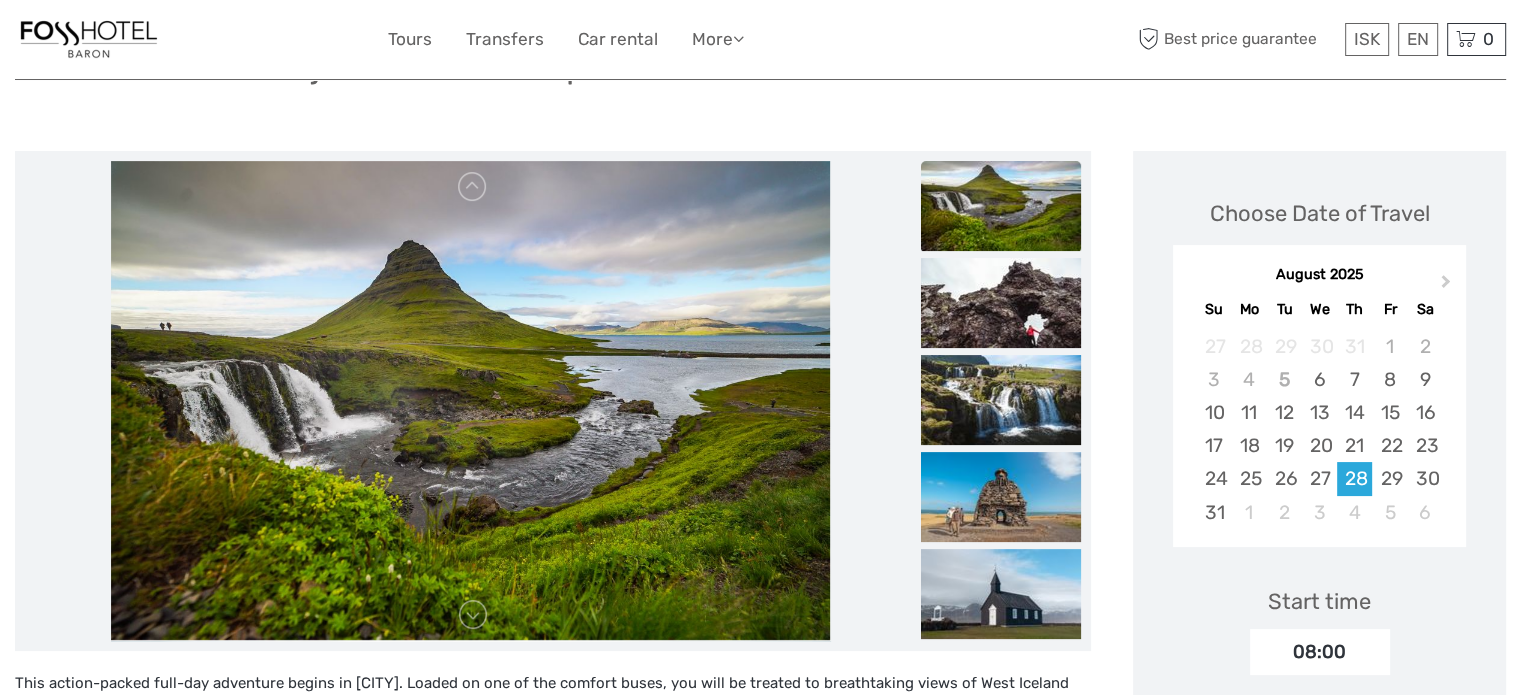 scroll, scrollTop: 226, scrollLeft: 0, axis: vertical 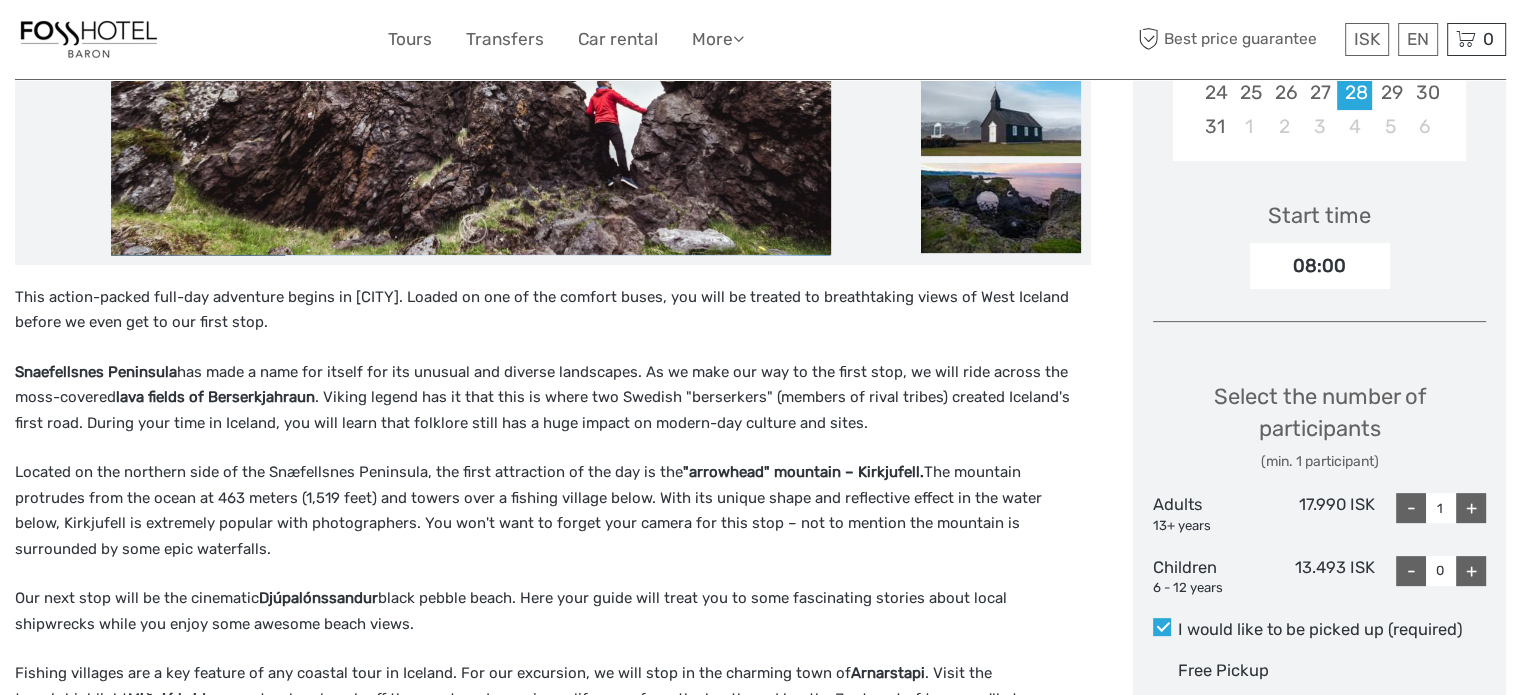 click on "+" at bounding box center [1471, 508] 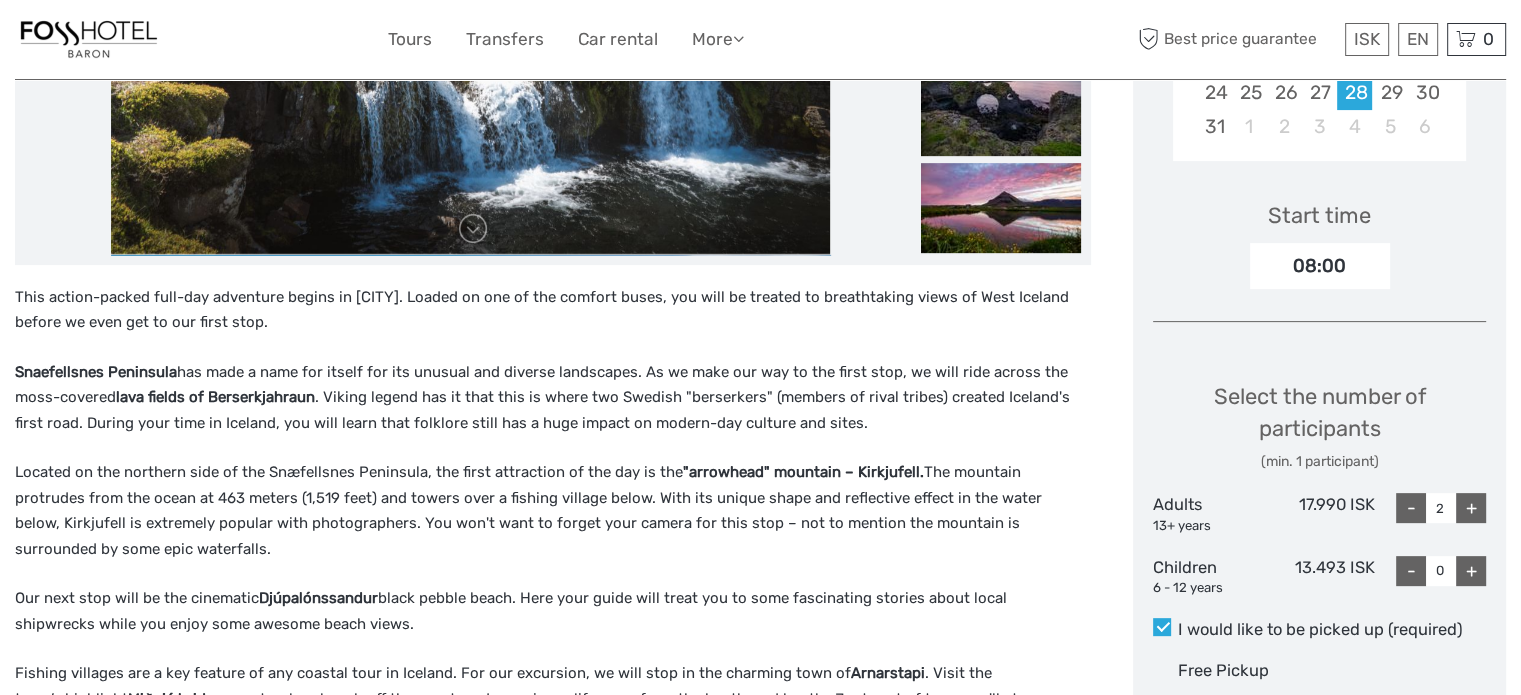 click on "+" at bounding box center [1471, 571] 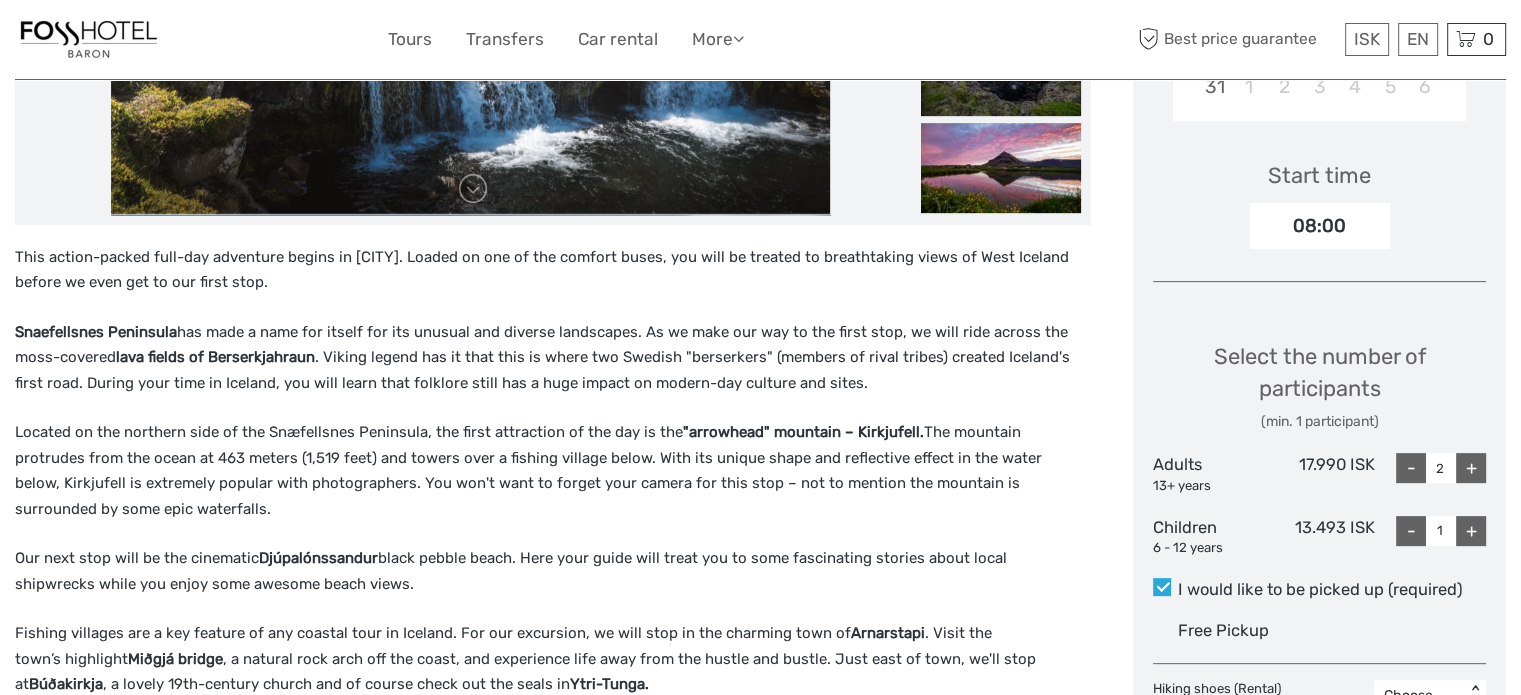 scroll, scrollTop: 706, scrollLeft: 0, axis: vertical 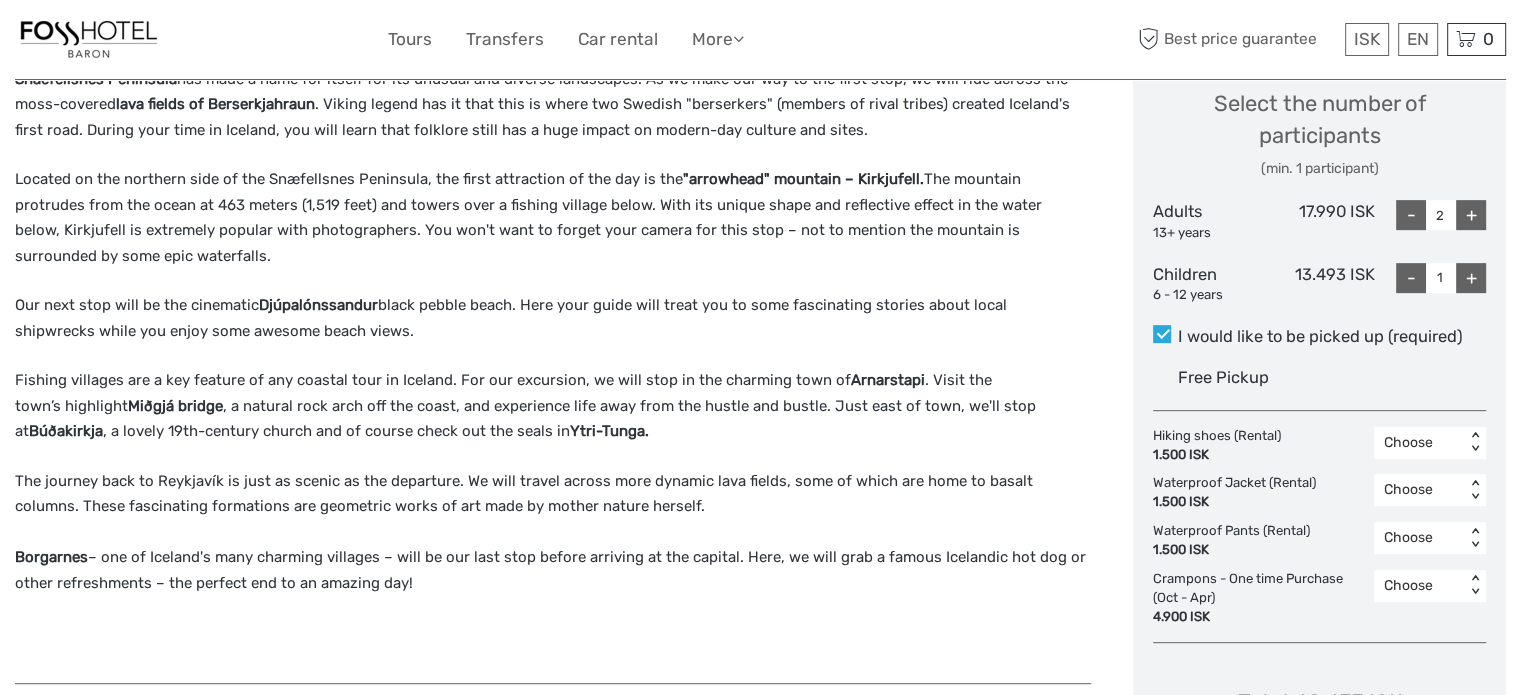 click on "ISK
ISK
€
$
£
EN
English
Español
Deutsch
Tours
Transfers
Car rental
More
Travel Articles
Back to Hotel
Travel Articles
Back to Hotel
Best price guarantee
Best price guarantee
ISK
ISK
€
$
£
EN
English
Español
Deutsch
0 Items" at bounding box center [760, 866] 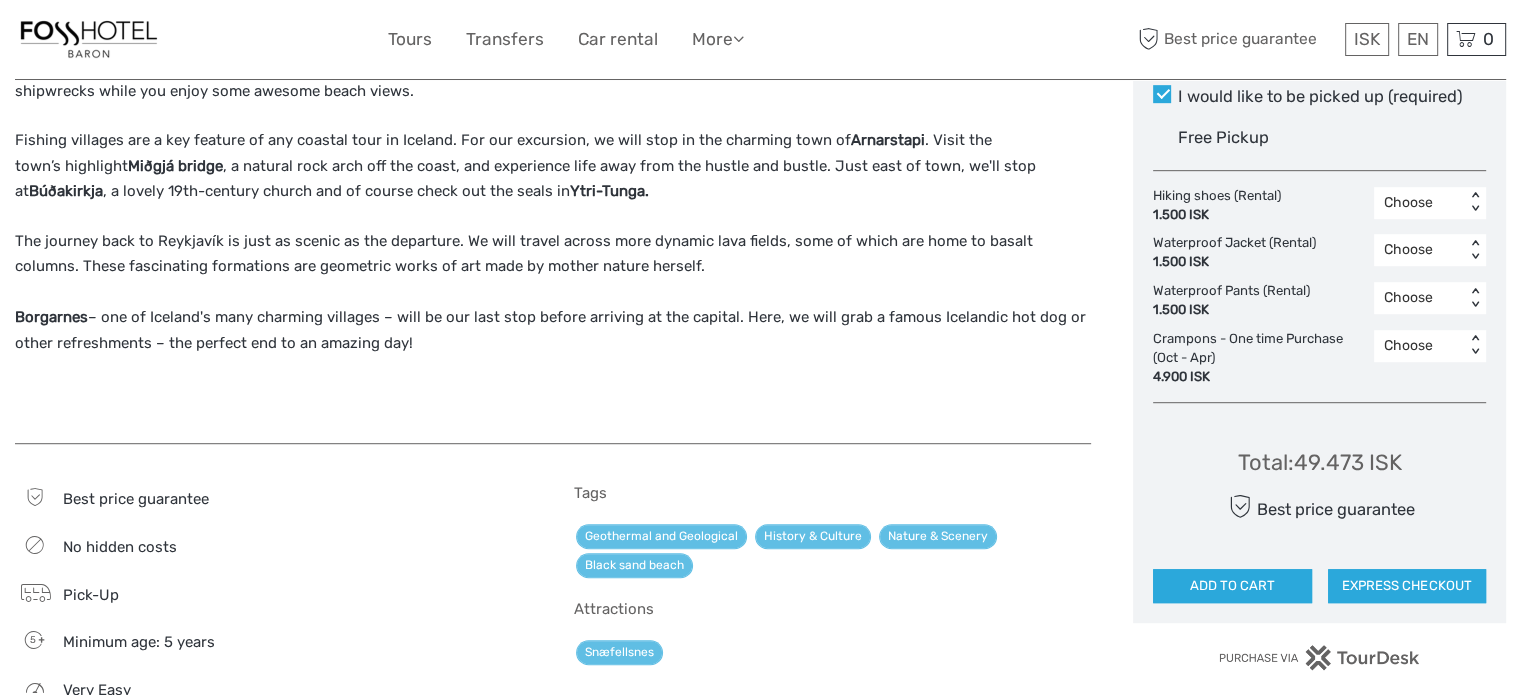 scroll, scrollTop: 1185, scrollLeft: 0, axis: vertical 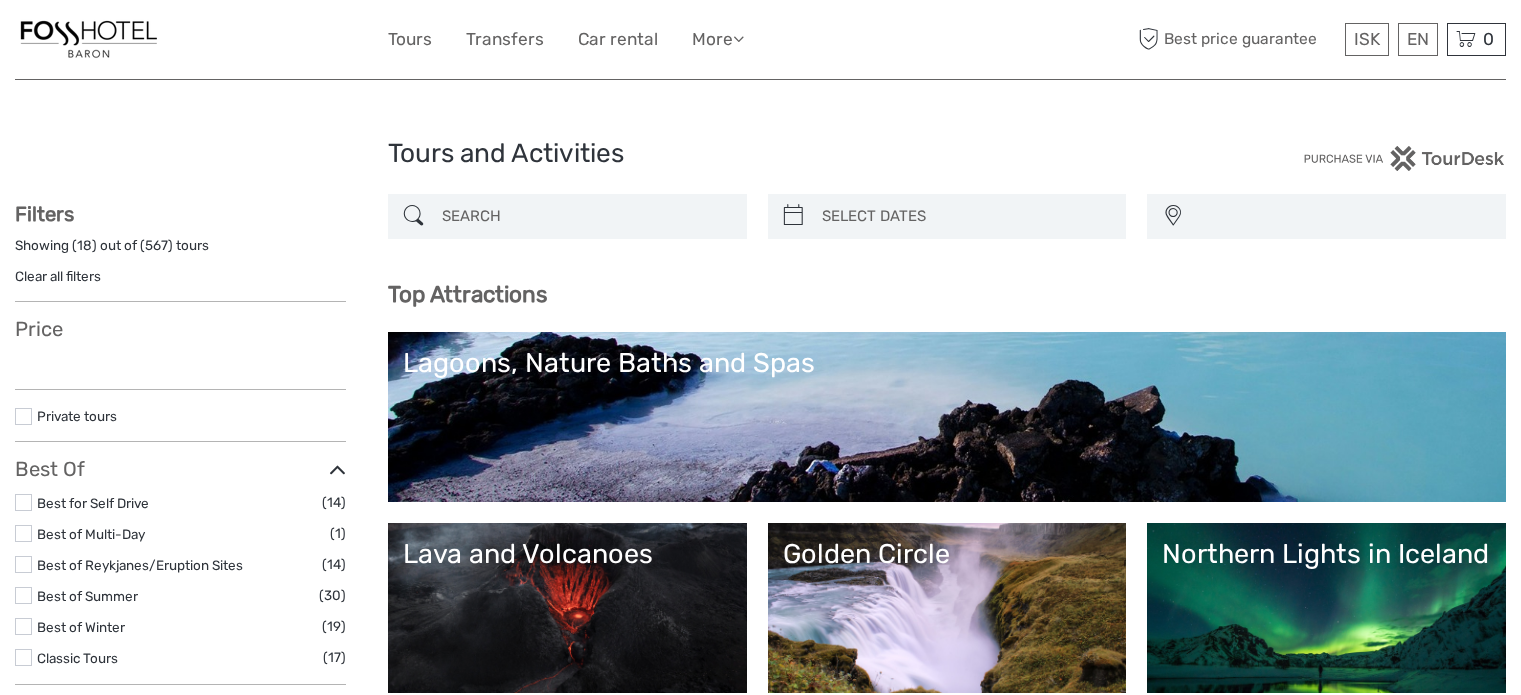 select 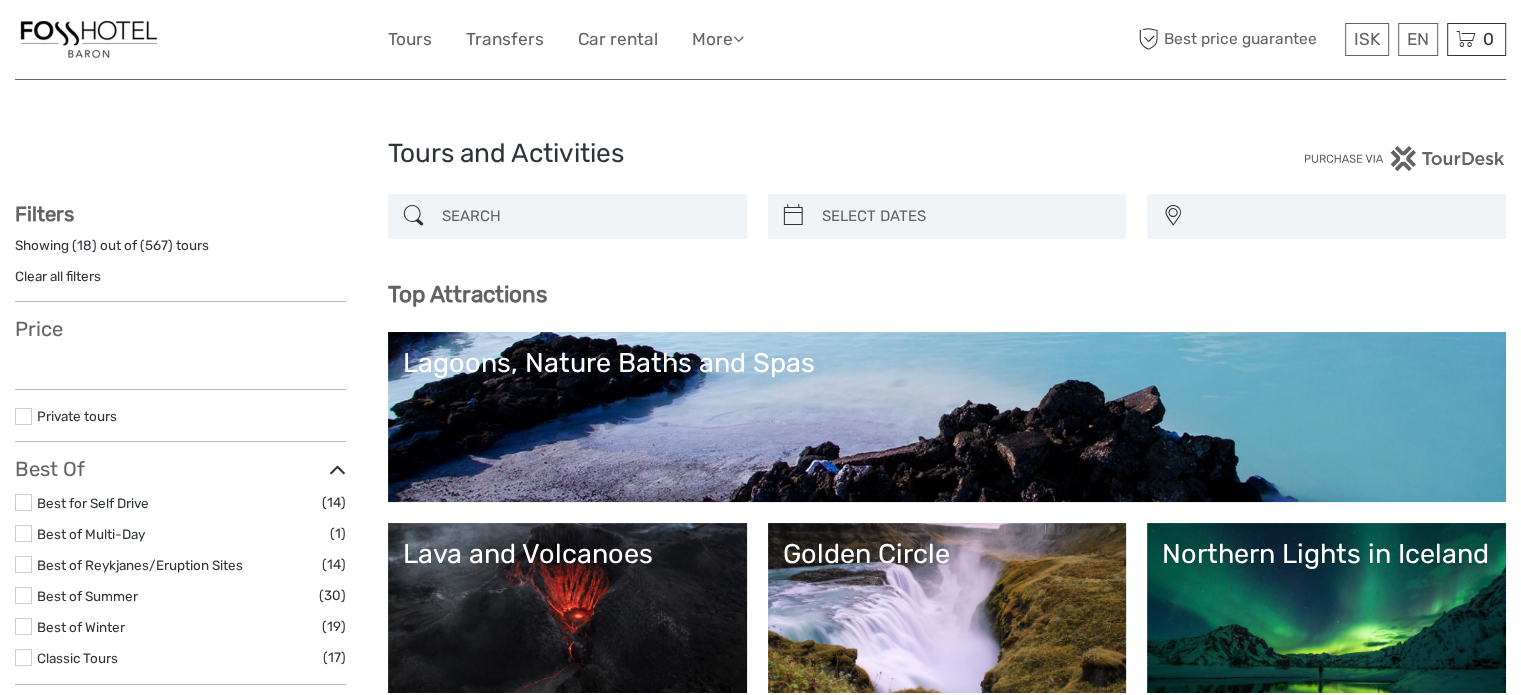select 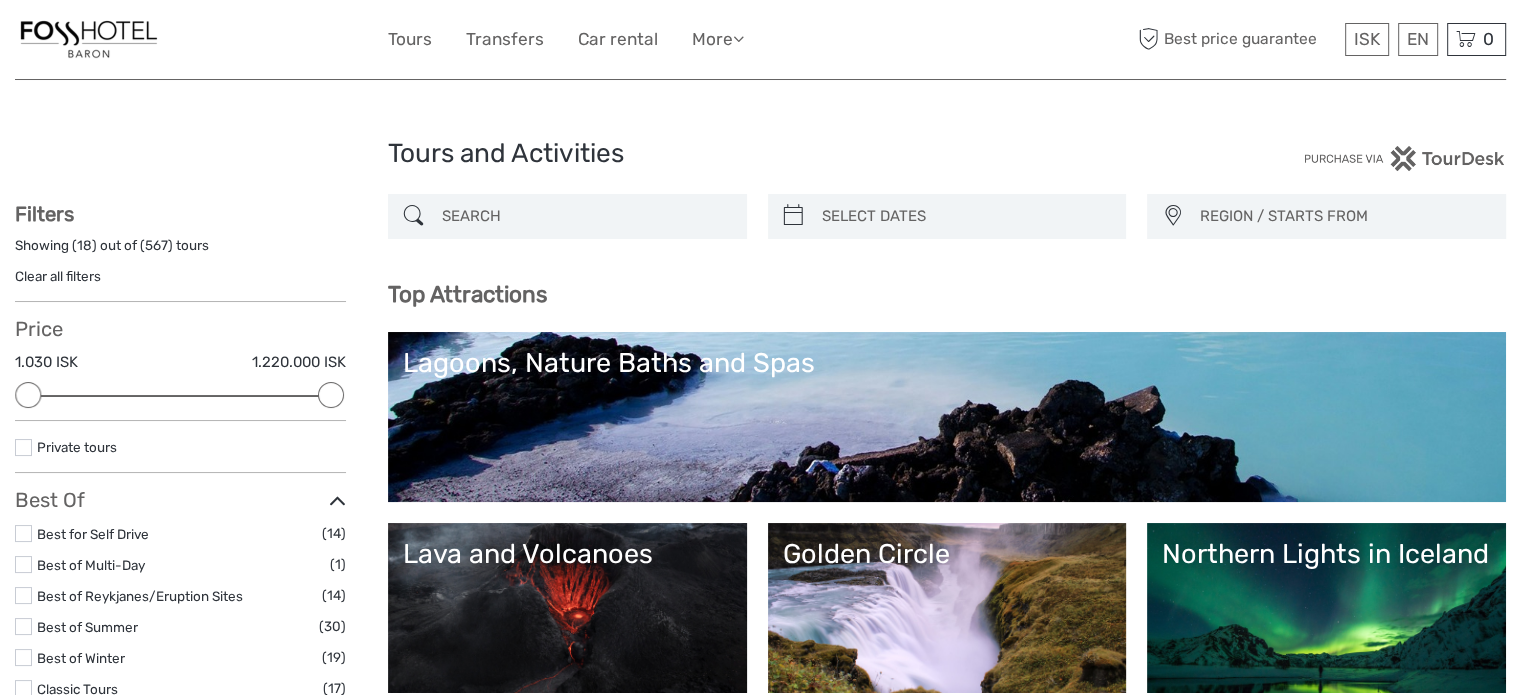 scroll, scrollTop: 3533, scrollLeft: 0, axis: vertical 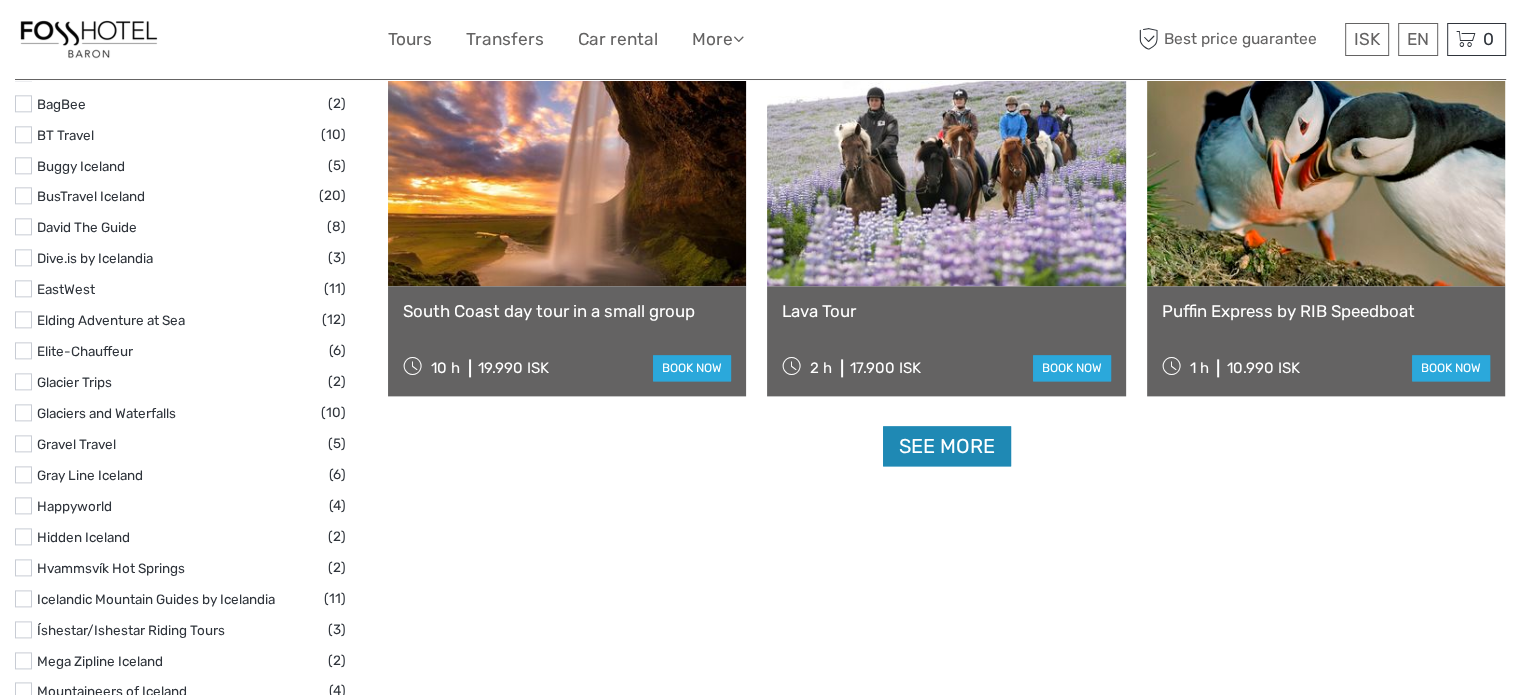 click on "See more" at bounding box center [947, 446] 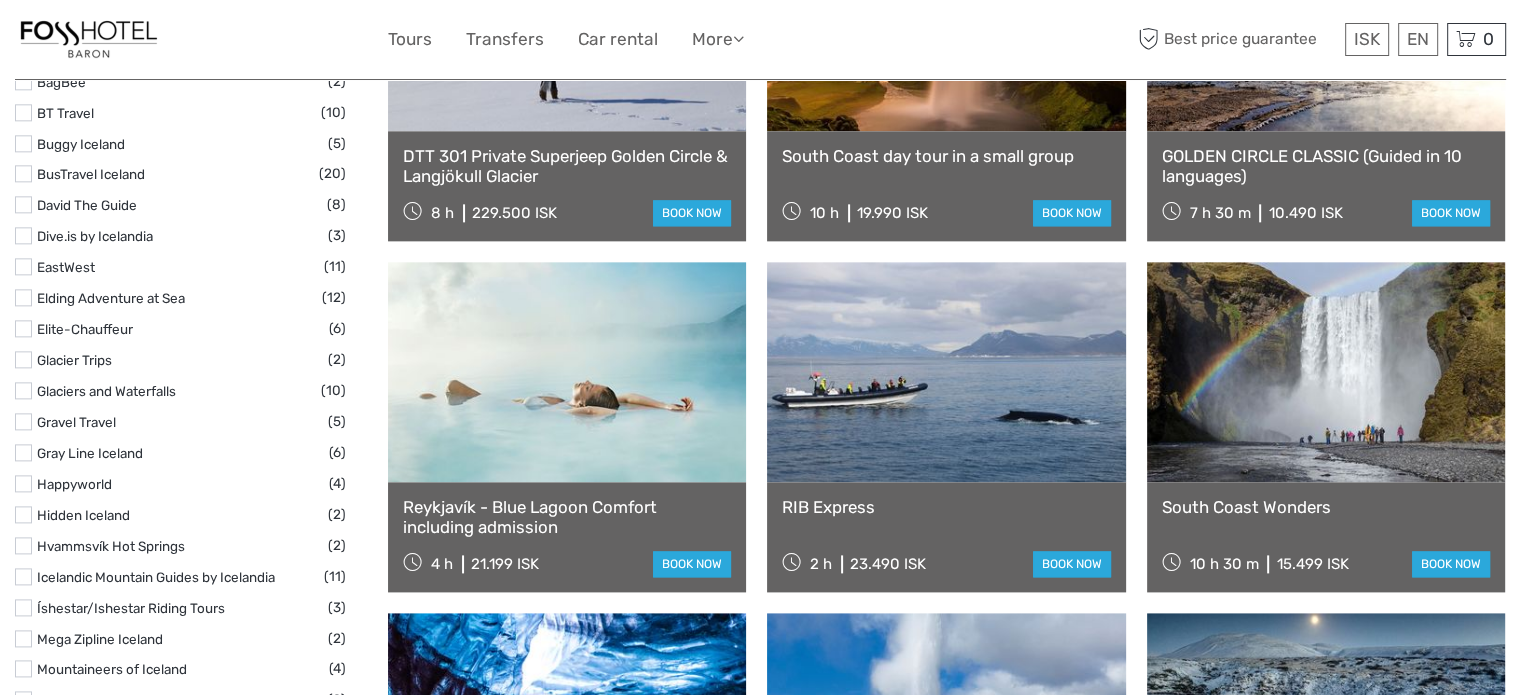 scroll, scrollTop: 2560, scrollLeft: 0, axis: vertical 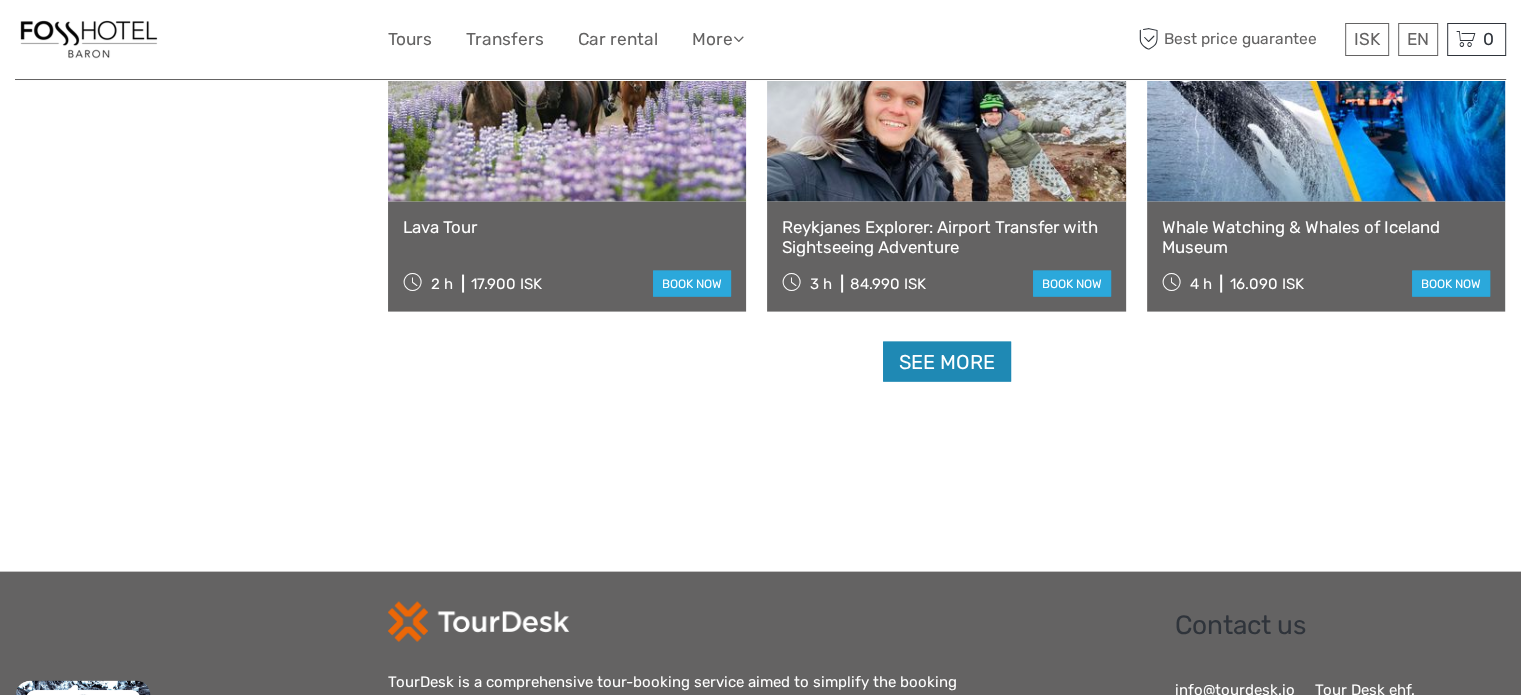 click on "See more" at bounding box center (947, 362) 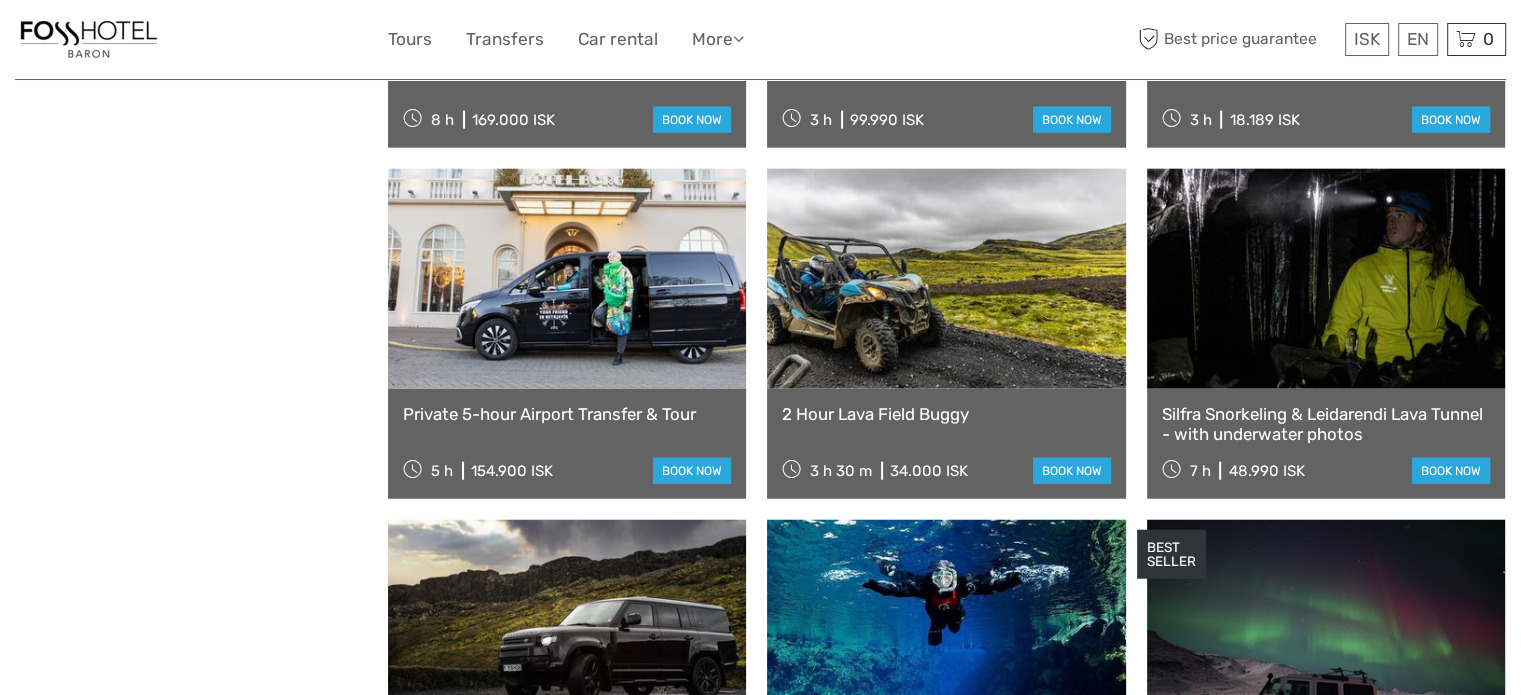 scroll, scrollTop: 5066, scrollLeft: 0, axis: vertical 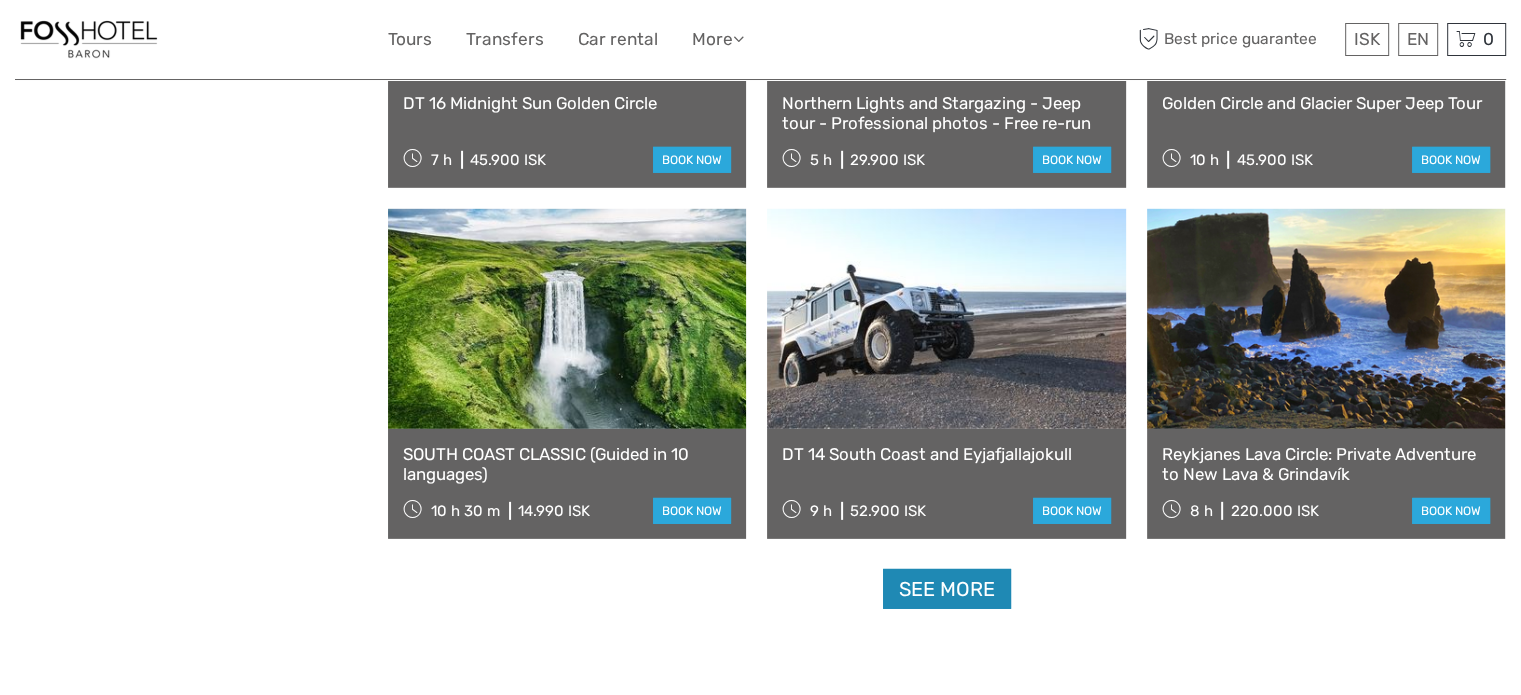 click on "See more" at bounding box center [947, 589] 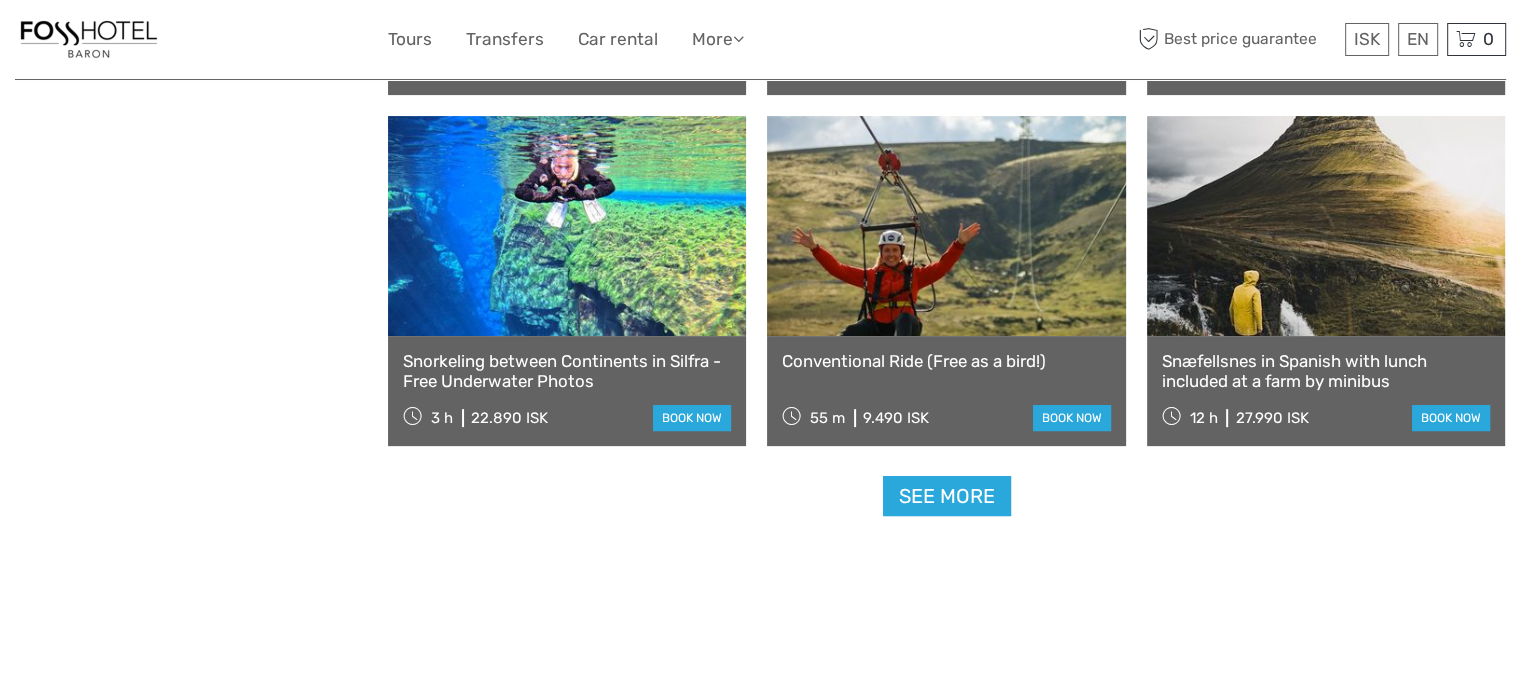 scroll, scrollTop: 8304, scrollLeft: 0, axis: vertical 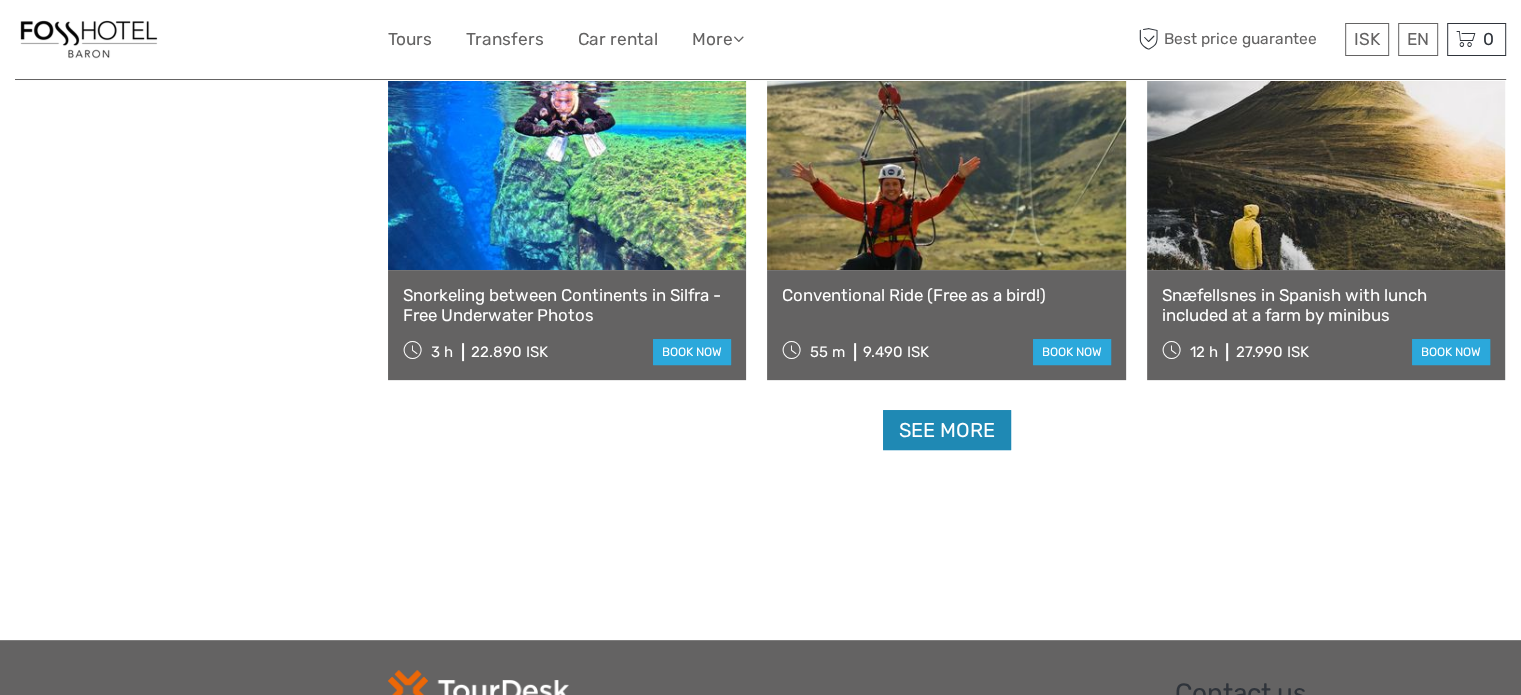 click on "See more" at bounding box center [947, 430] 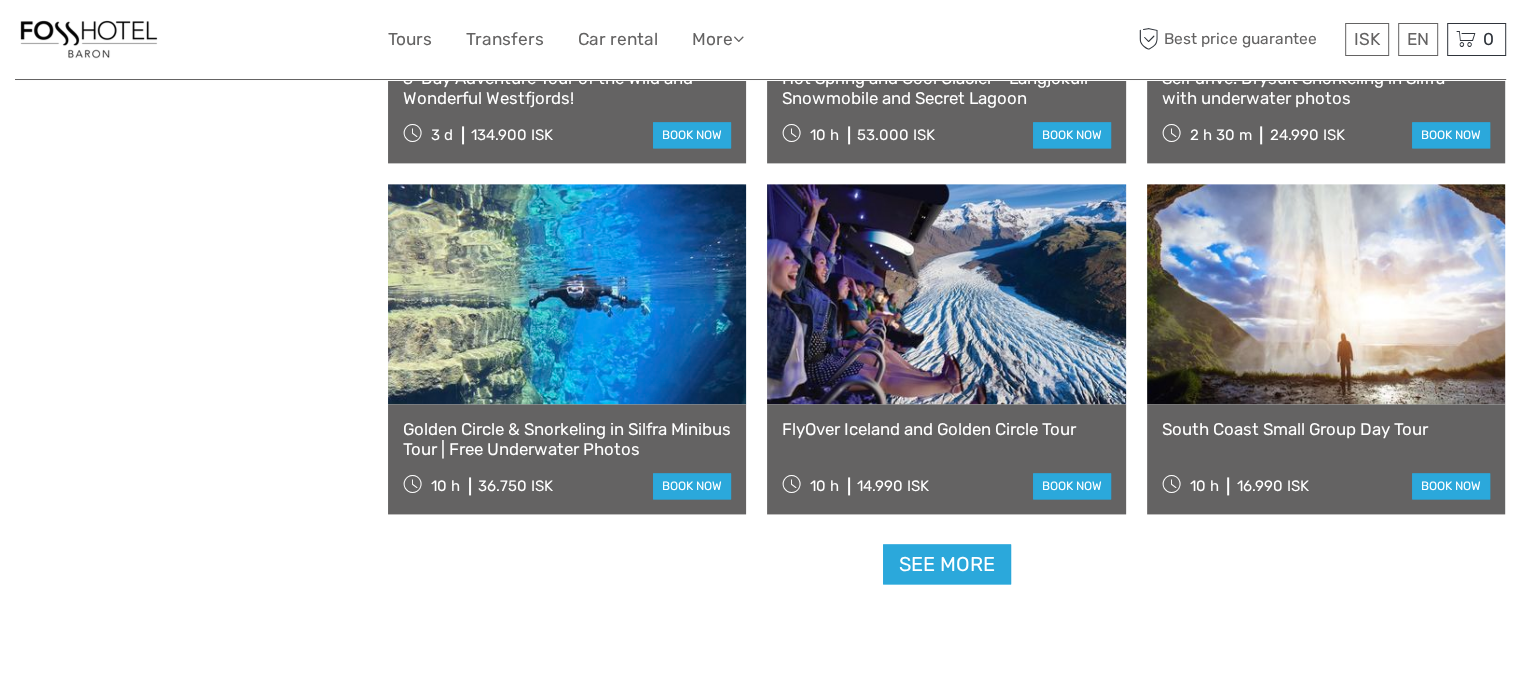 scroll, scrollTop: 10356, scrollLeft: 0, axis: vertical 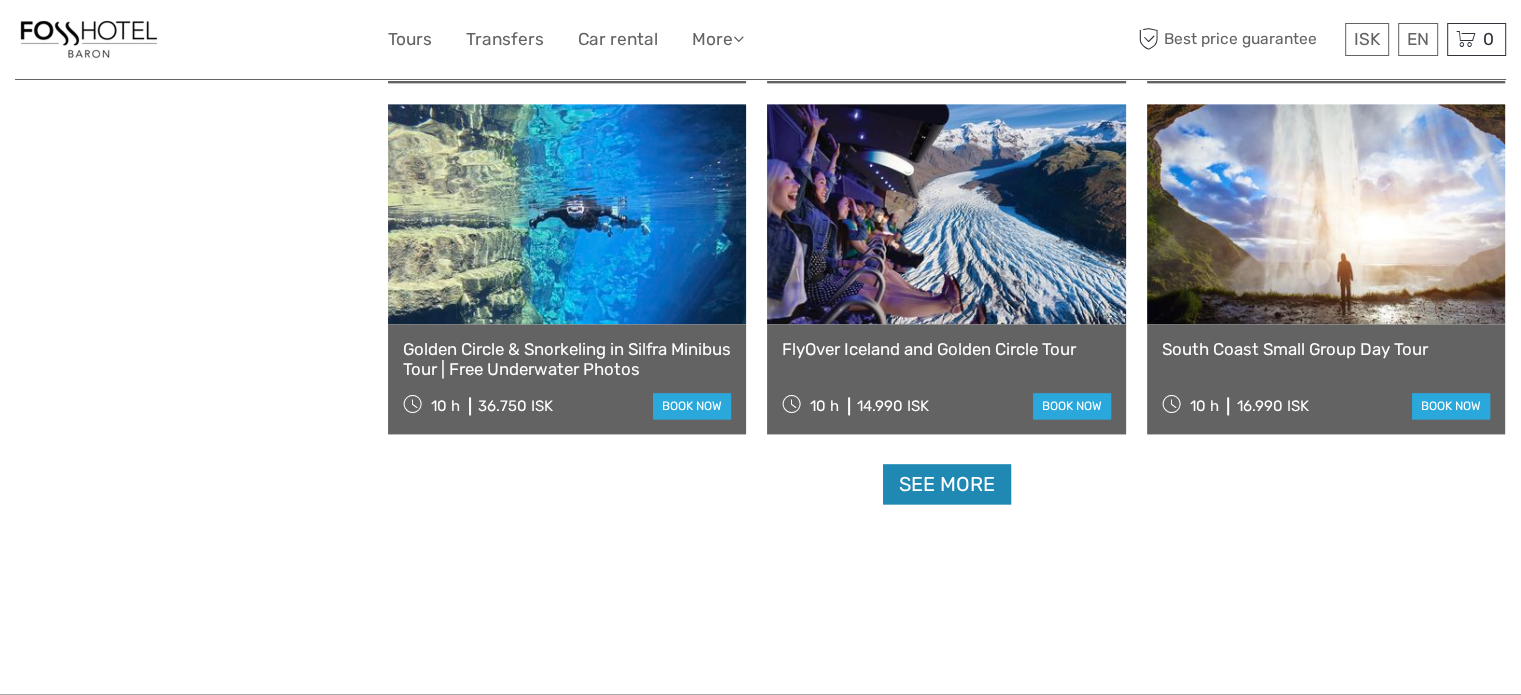 click on "See more" at bounding box center (947, 484) 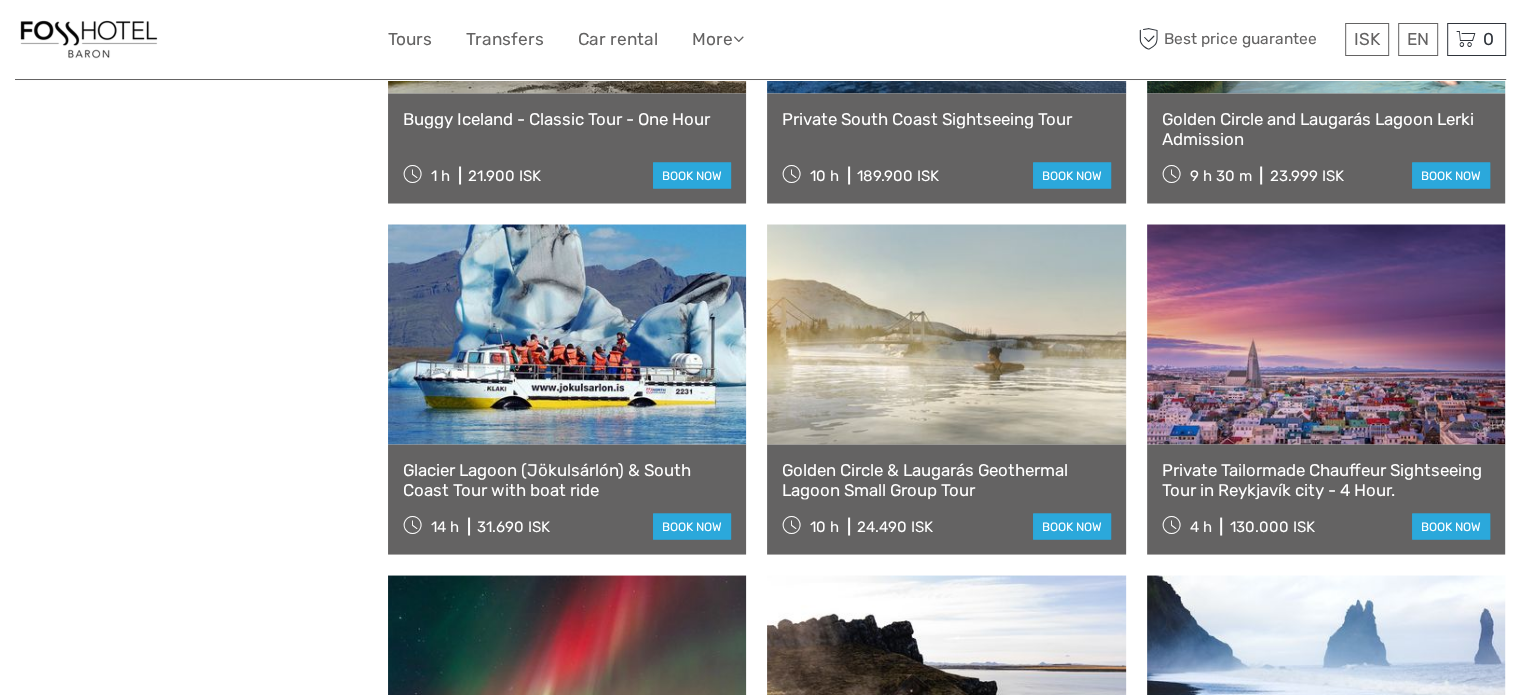 scroll, scrollTop: 11329, scrollLeft: 0, axis: vertical 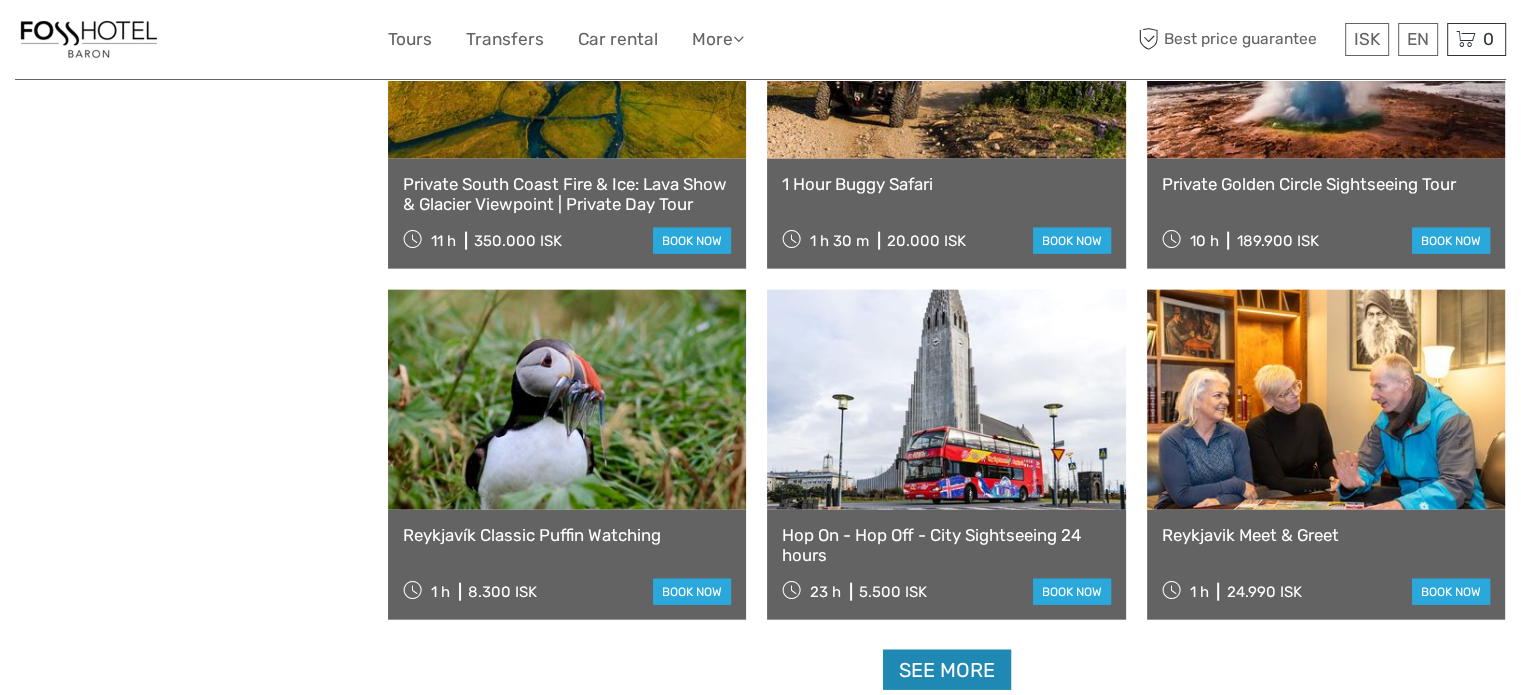 click on "See more" at bounding box center [947, 670] 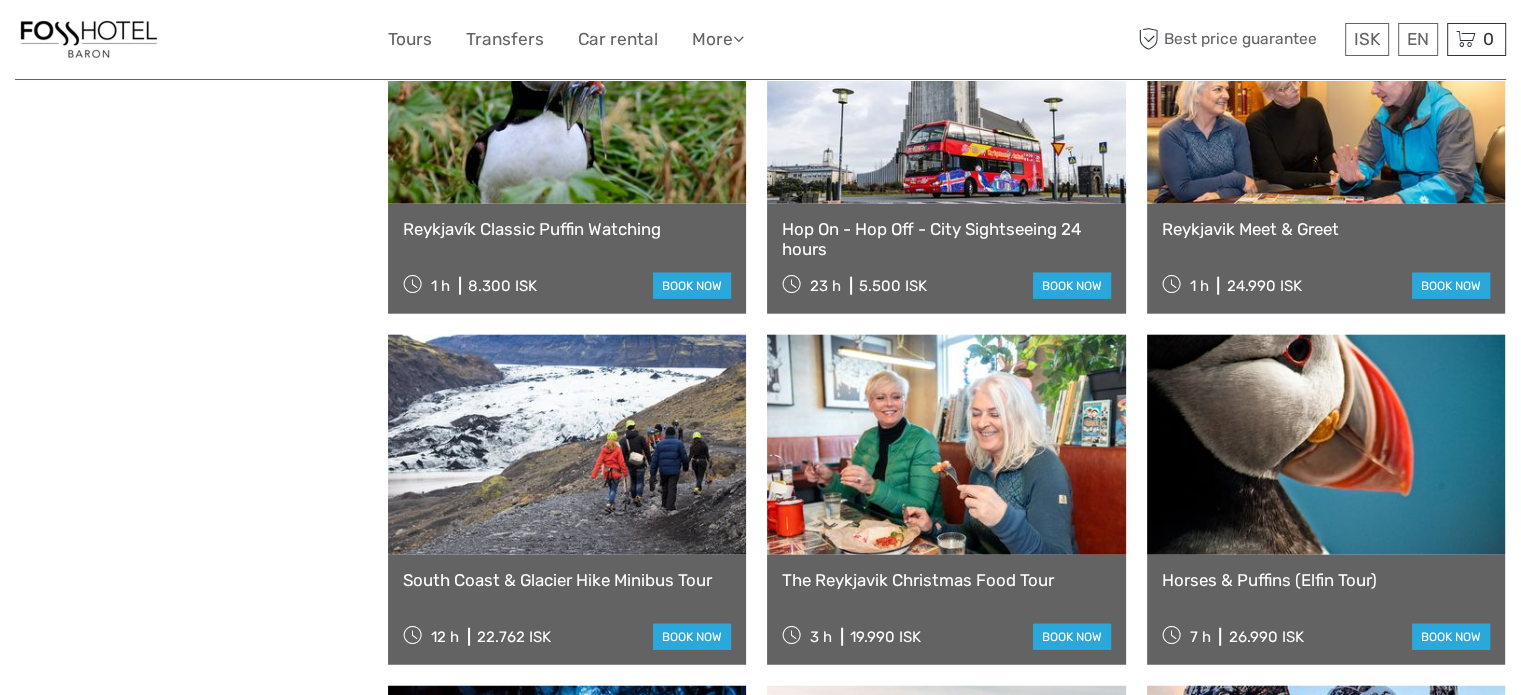 scroll, scrollTop: 12636, scrollLeft: 0, axis: vertical 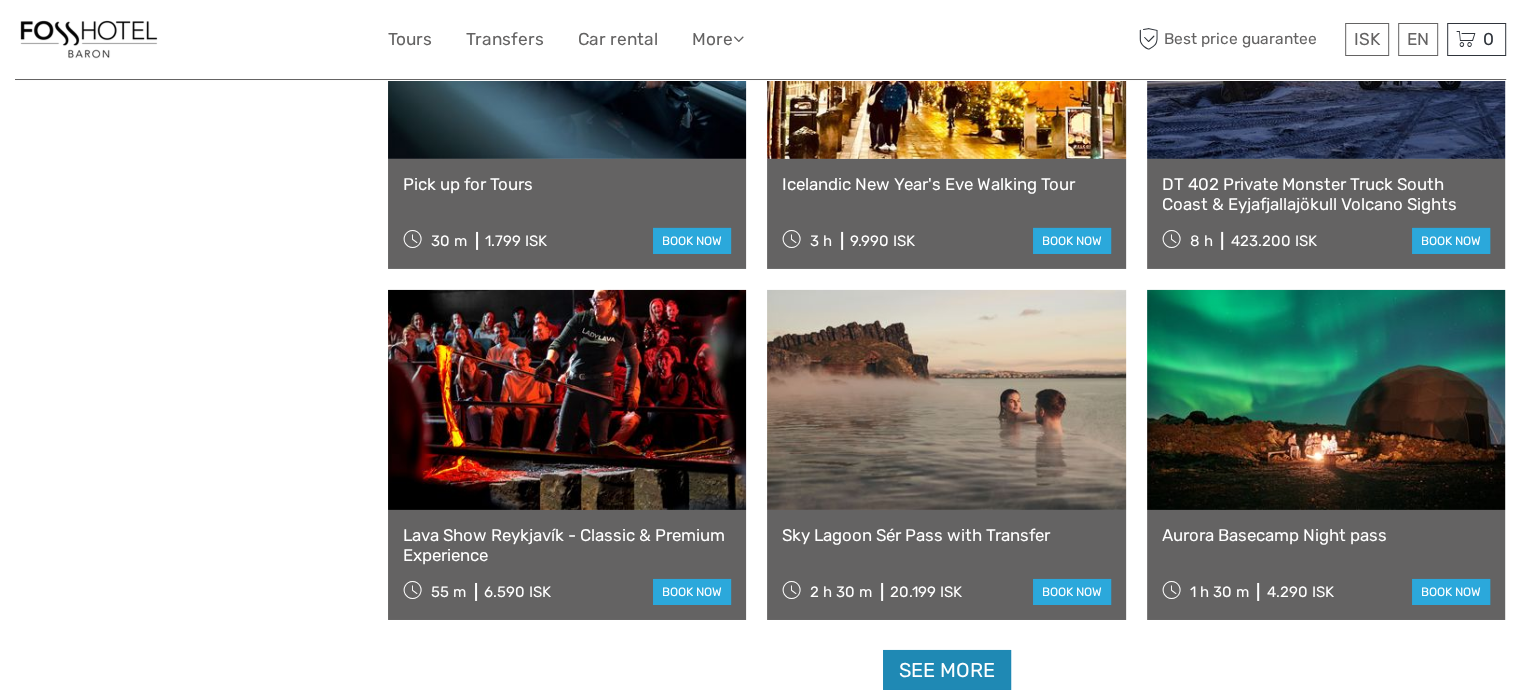 click on "See more" at bounding box center [947, 670] 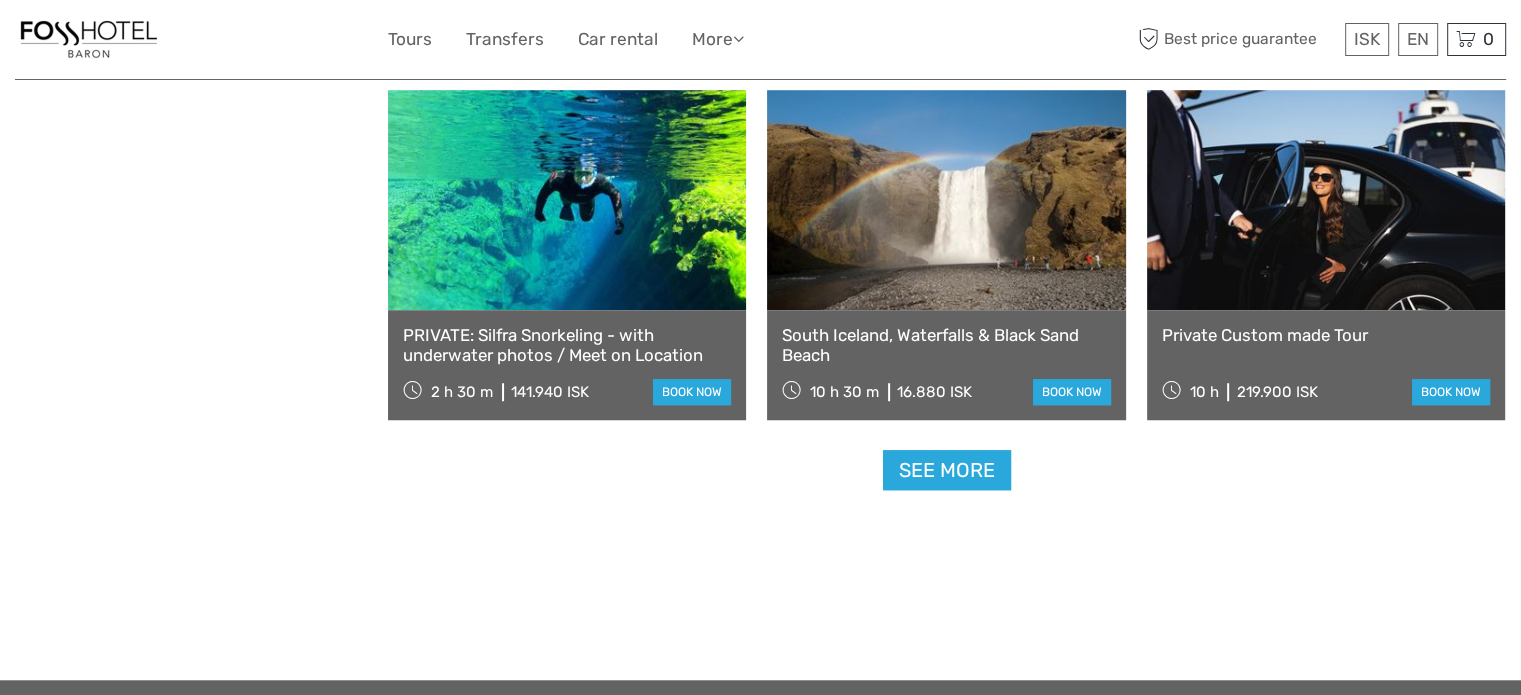 scroll, scrollTop: 16700, scrollLeft: 0, axis: vertical 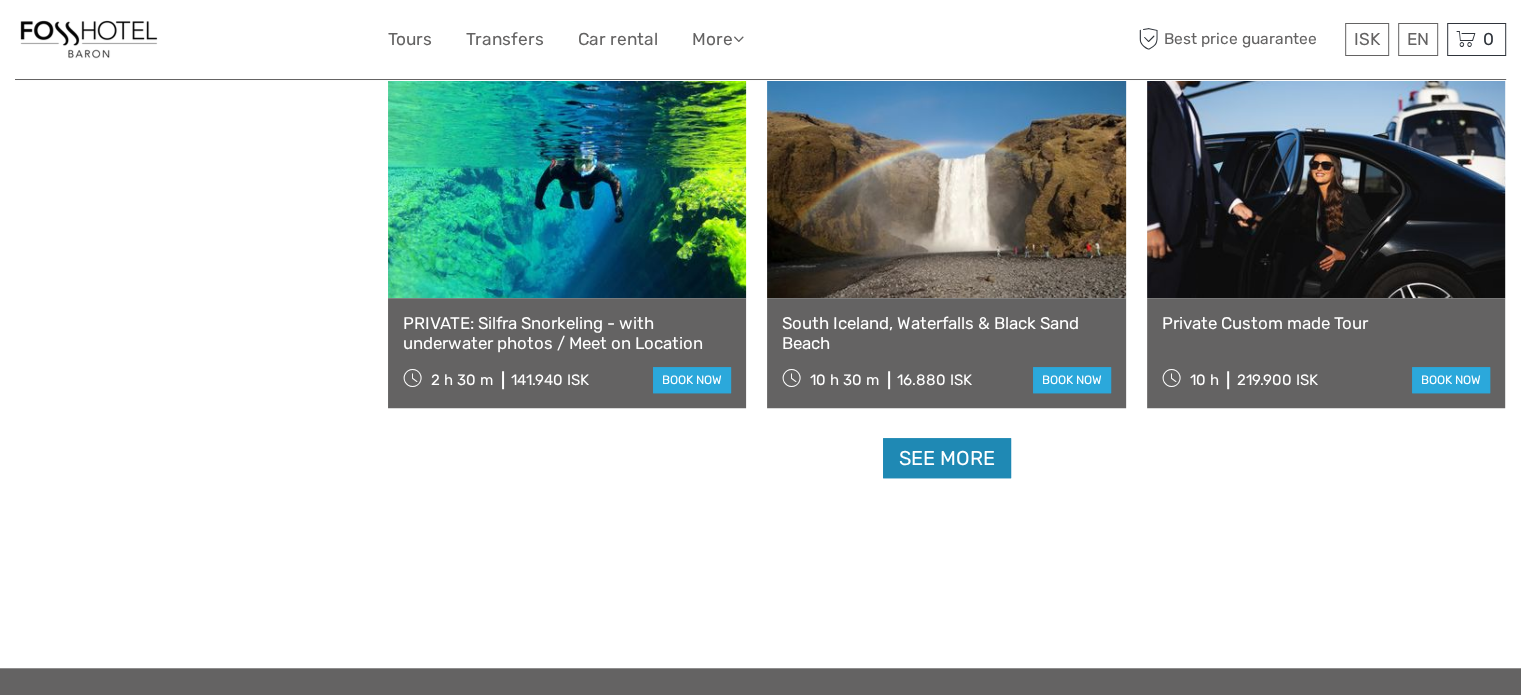 click on "See more" at bounding box center [947, 458] 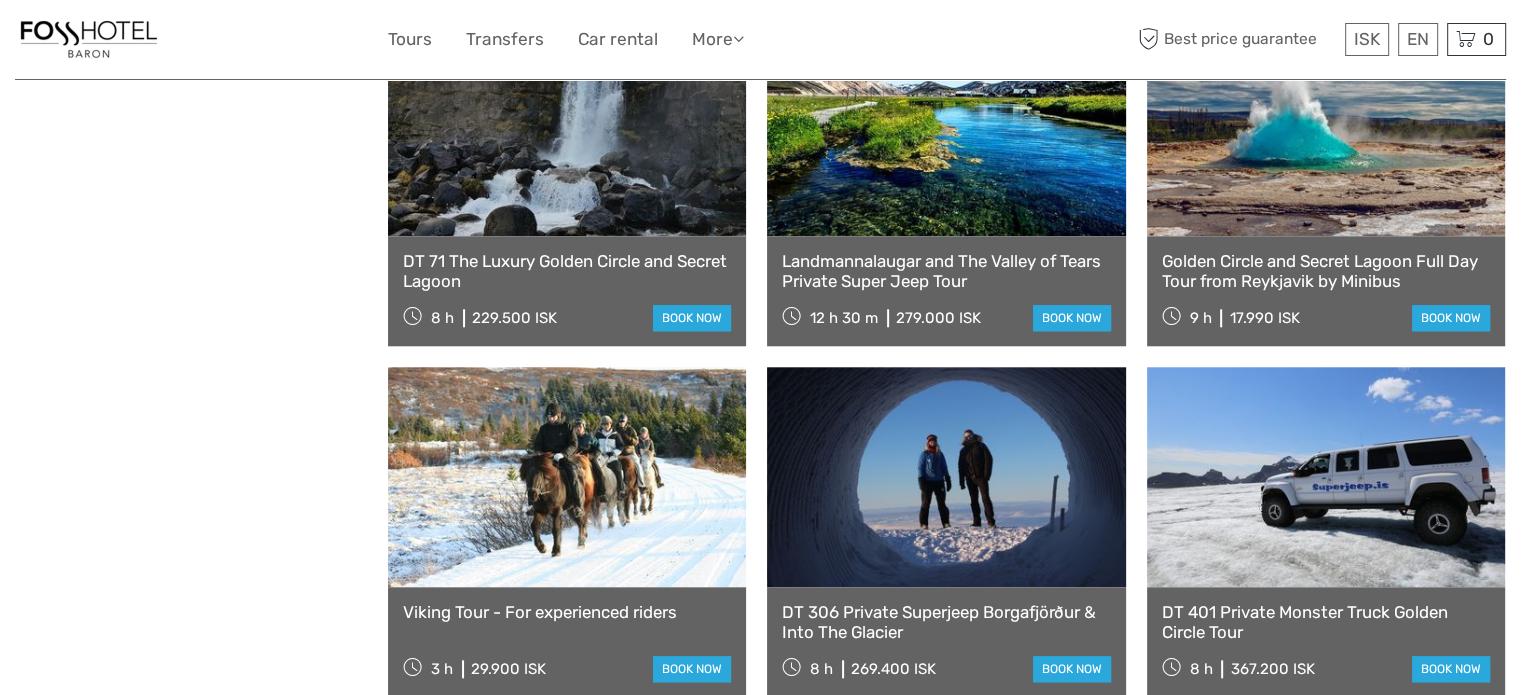 scroll, scrollTop: 17180, scrollLeft: 0, axis: vertical 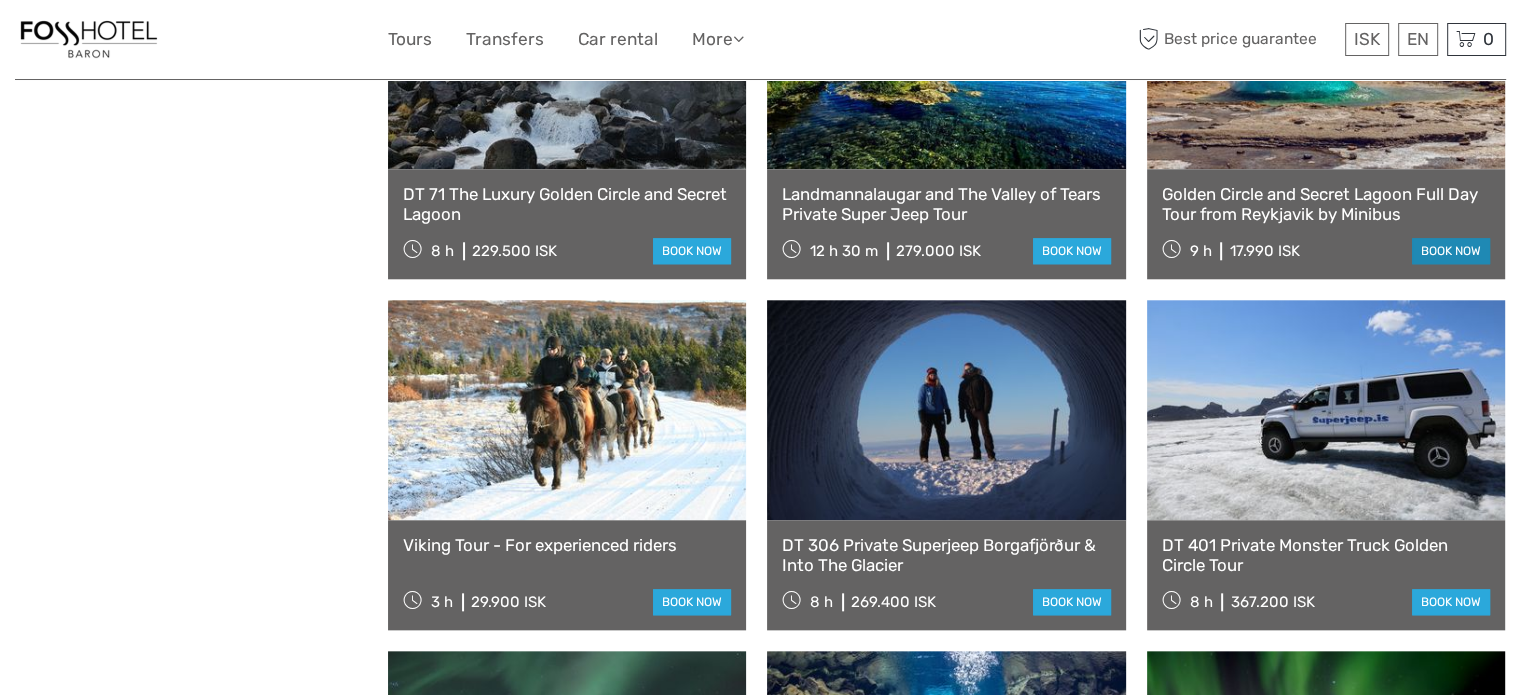click on "book now" at bounding box center [1451, 251] 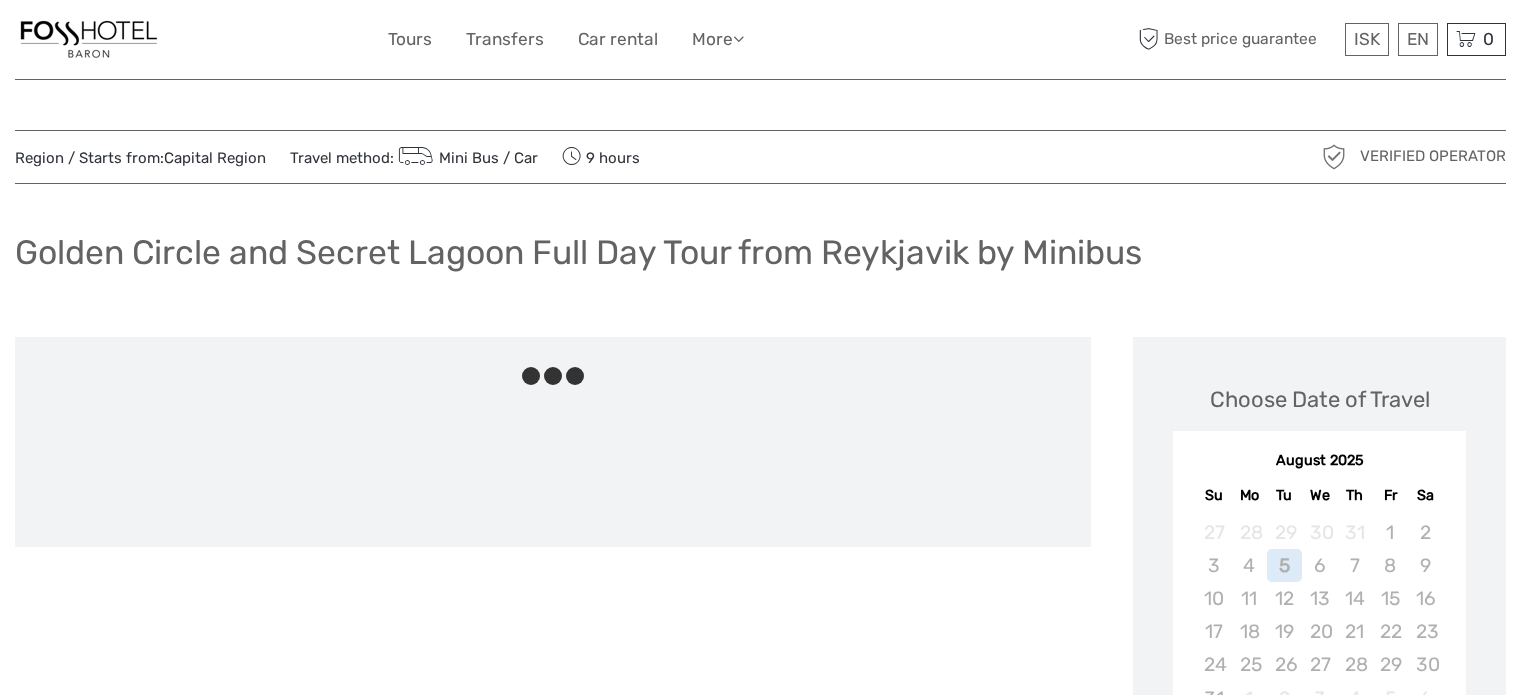 scroll, scrollTop: 0, scrollLeft: 0, axis: both 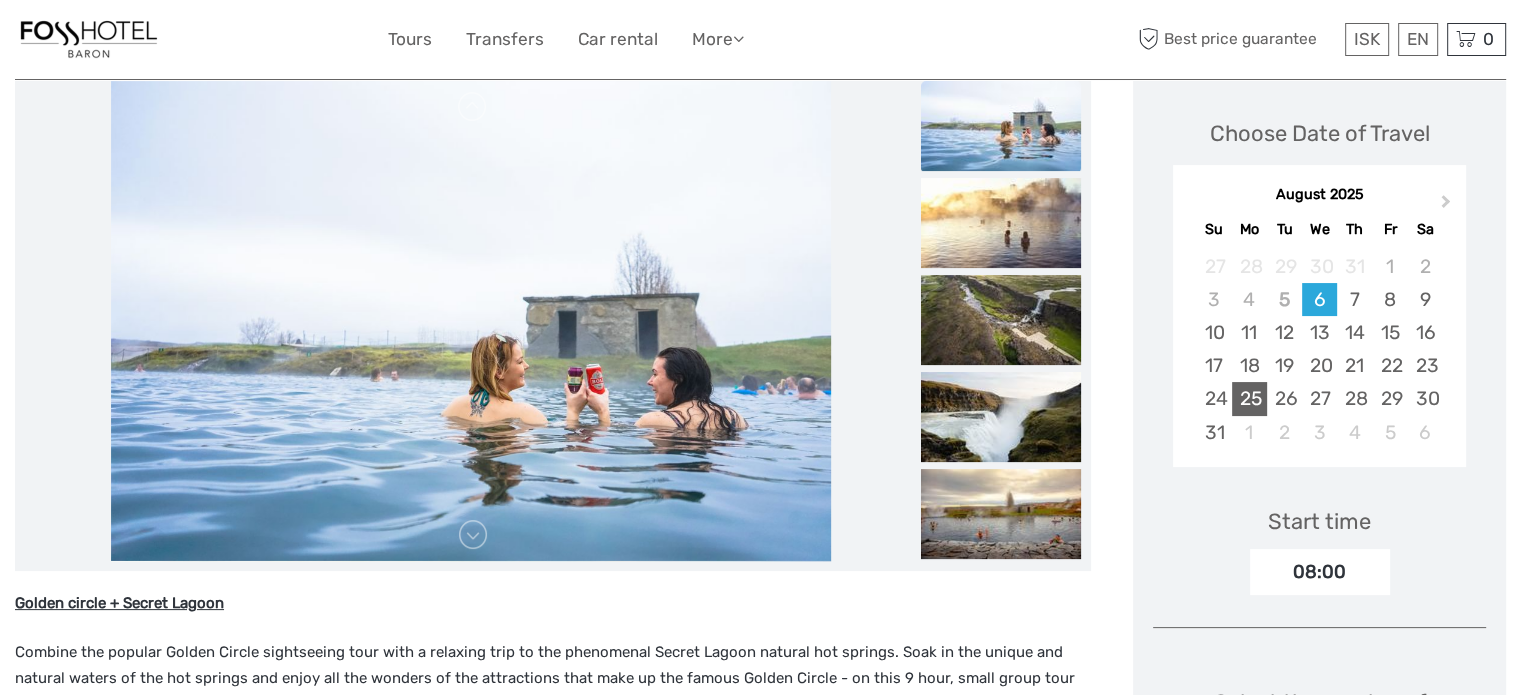 click on "25" at bounding box center (1249, 398) 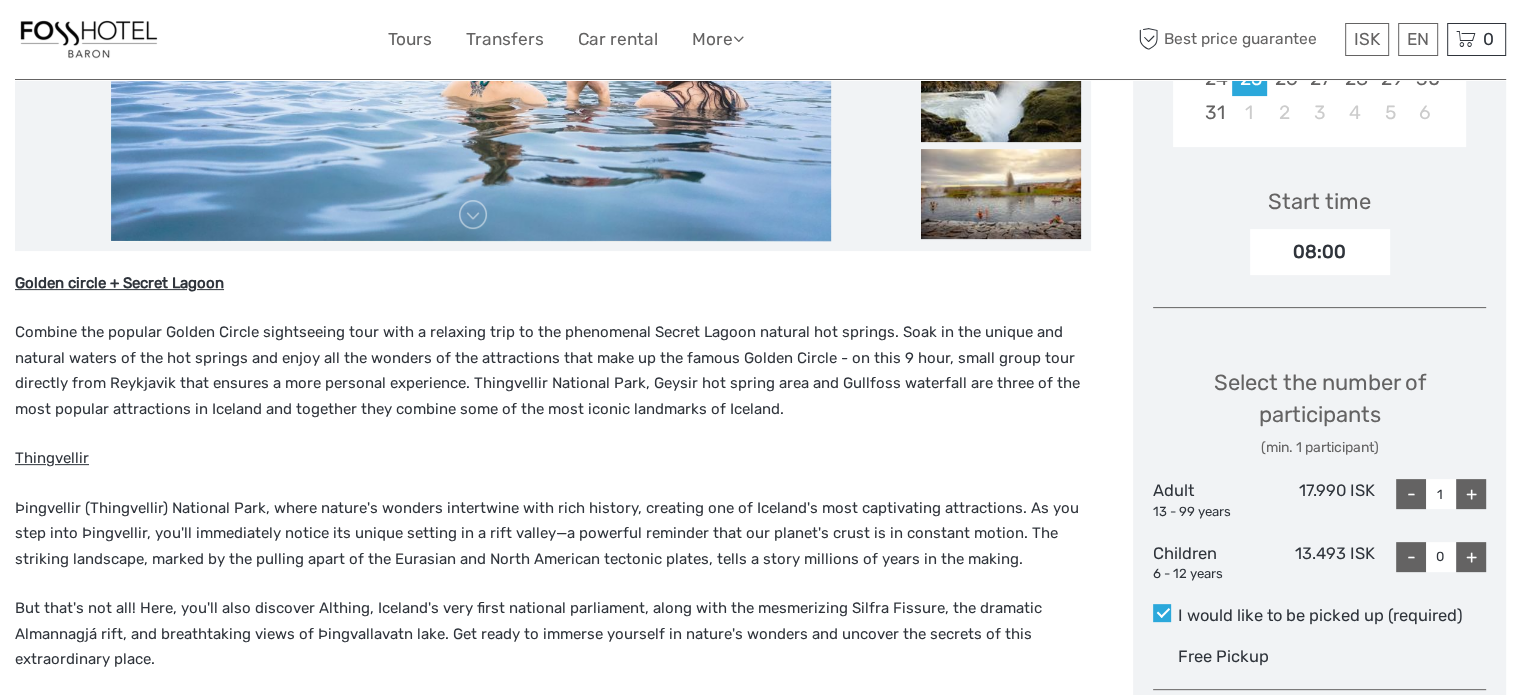 scroll, scrollTop: 612, scrollLeft: 0, axis: vertical 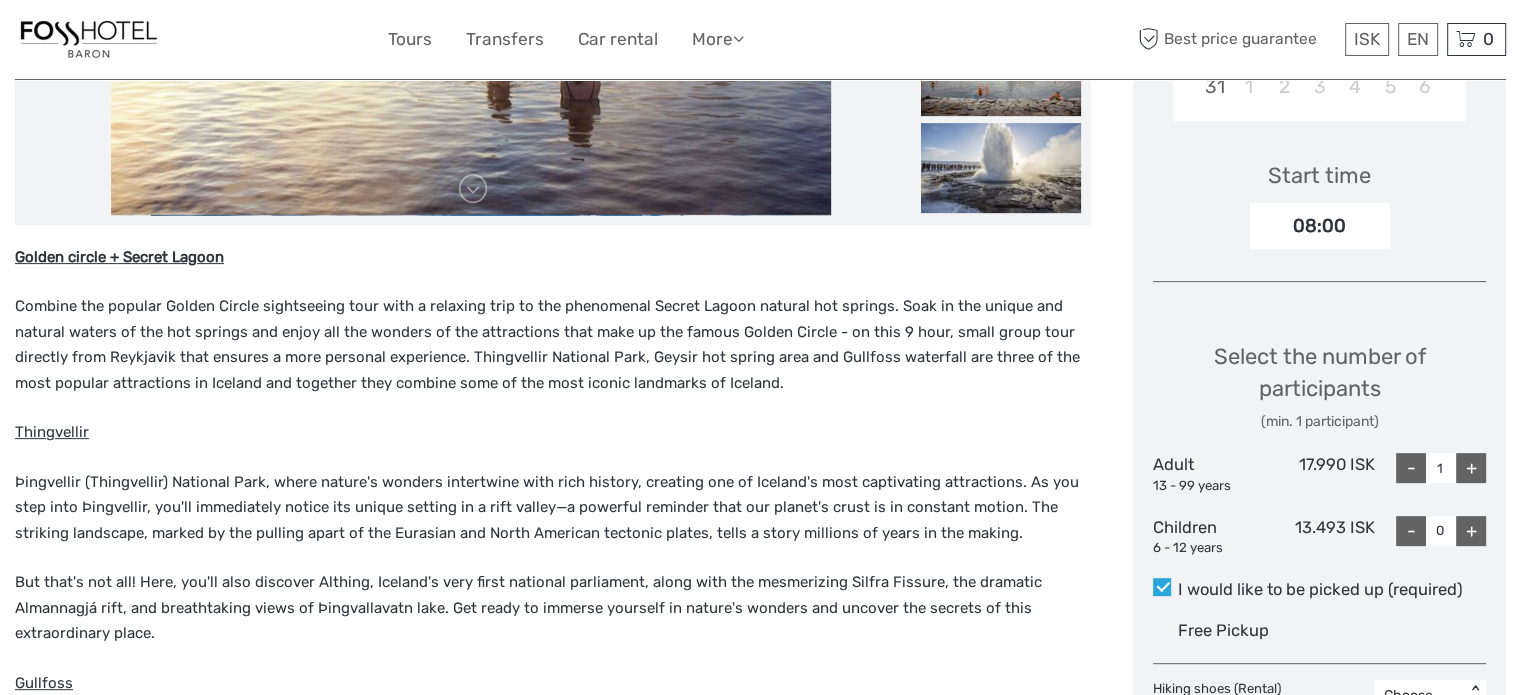 click on "+" at bounding box center (1471, 468) 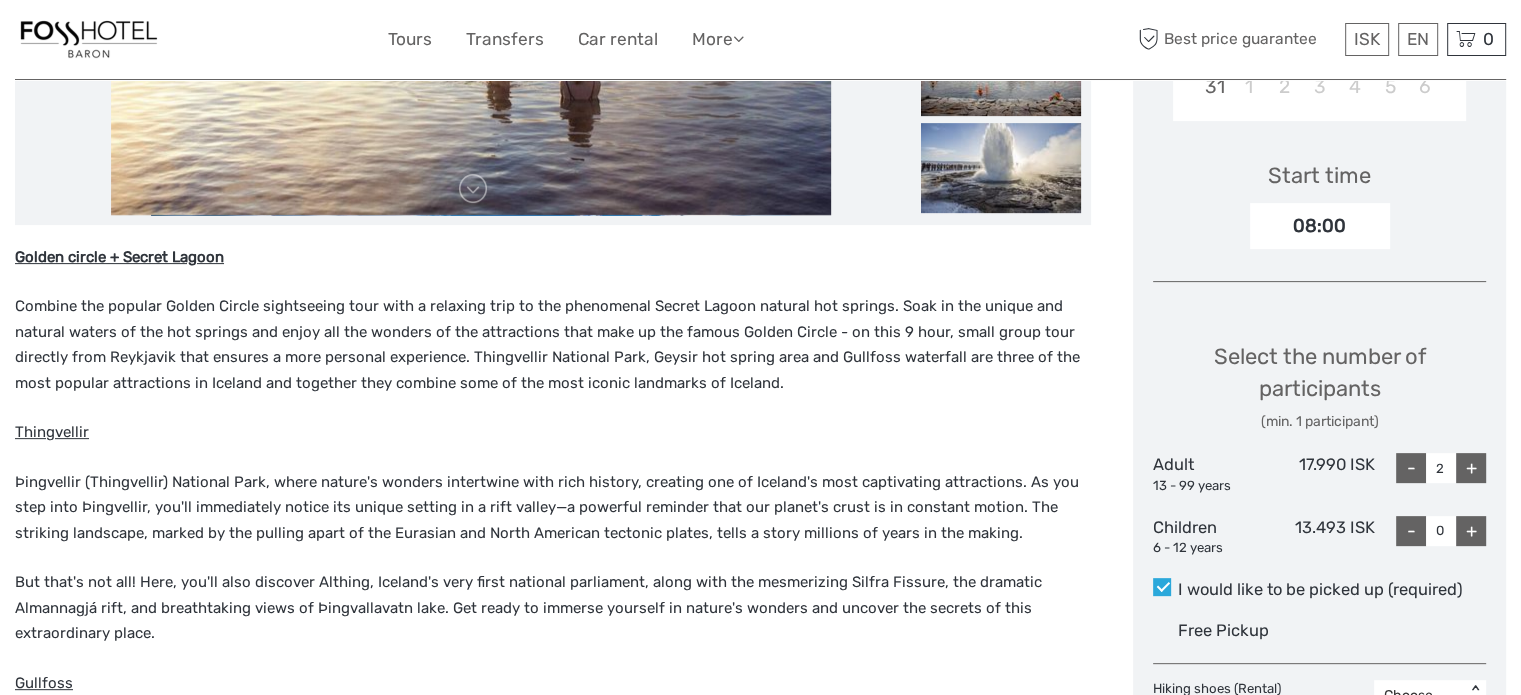 click on "+" at bounding box center [1471, 531] 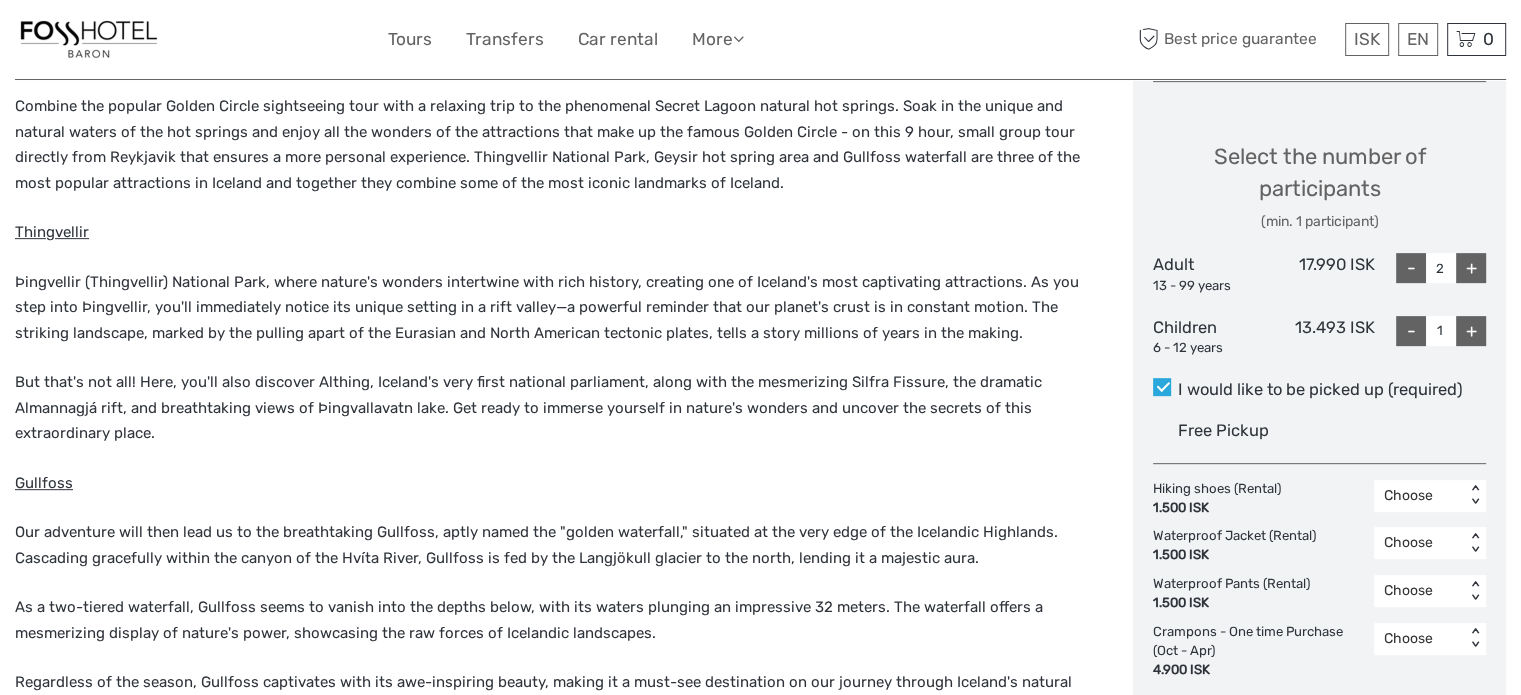 scroll, scrollTop: 852, scrollLeft: 0, axis: vertical 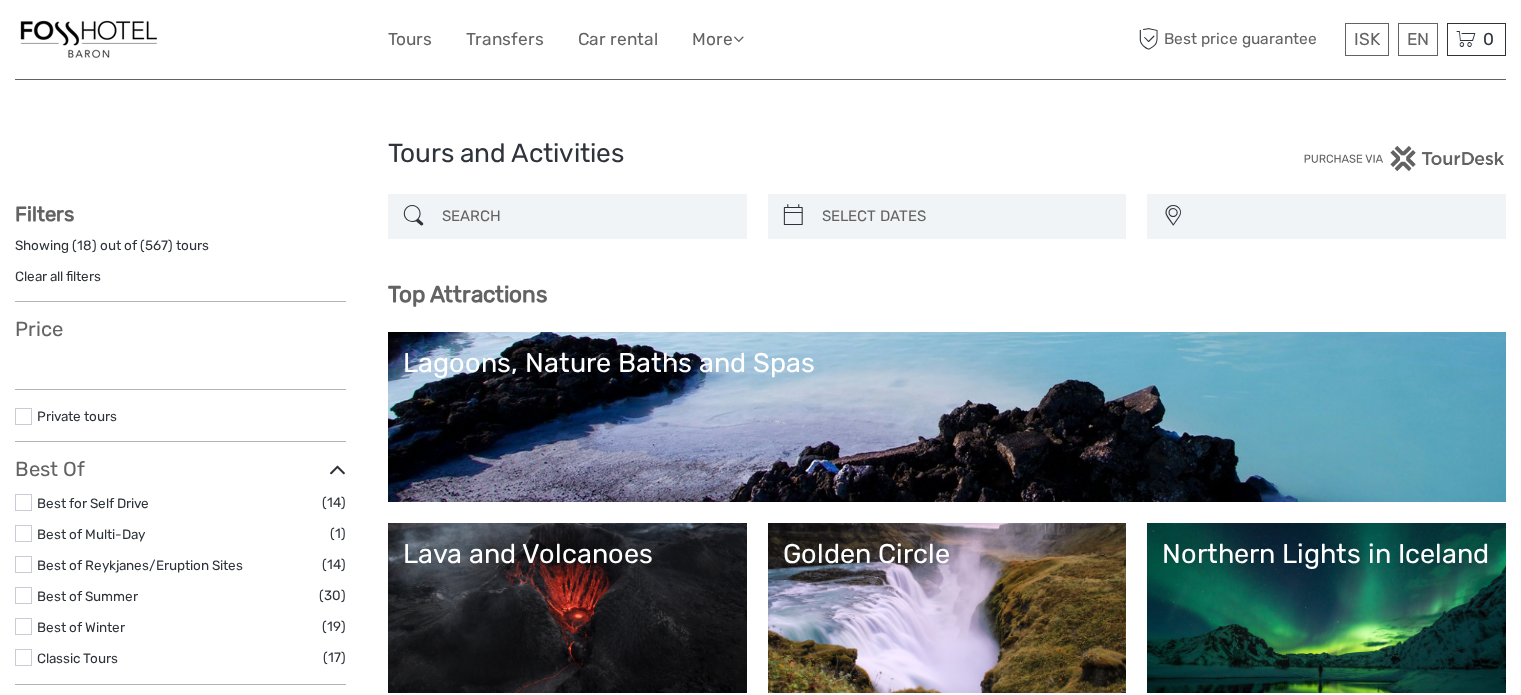 select 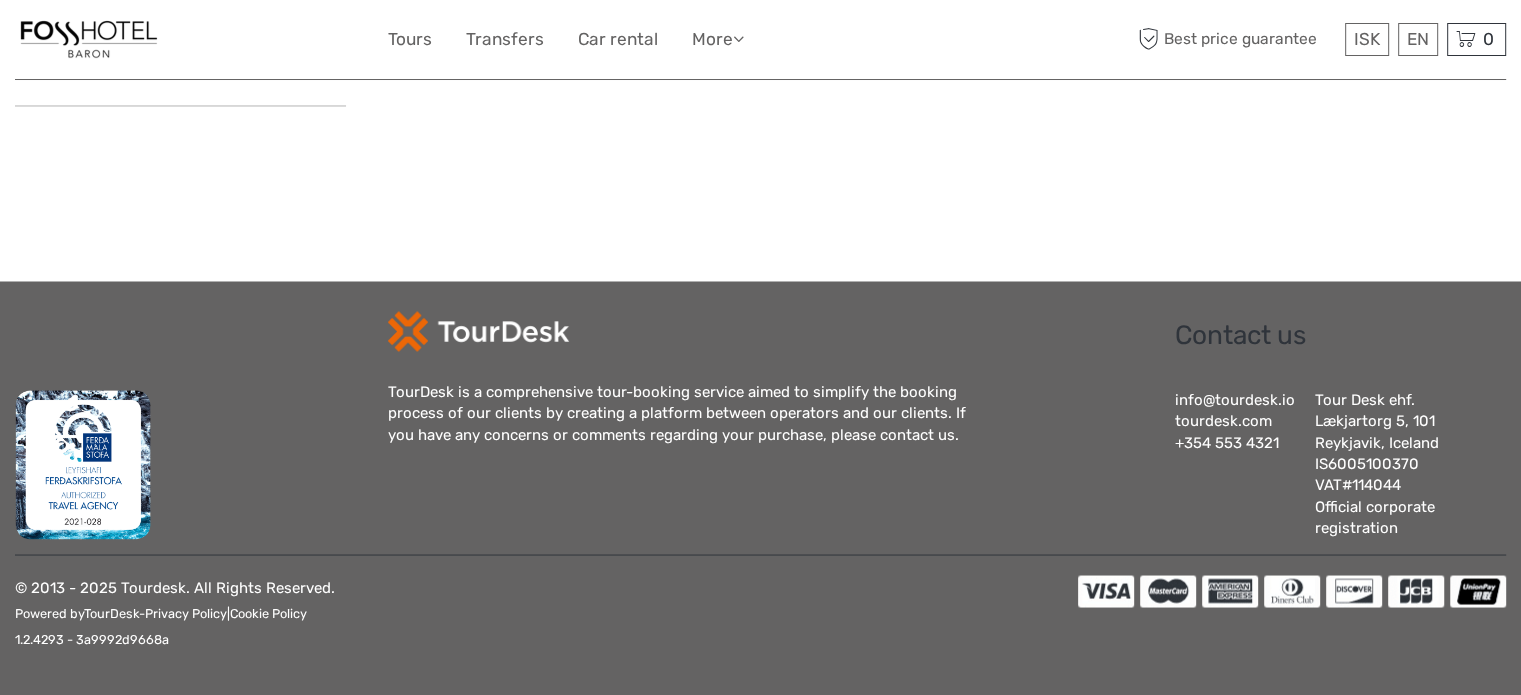 select 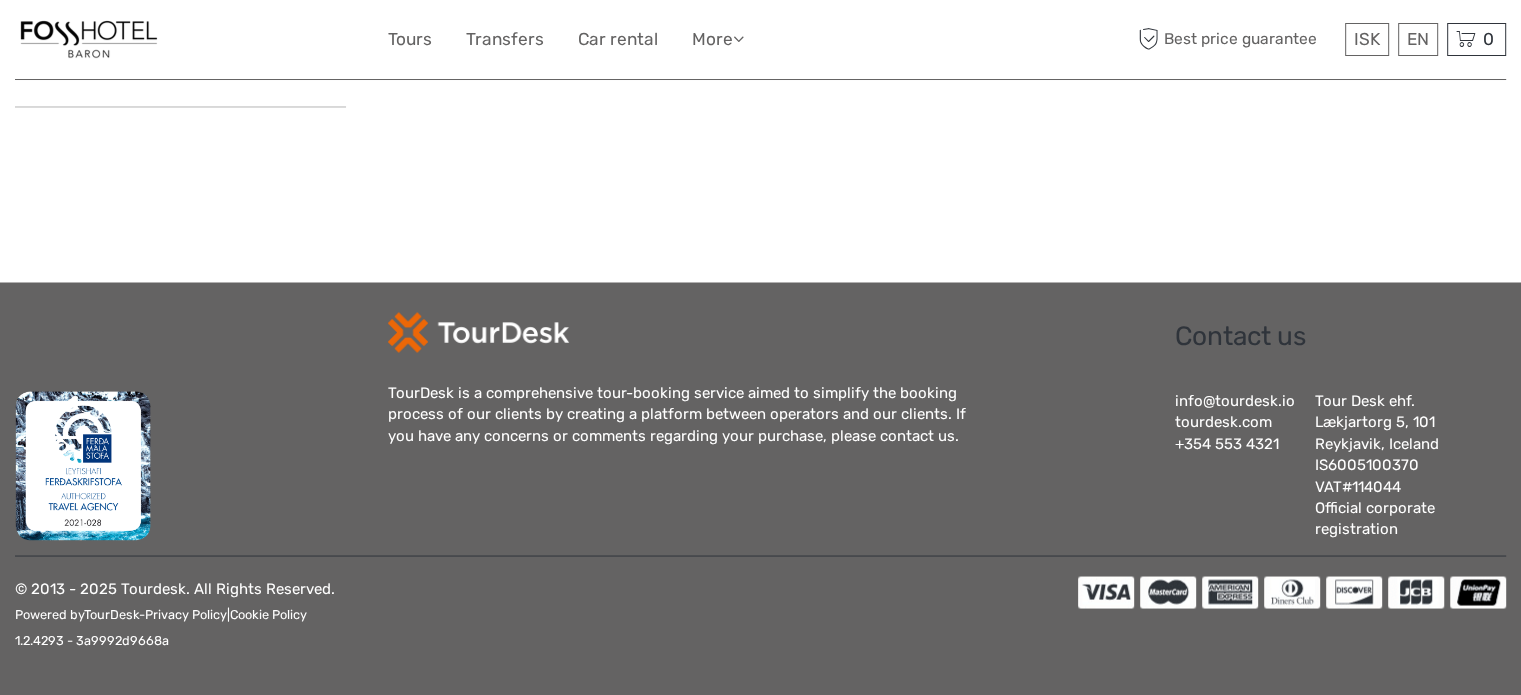 scroll, scrollTop: 0, scrollLeft: 0, axis: both 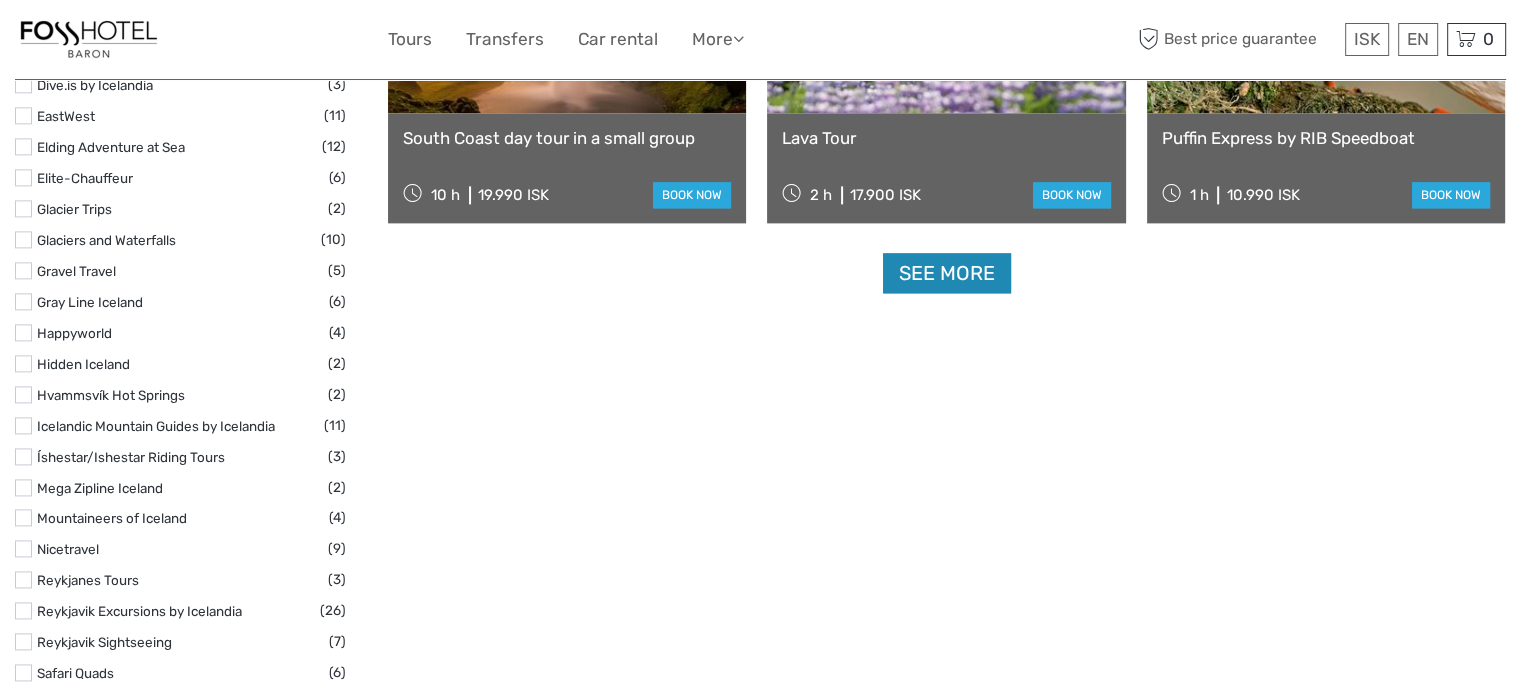 click on "See more" at bounding box center [947, 273] 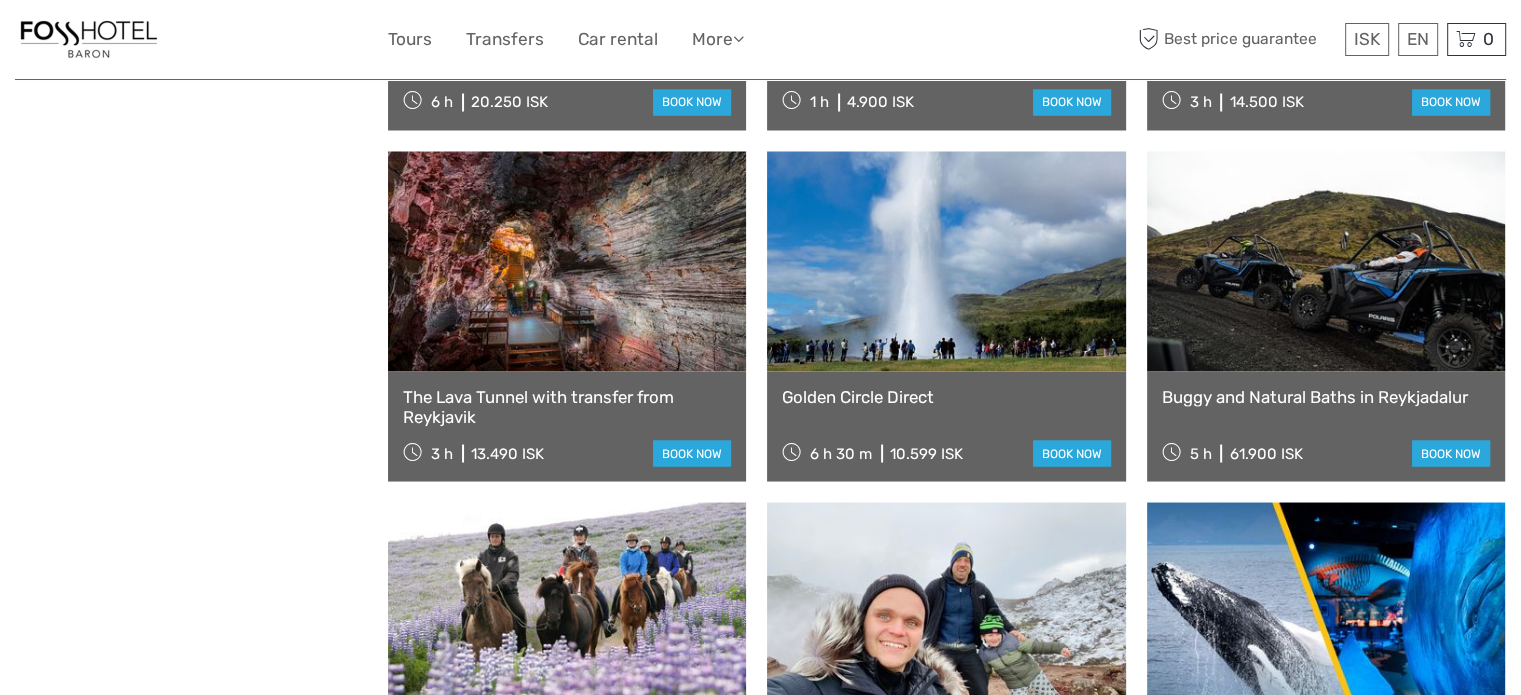 scroll, scrollTop: 3720, scrollLeft: 0, axis: vertical 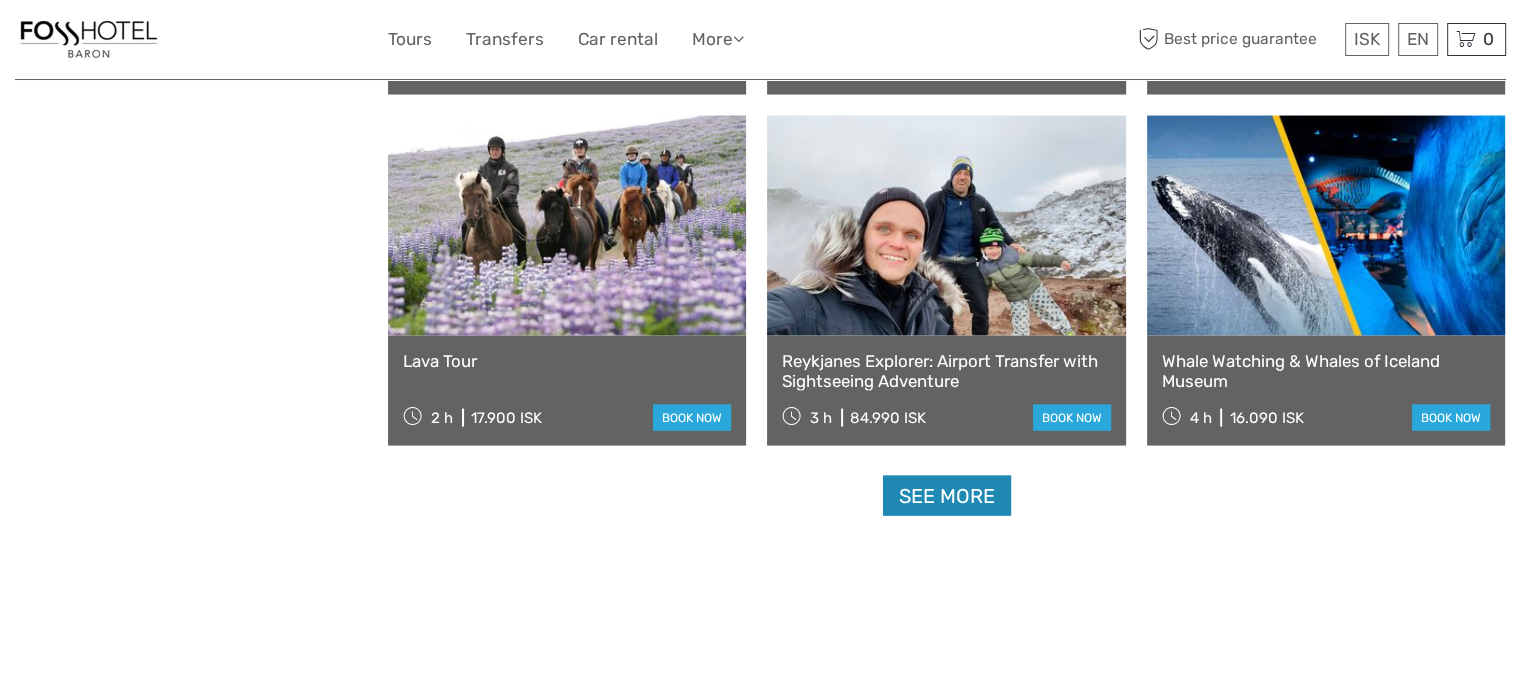 click on "See more" at bounding box center [947, 496] 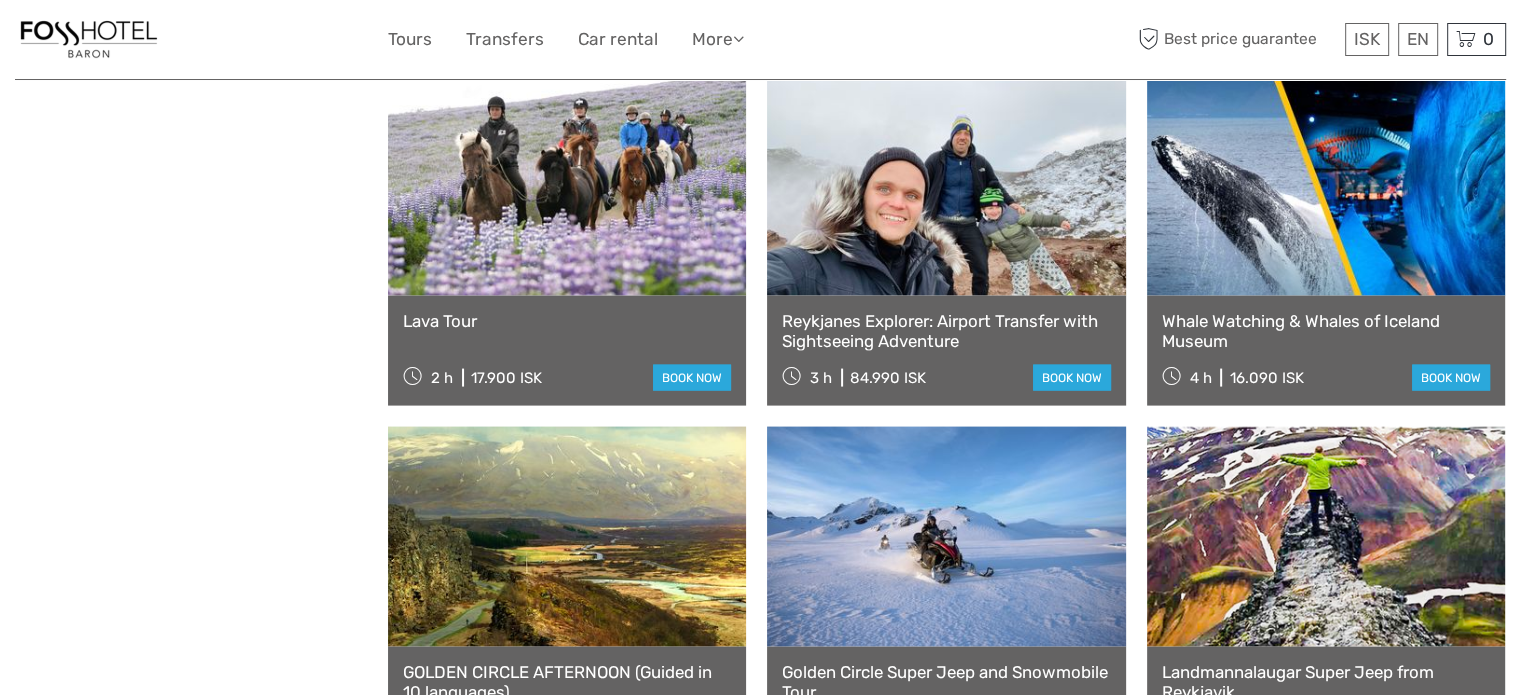 scroll, scrollTop: 4252, scrollLeft: 0, axis: vertical 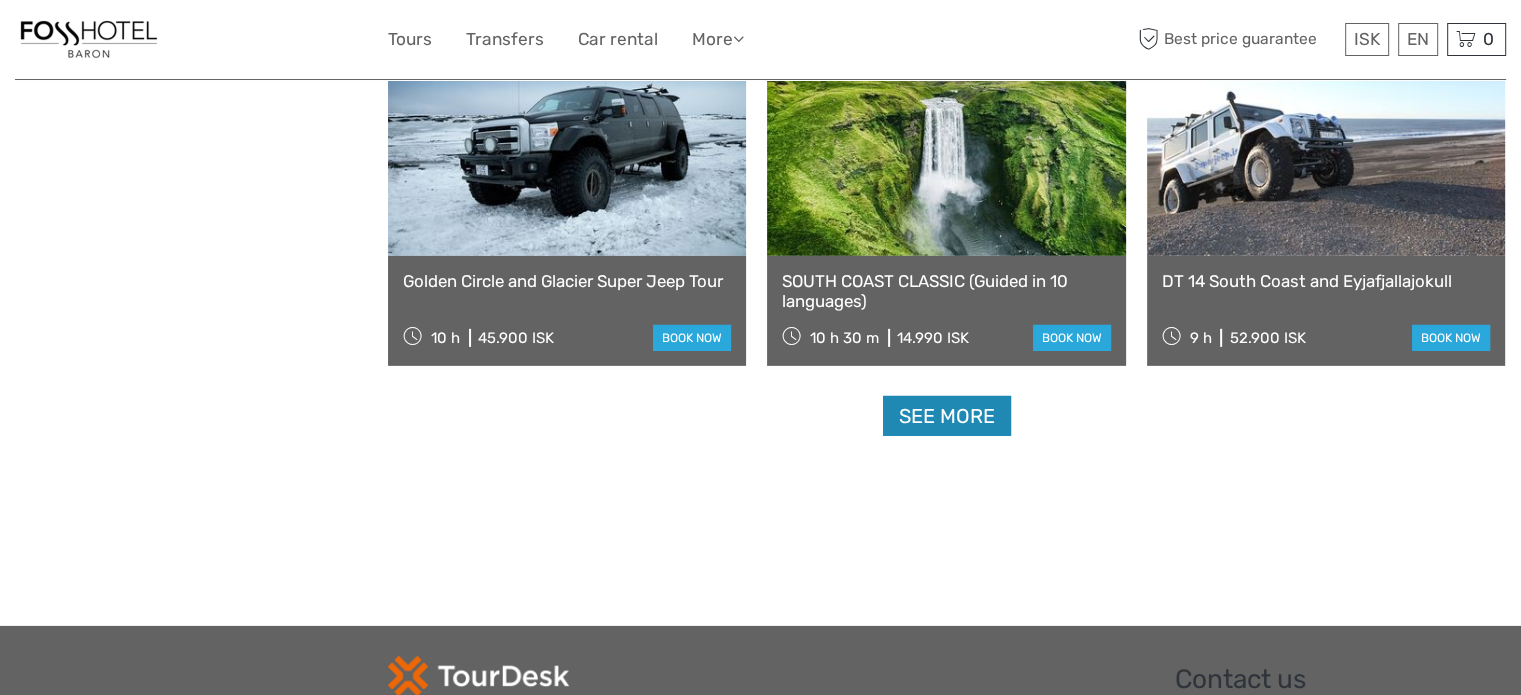 click on "See more" at bounding box center [947, 416] 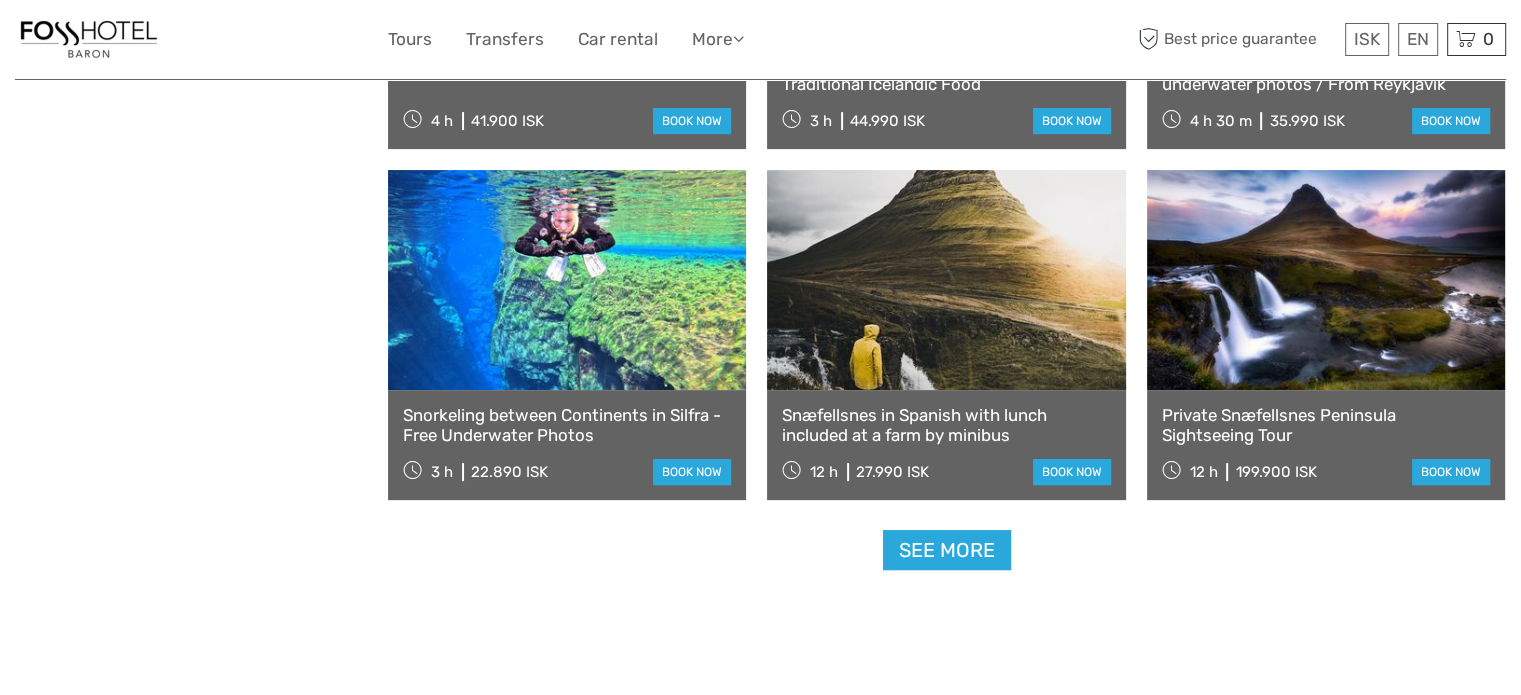 scroll, scrollTop: 8251, scrollLeft: 0, axis: vertical 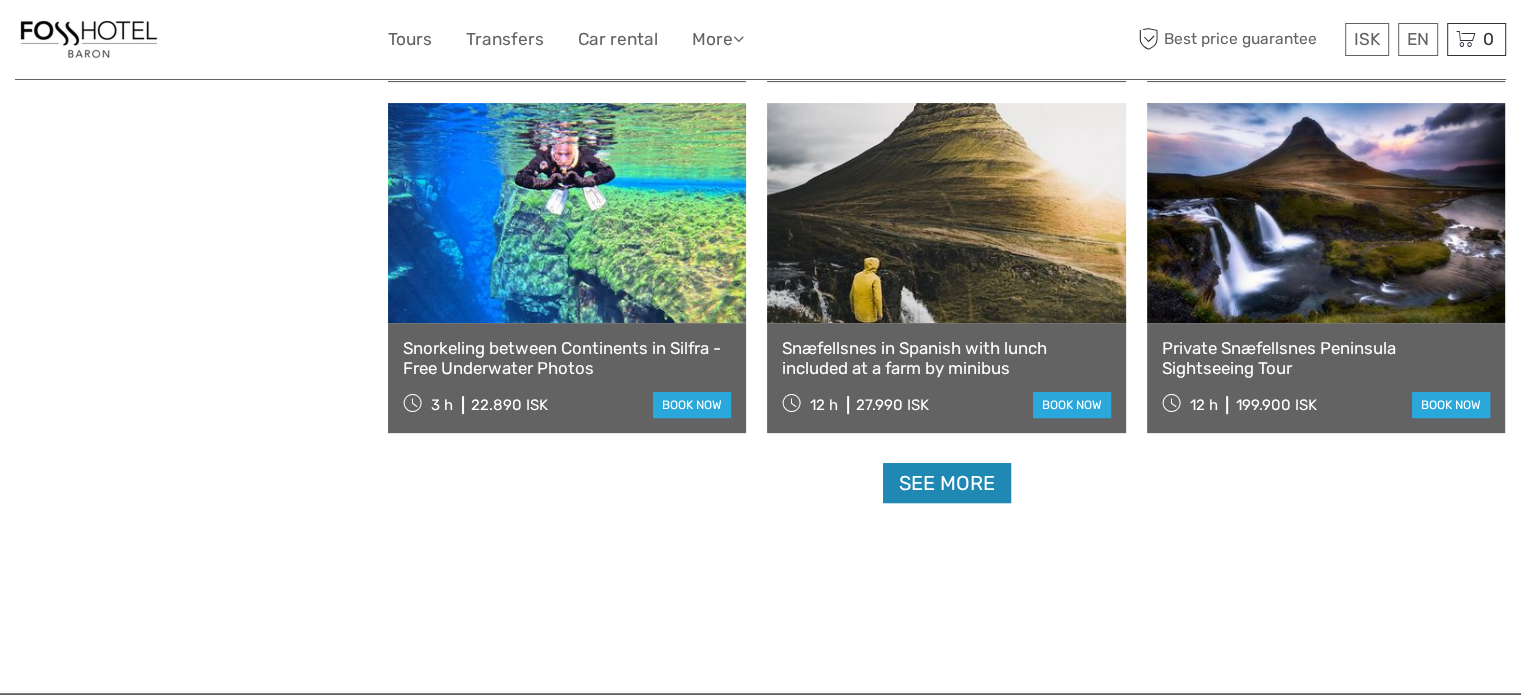 click on "See more" at bounding box center [947, 483] 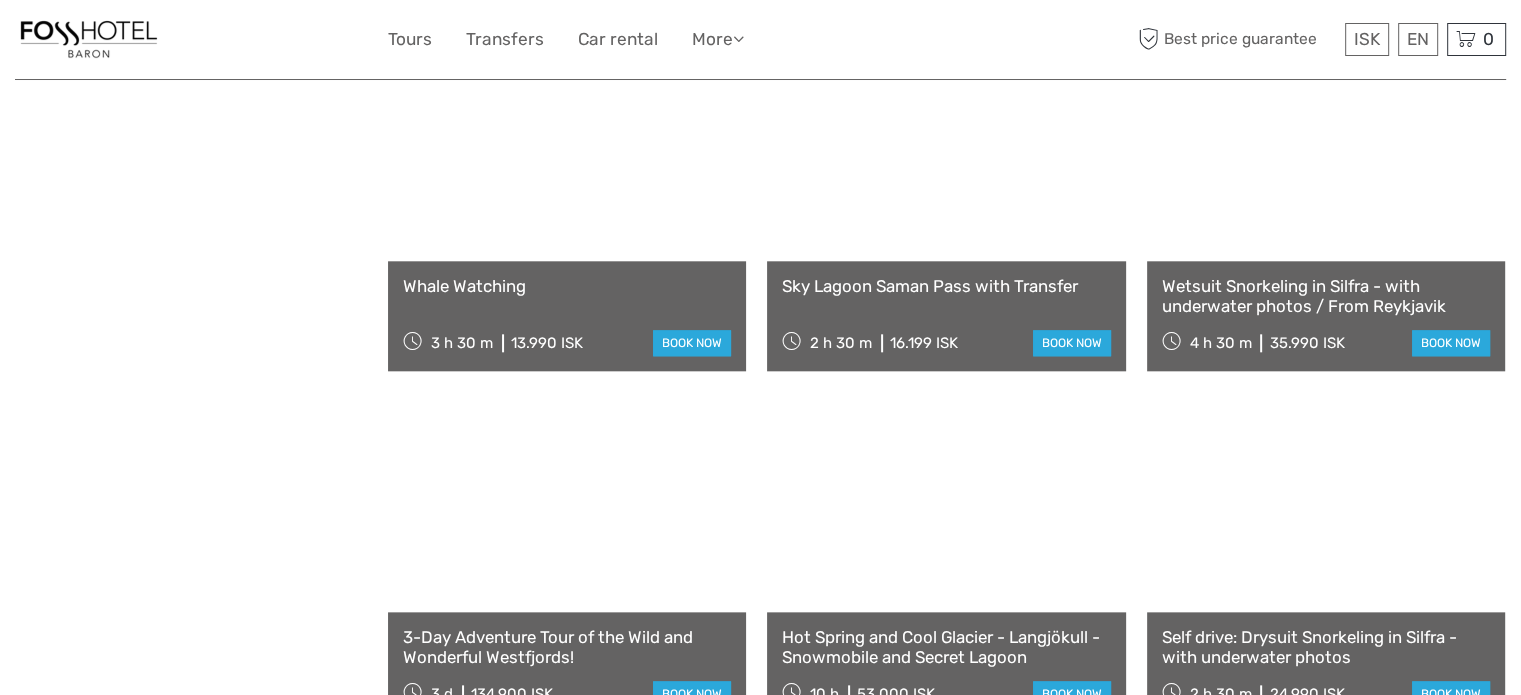 scroll, scrollTop: 9771, scrollLeft: 0, axis: vertical 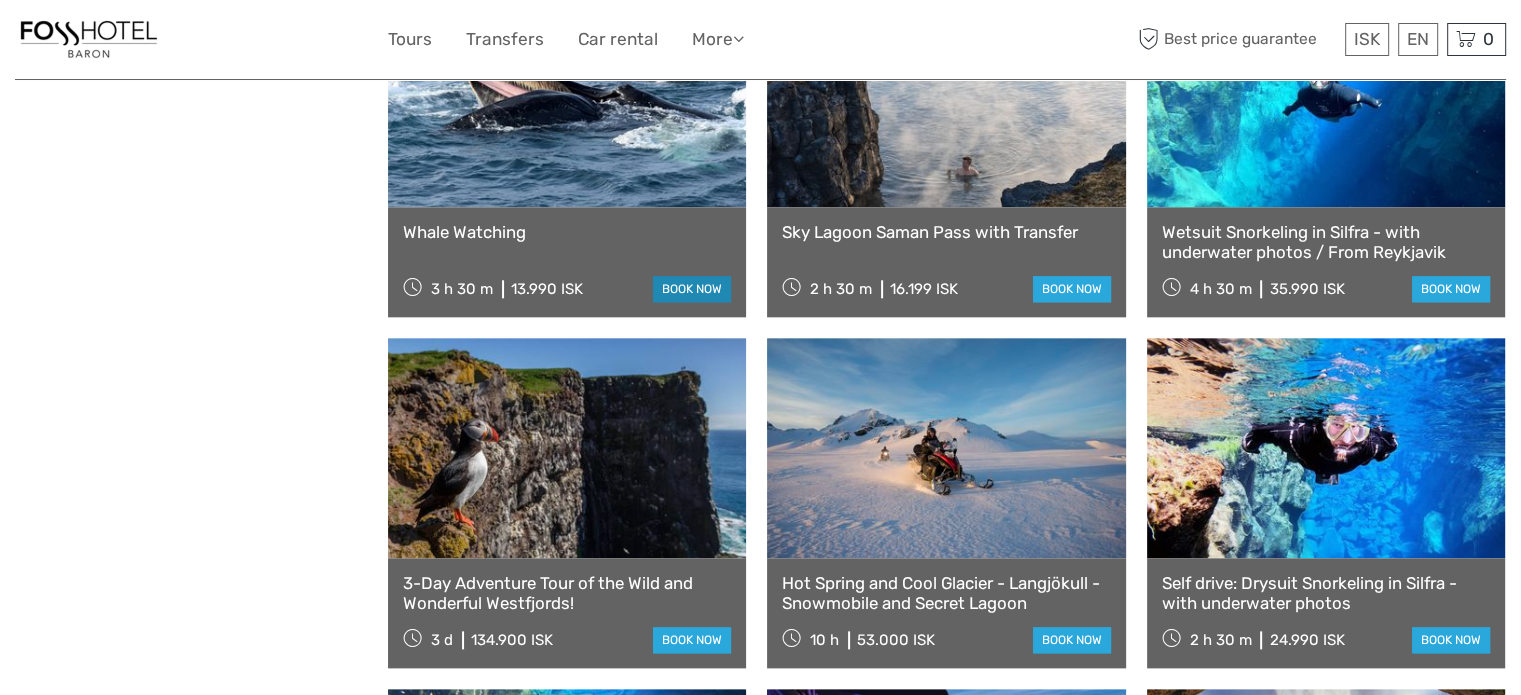 click on "book now" at bounding box center [692, 289] 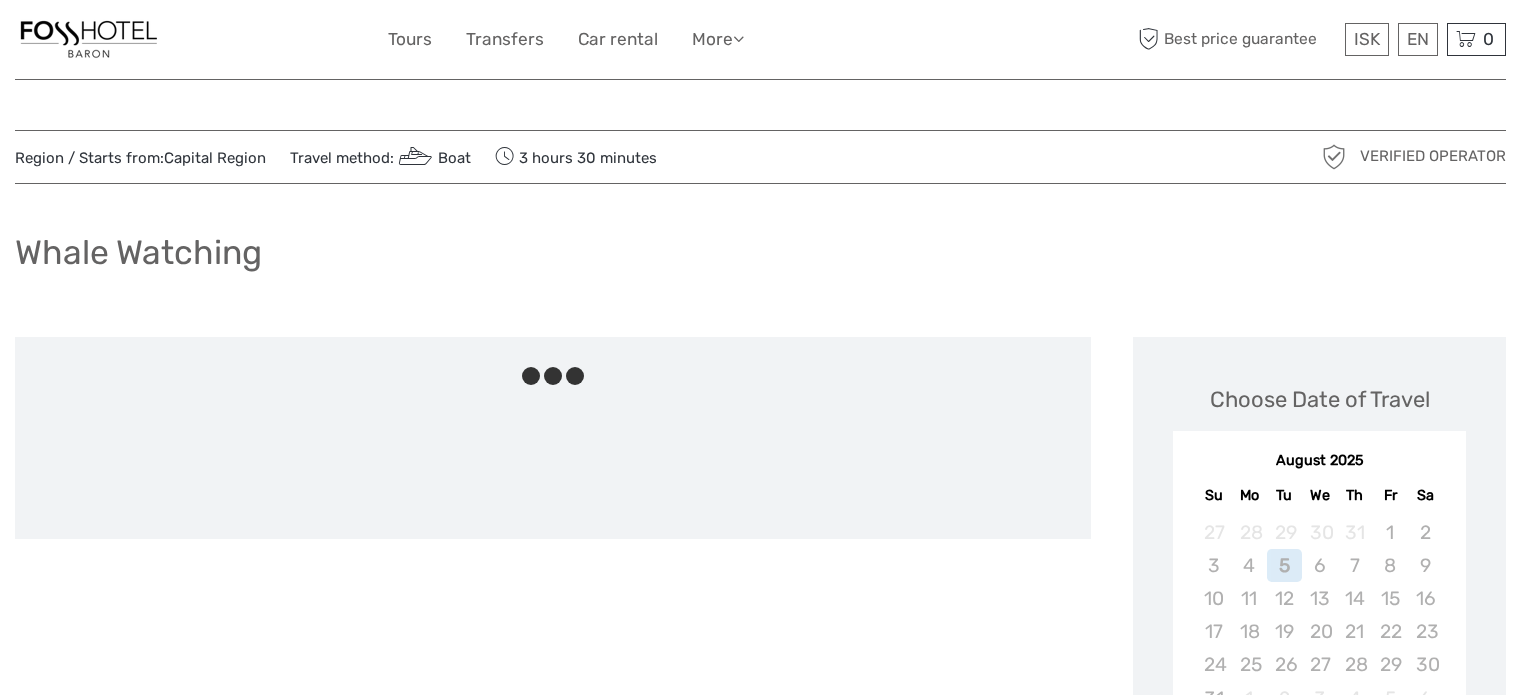 scroll, scrollTop: 0, scrollLeft: 0, axis: both 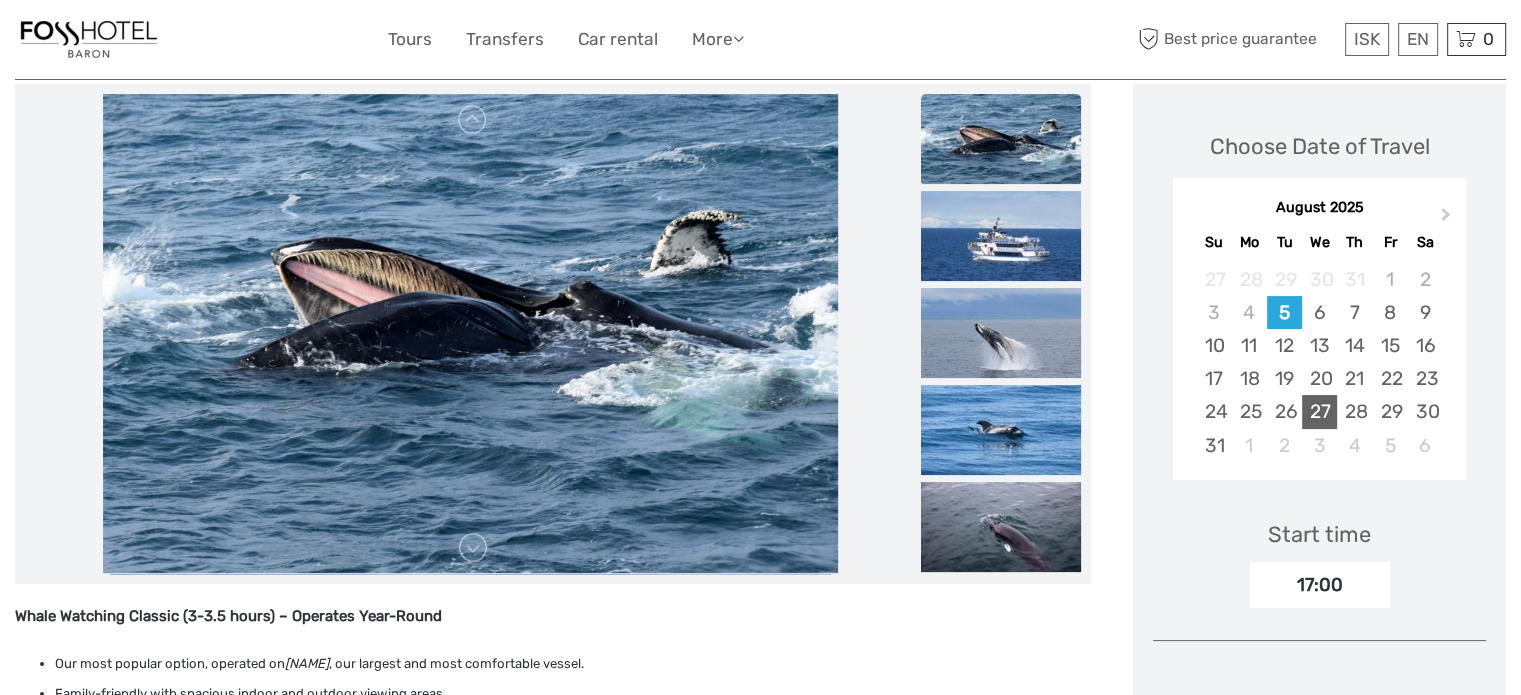 click on "27" at bounding box center [1319, 411] 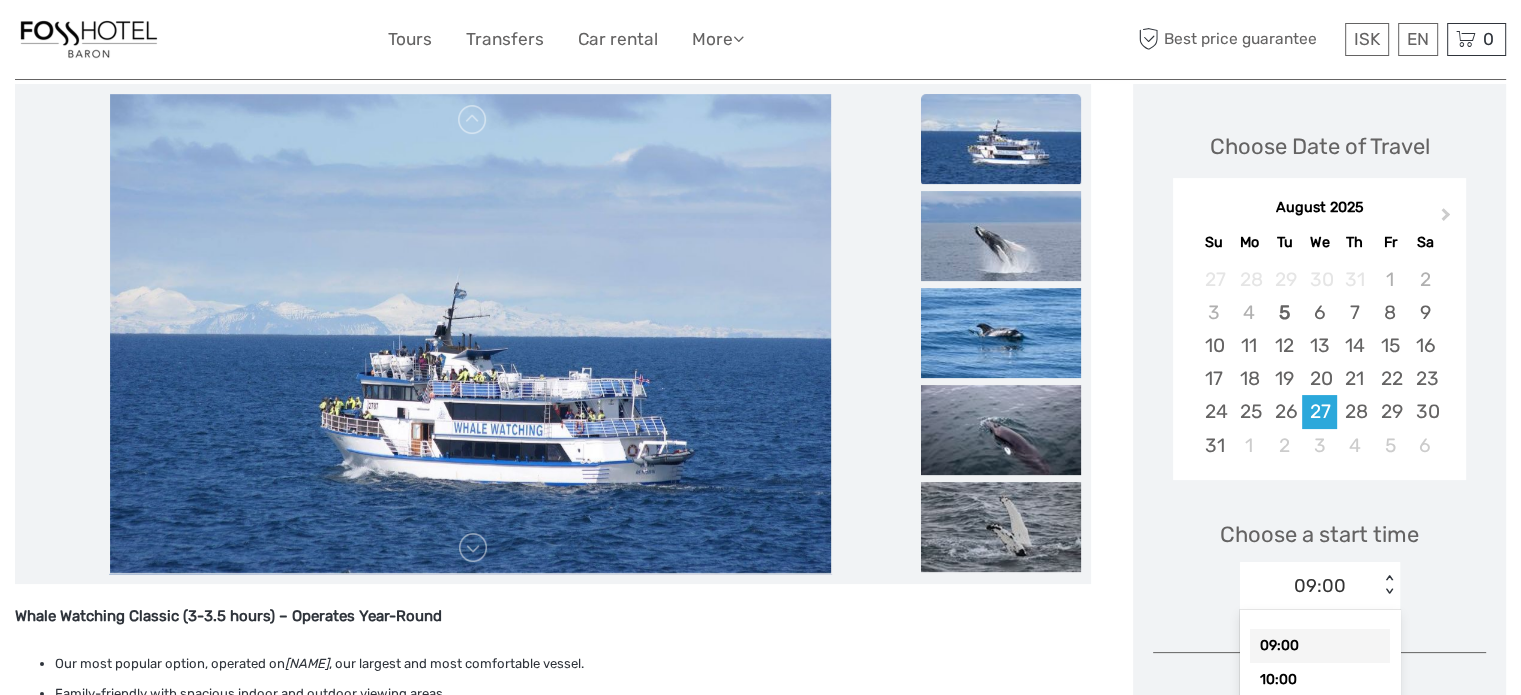 click on "option 09:00 selected, 1 of 4. 4 results available. Use Up and Down to choose options, press Enter to select the currently focused option, press Escape to exit the menu, press Tab to select the option and exit the menu. 09:00 < > 09:00 10:00 13:00 17:00" at bounding box center (1320, 586) 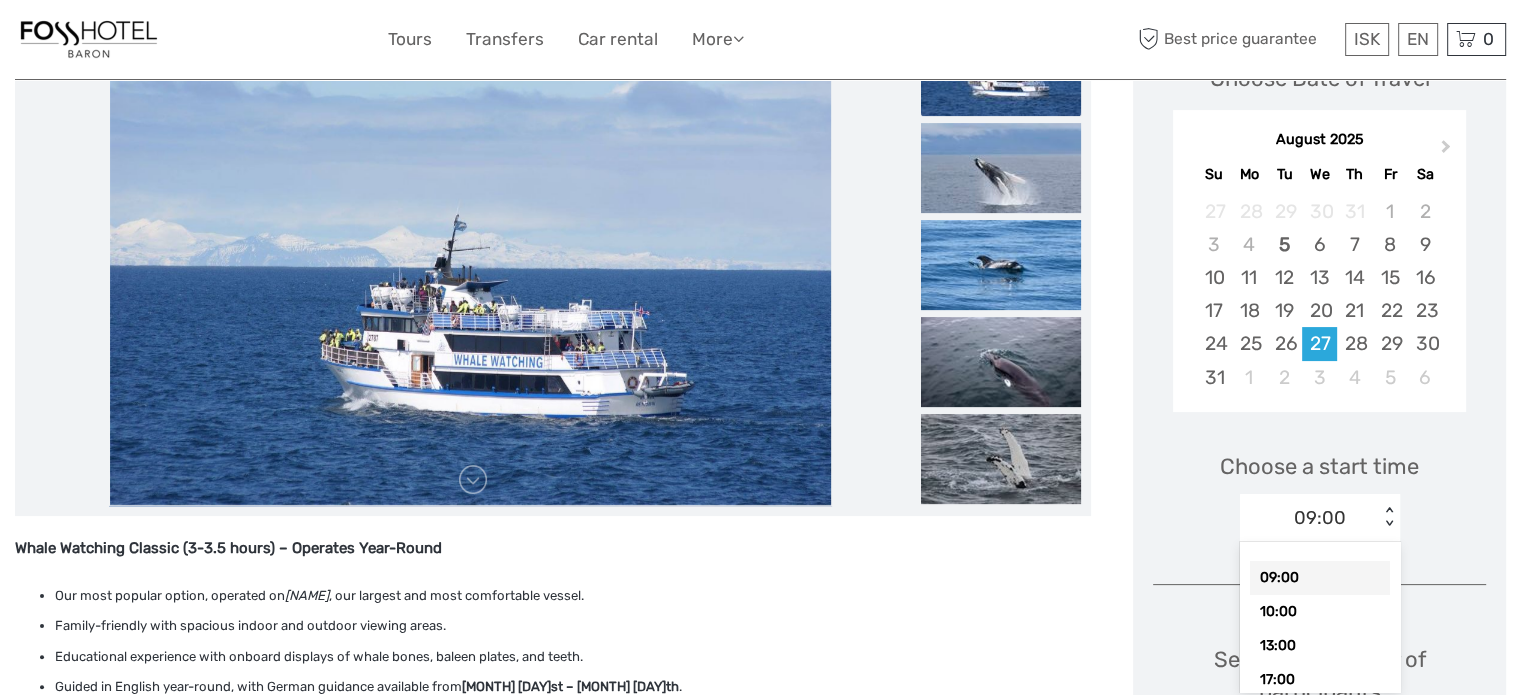 scroll, scrollTop: 325, scrollLeft: 0, axis: vertical 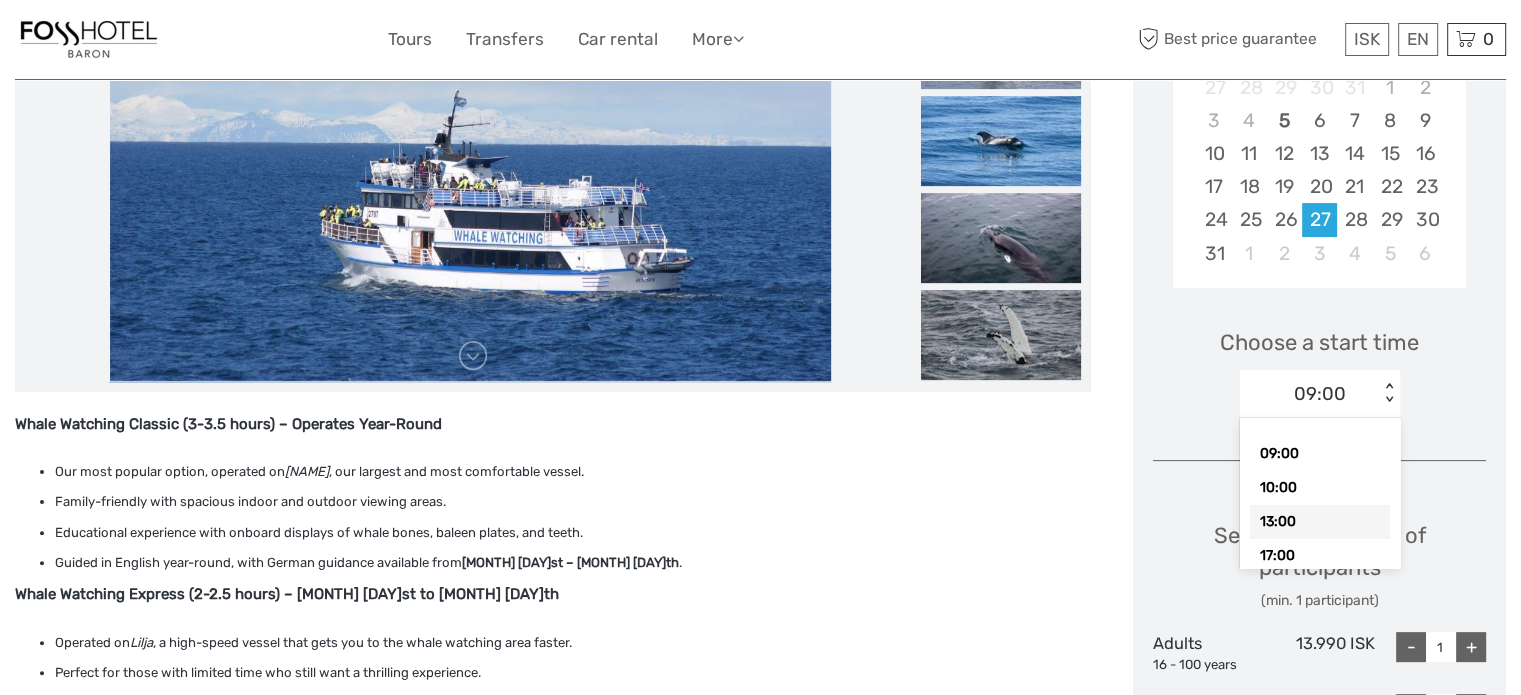 click on "13:00" at bounding box center (1320, 522) 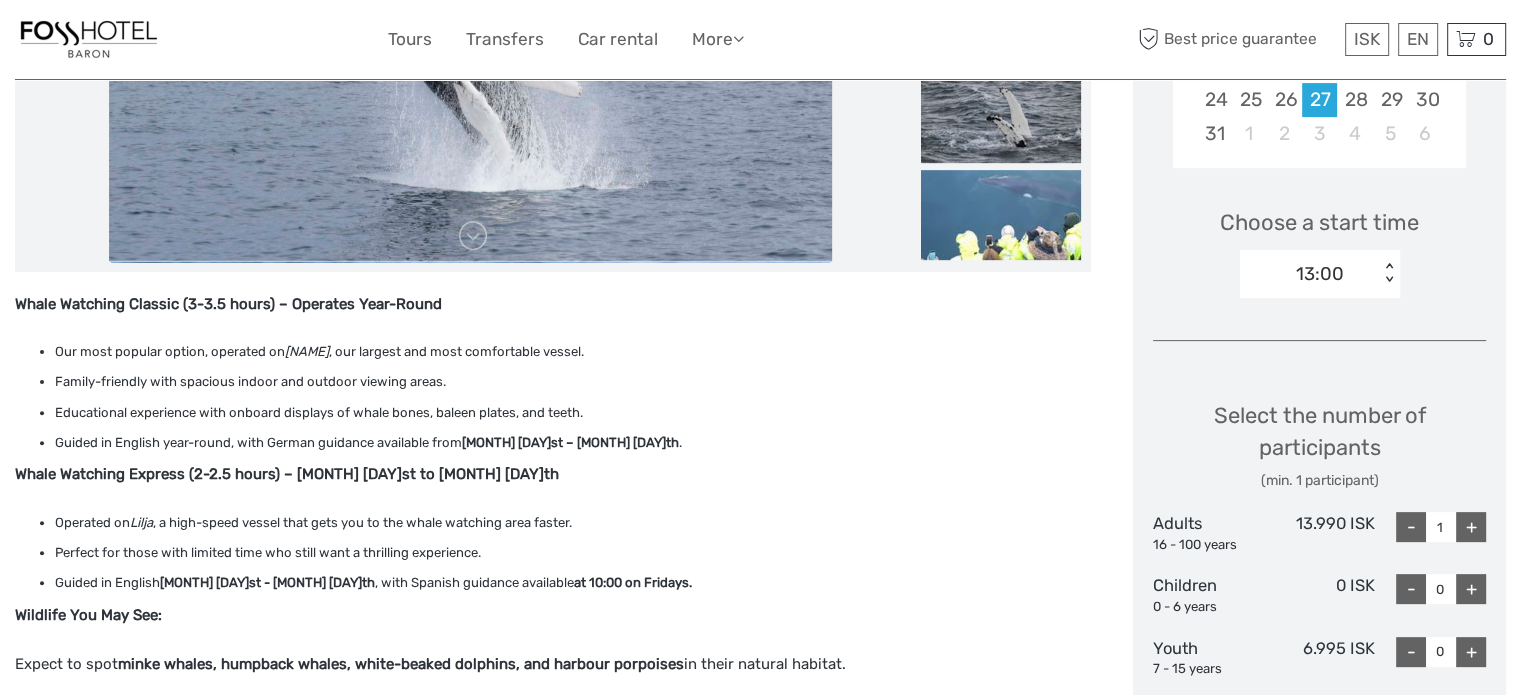 scroll, scrollTop: 579, scrollLeft: 0, axis: vertical 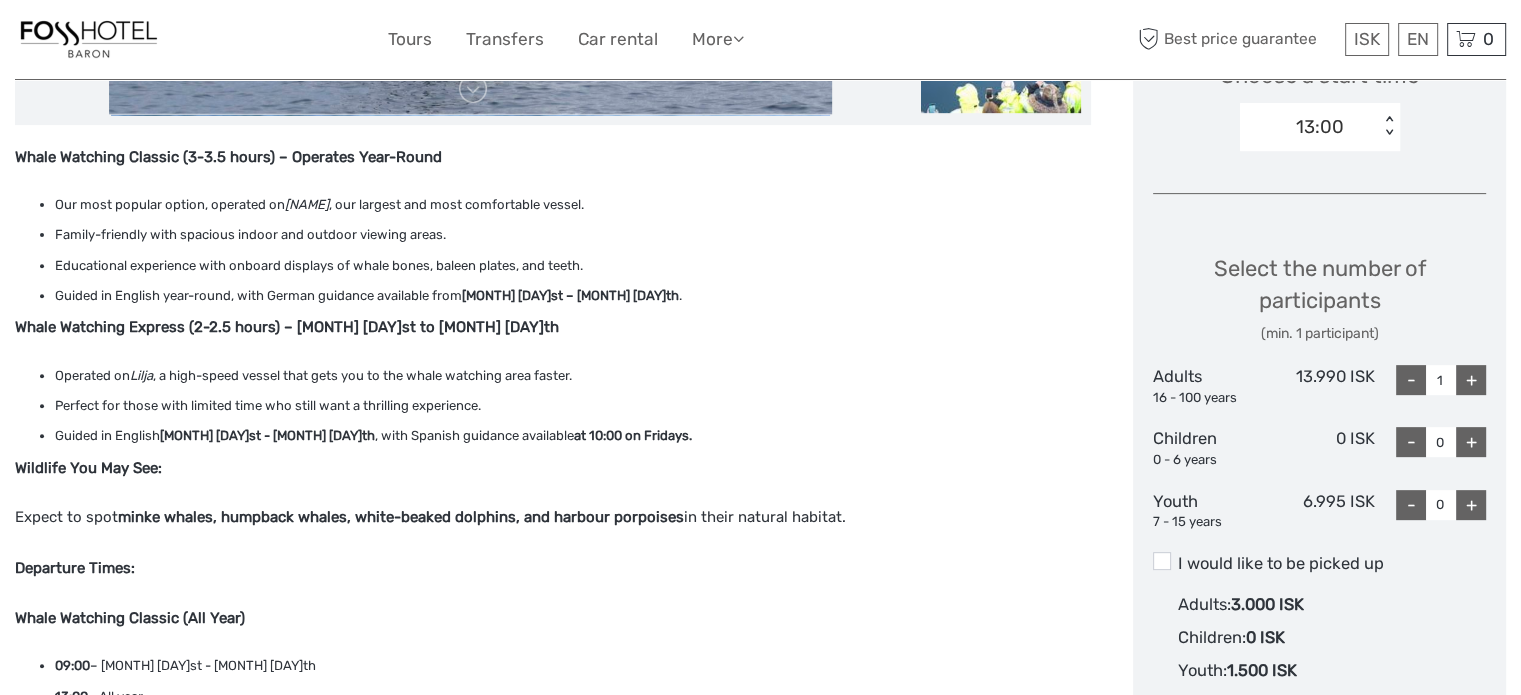 click on "+" at bounding box center (1471, 380) 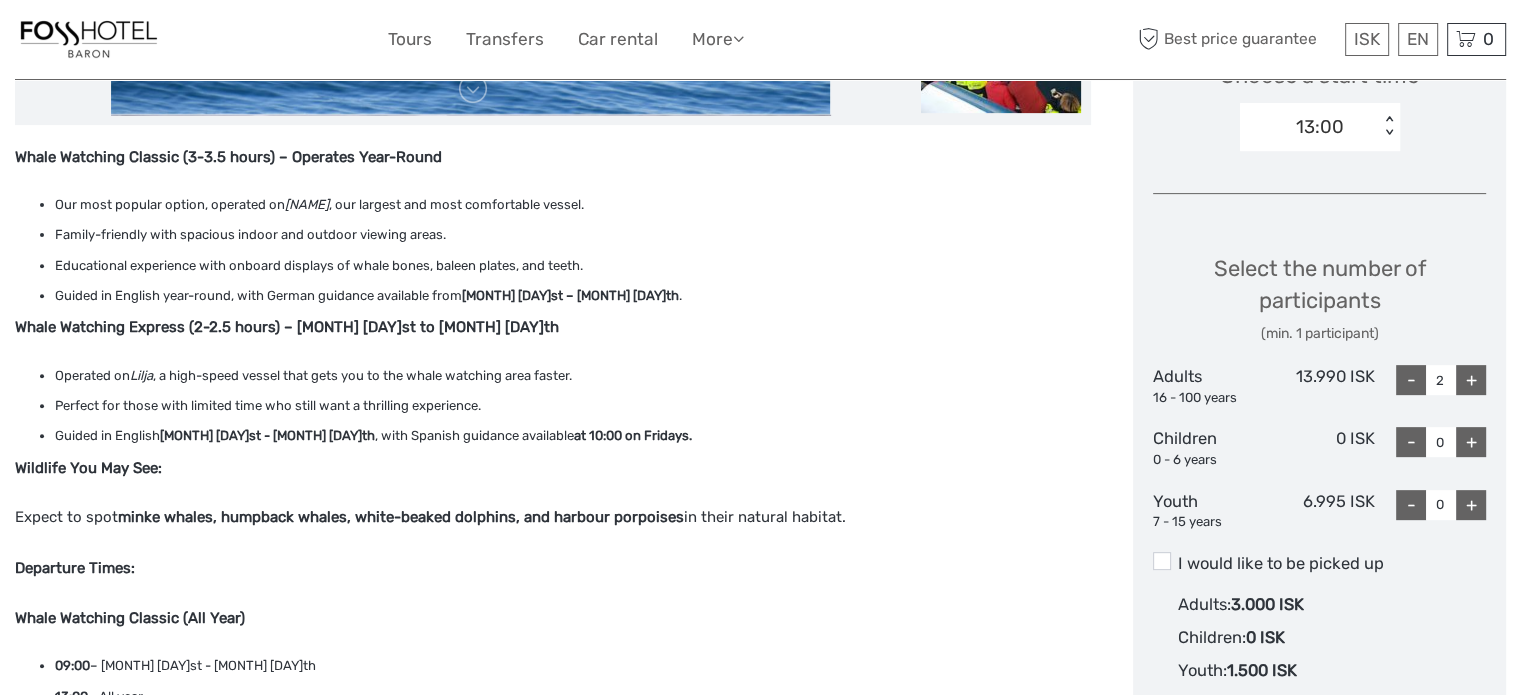 click on "+" at bounding box center [1471, 505] 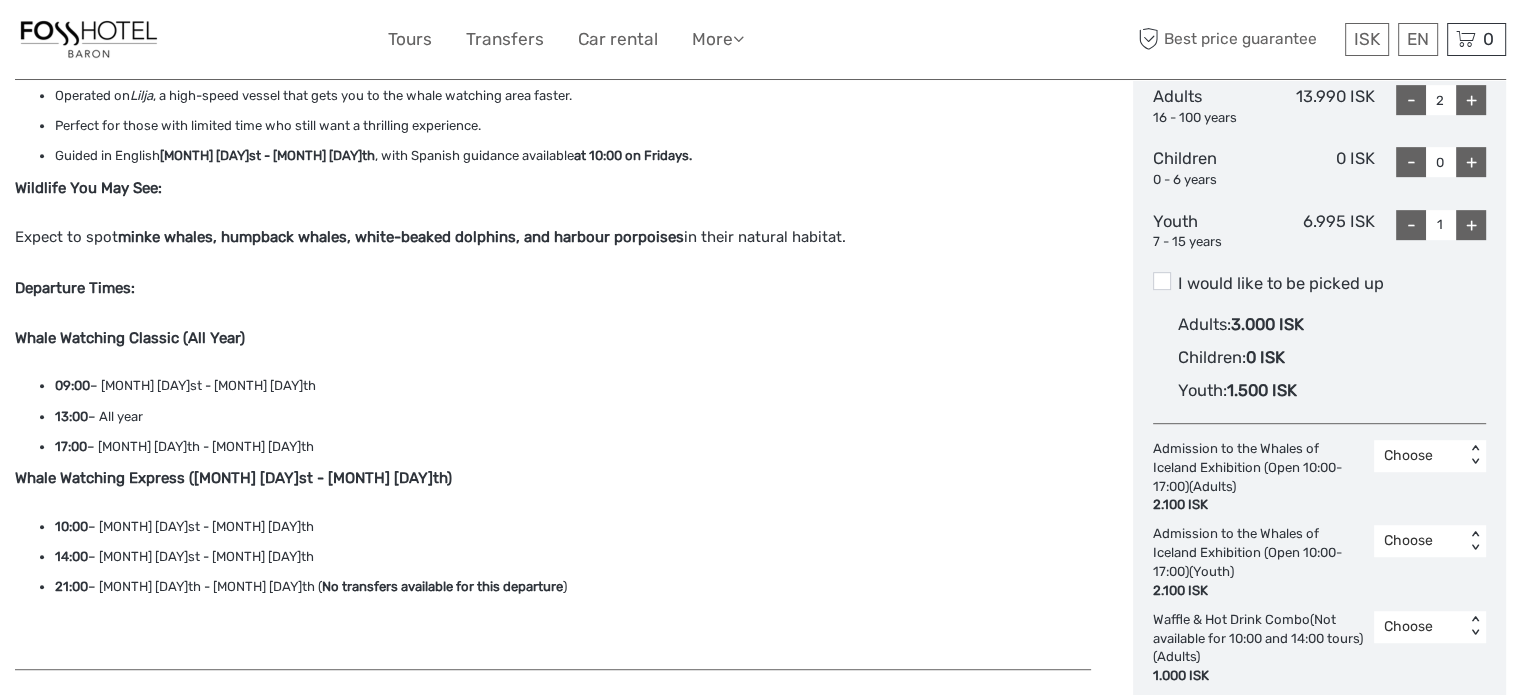 scroll, scrollTop: 1044, scrollLeft: 0, axis: vertical 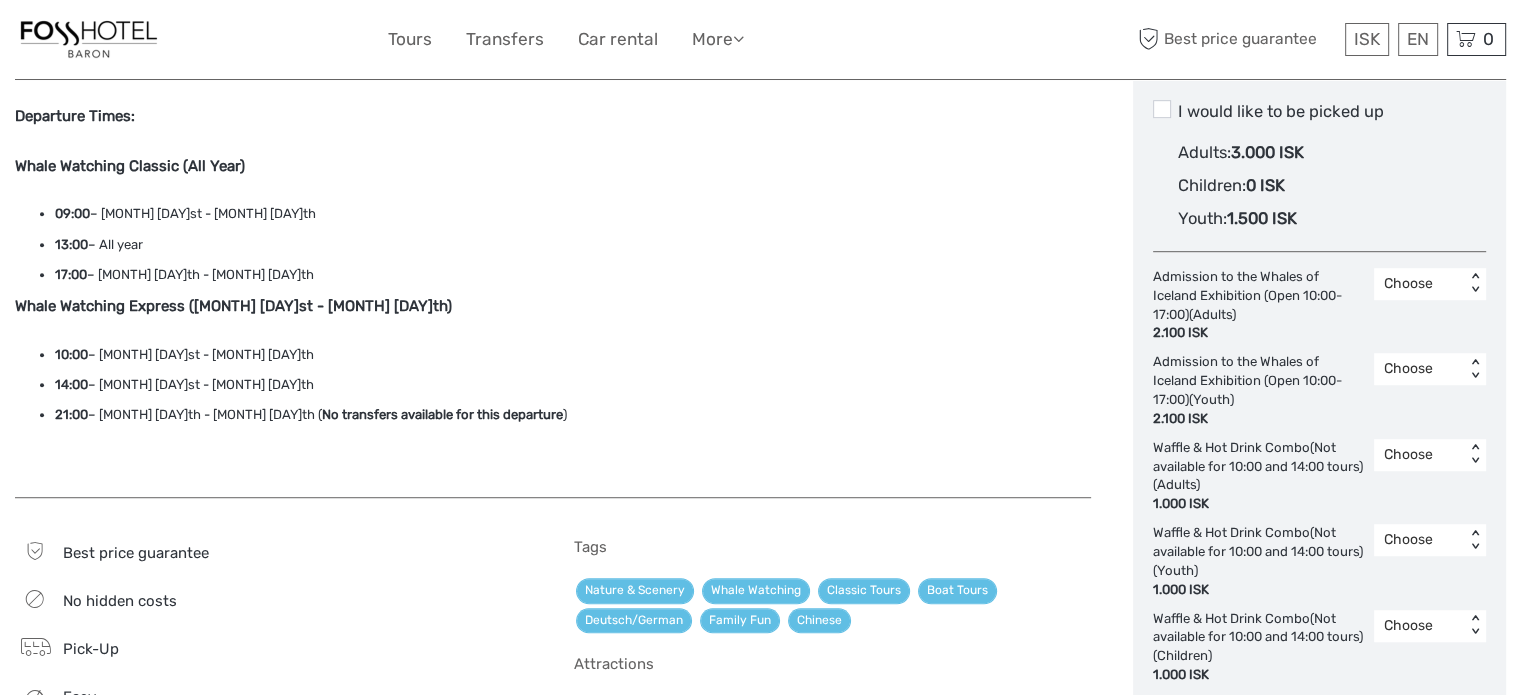 click on "< >" at bounding box center (1475, 454) 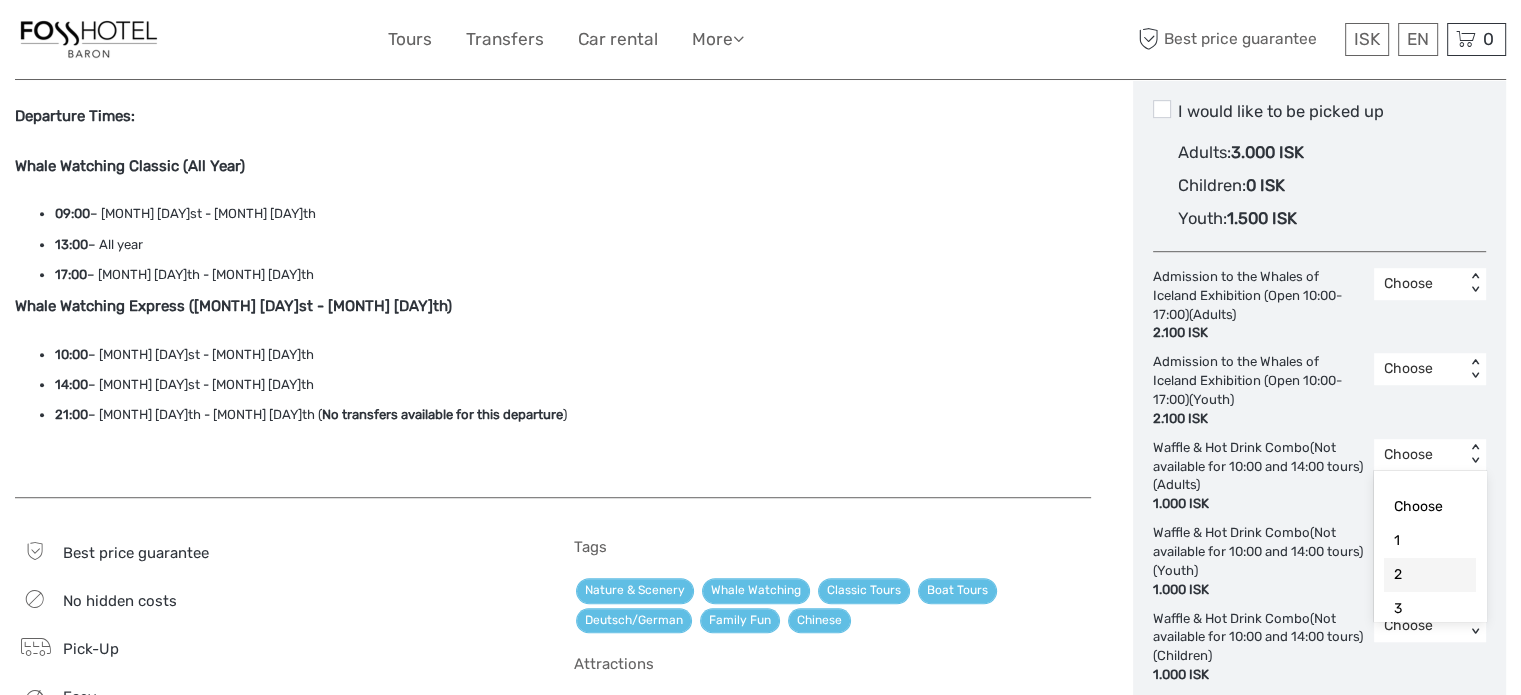 click on "2" at bounding box center (1430, 575) 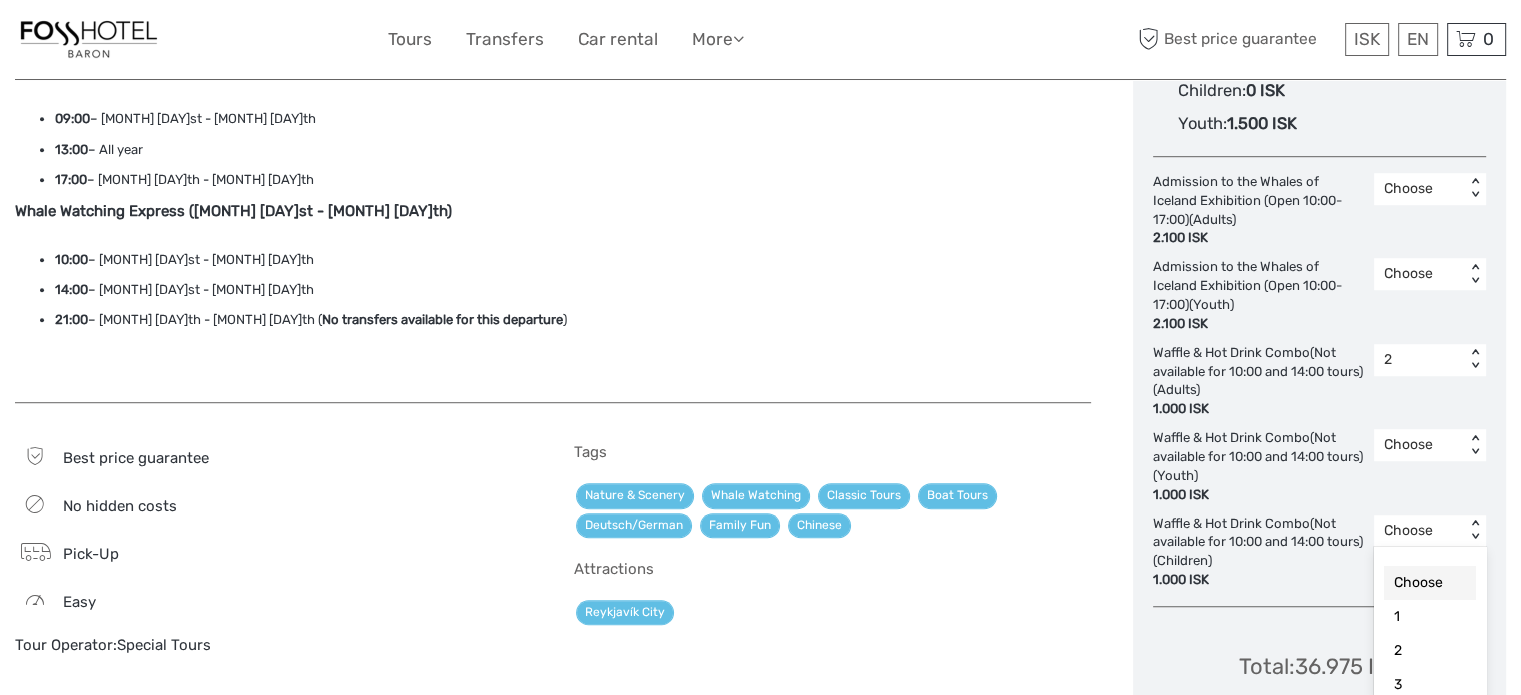 click on "option Choose selected, 1 of 4. 4 results available. Use Up and Down to choose options, press Enter to select the currently focused option, press Escape to exit the menu, press Tab to select the option and exit the menu. Choose < > Choose 1 2 3" at bounding box center [1430, 531] 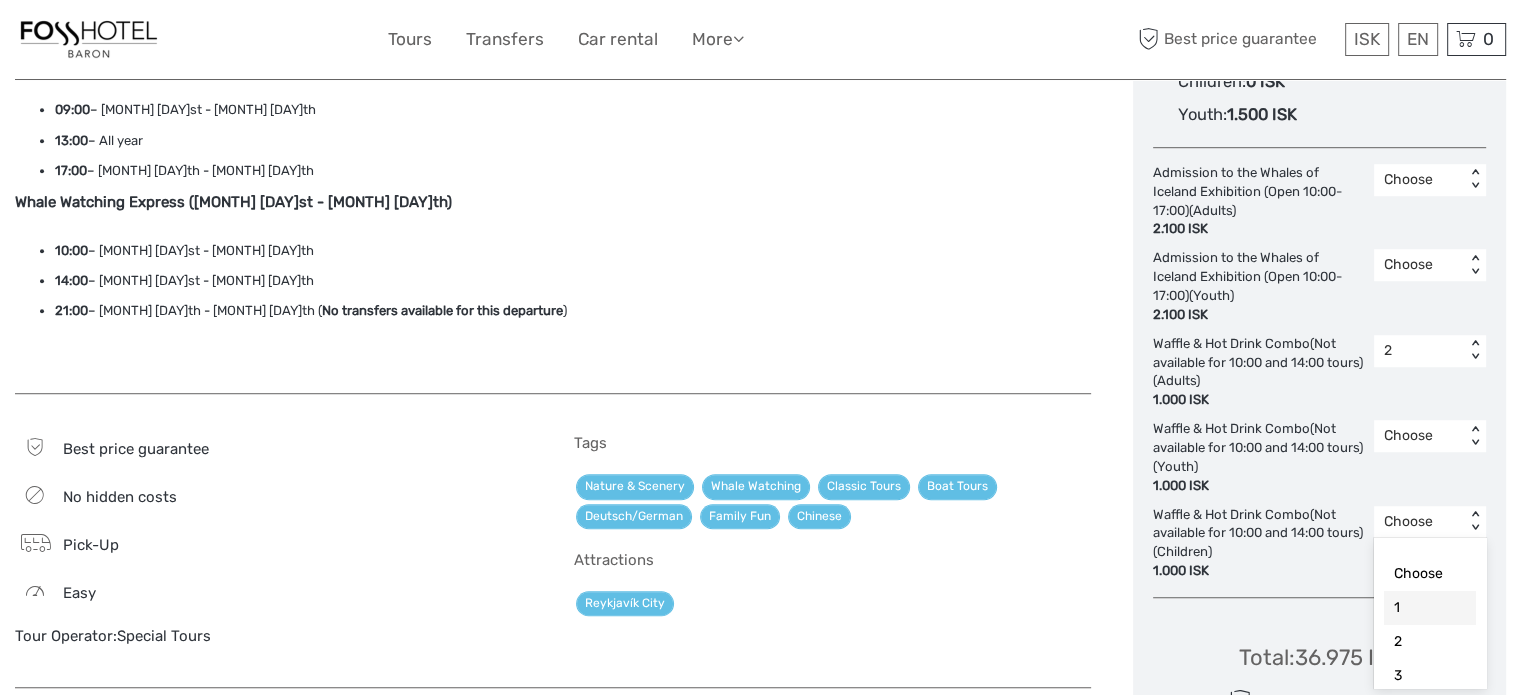 click on "1" at bounding box center (1430, 608) 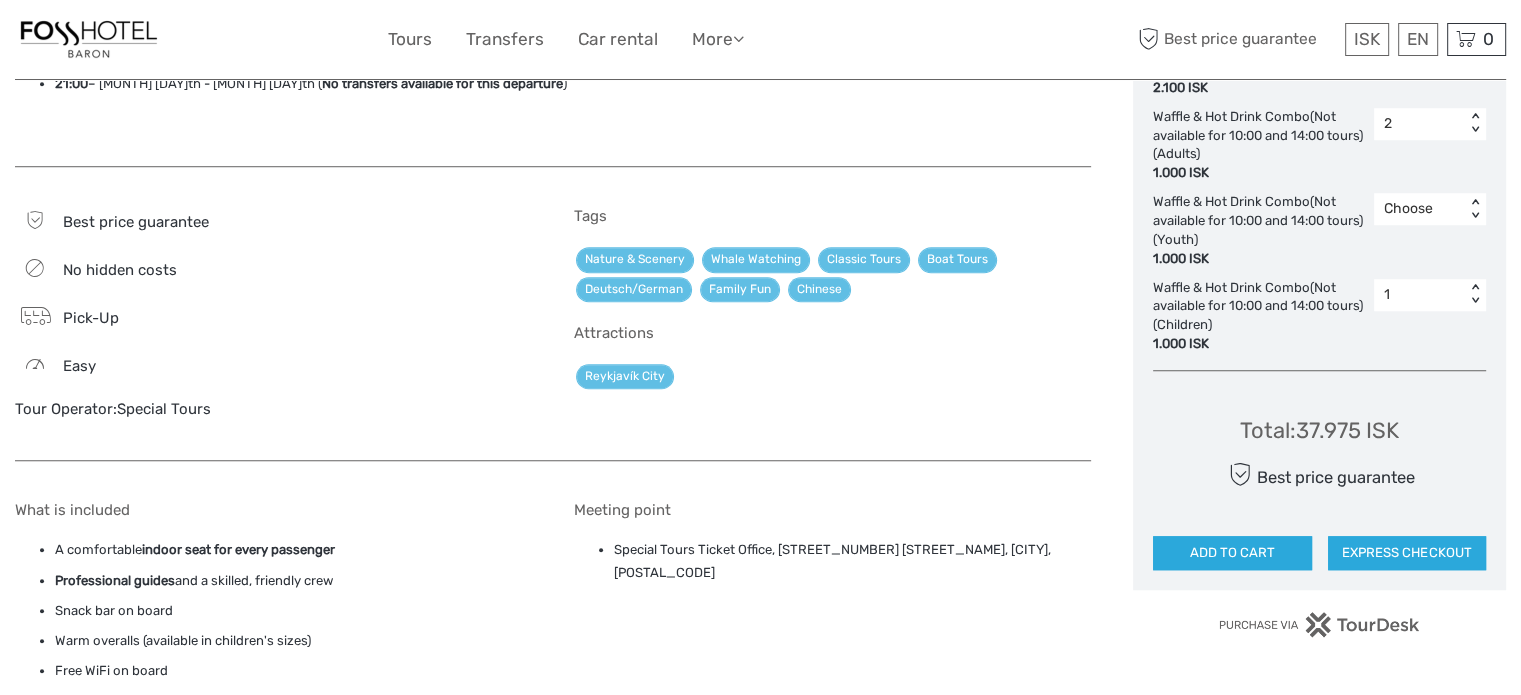 scroll, scrollTop: 1615, scrollLeft: 0, axis: vertical 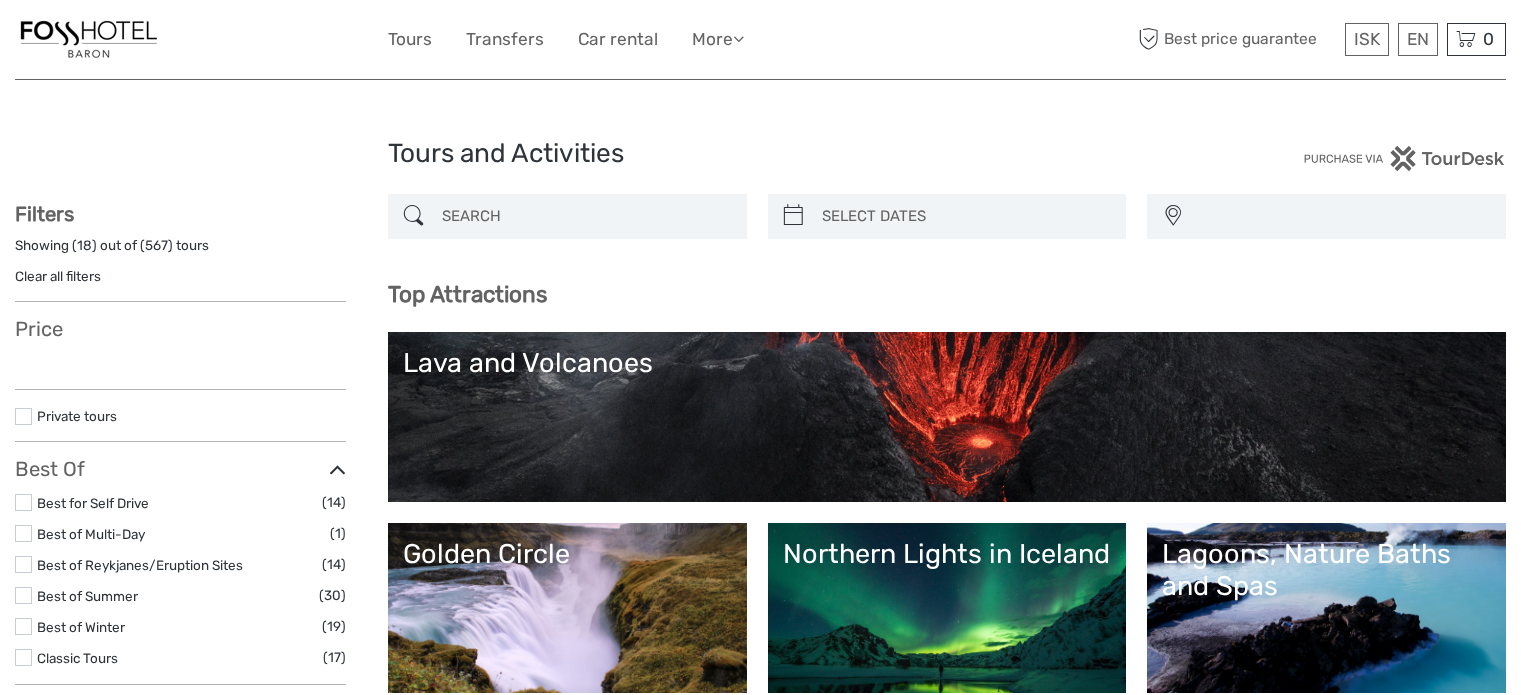 select 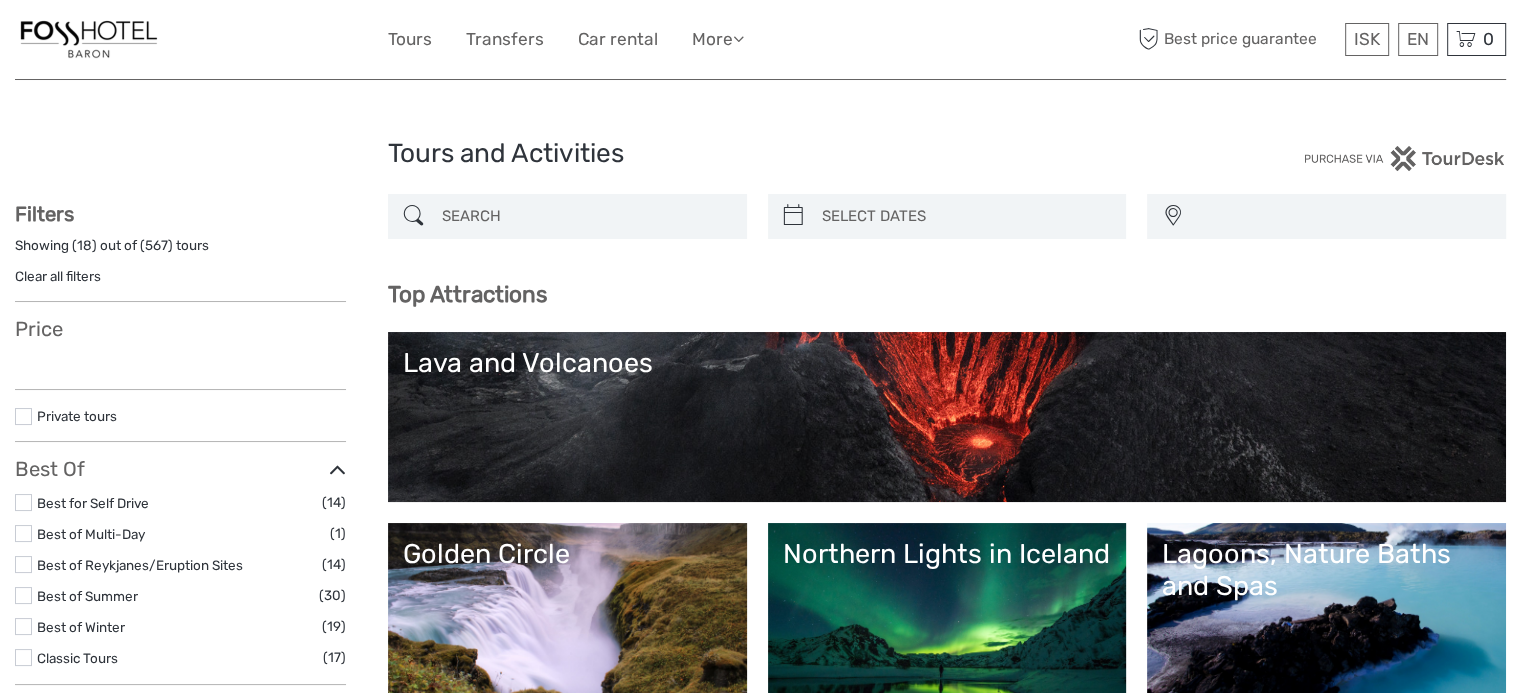 select 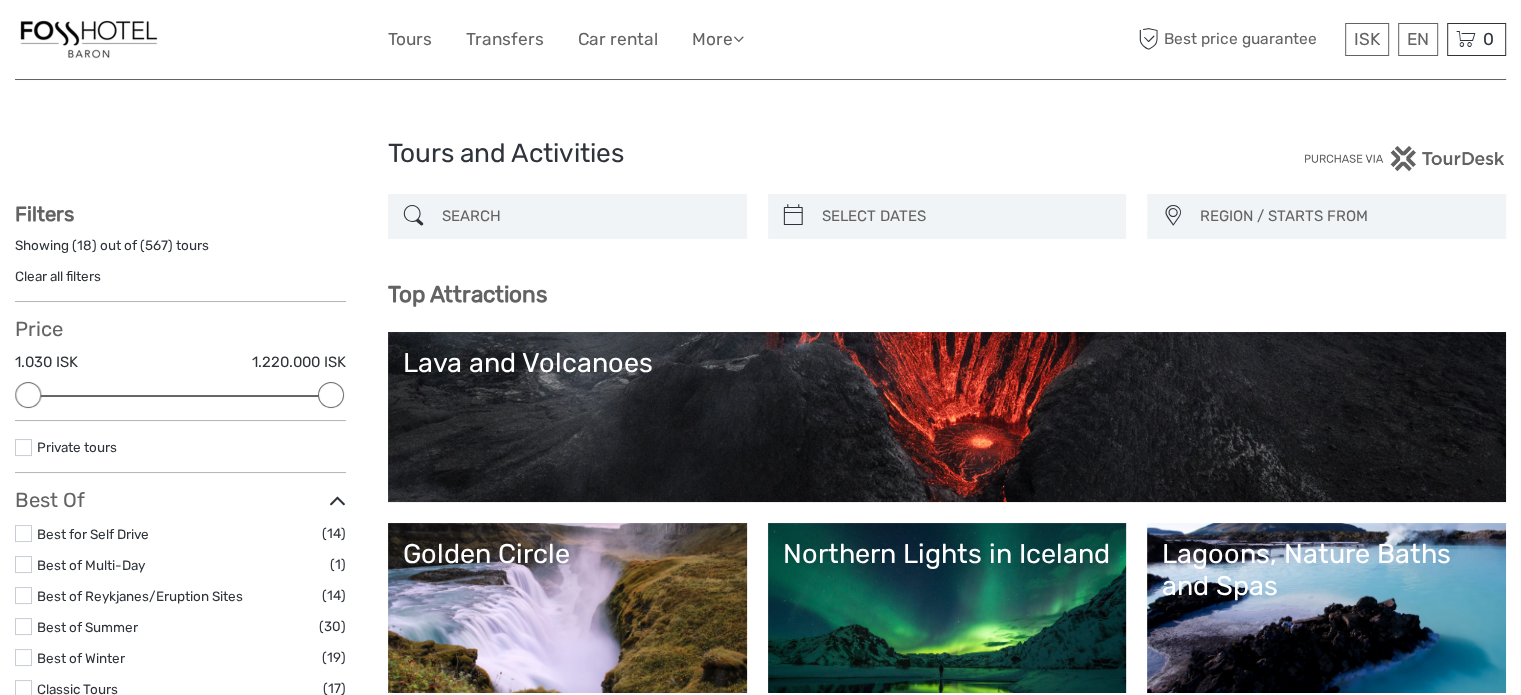 scroll, scrollTop: 0, scrollLeft: 0, axis: both 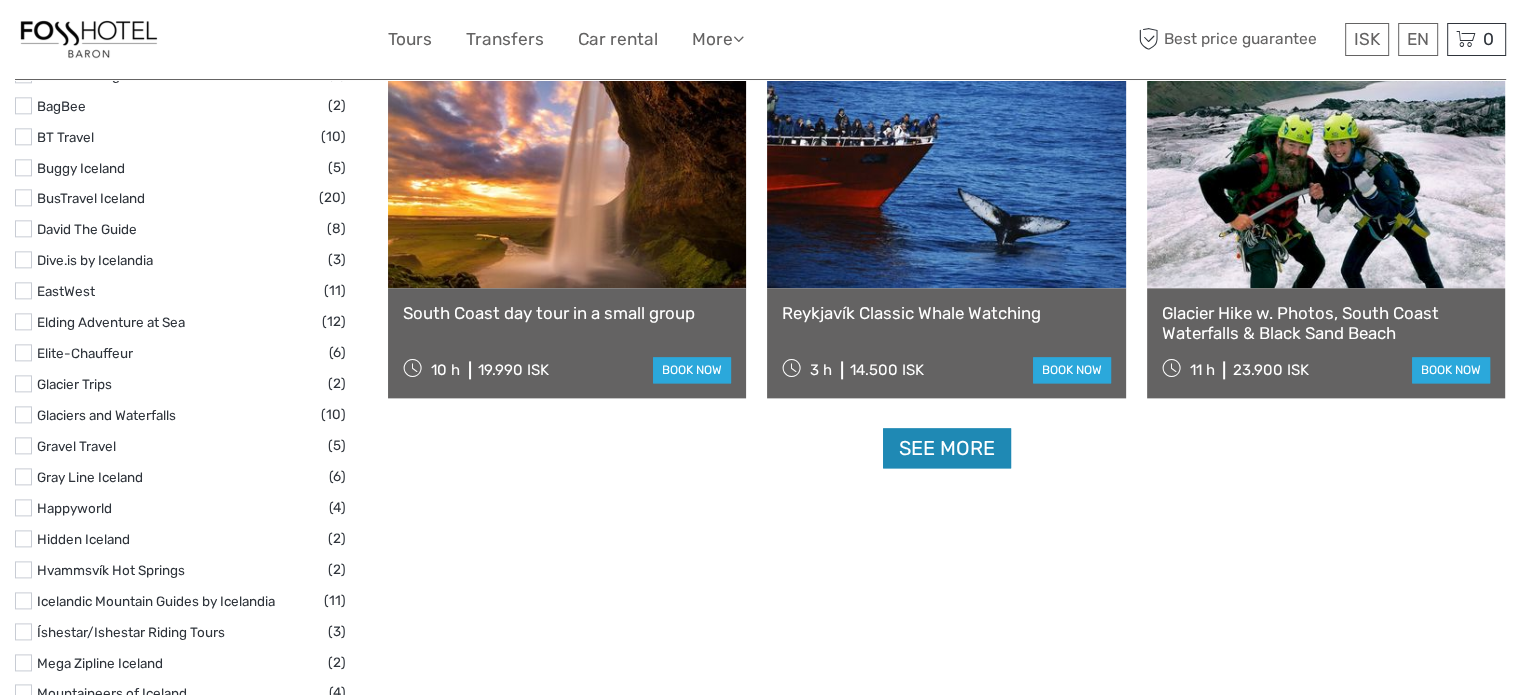 click on "See more" at bounding box center [947, 448] 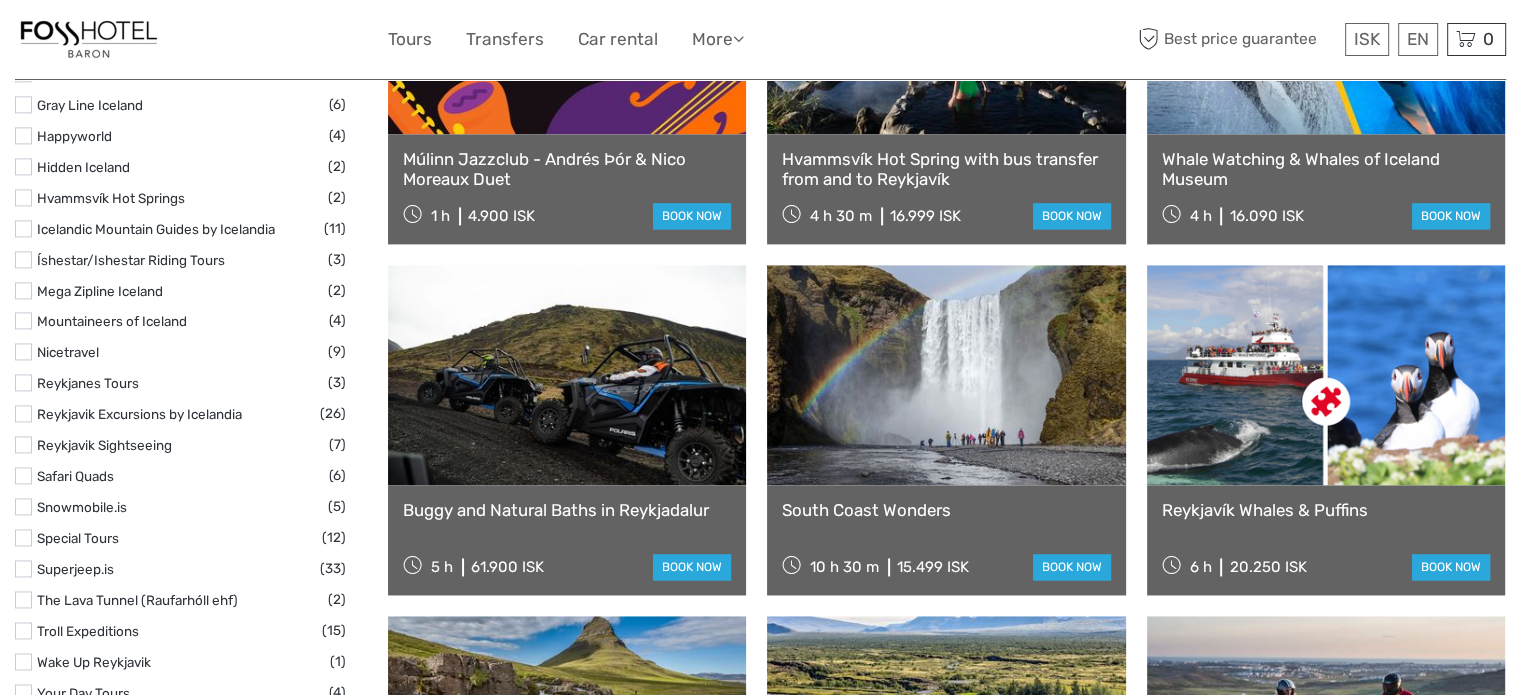 scroll, scrollTop: 2998, scrollLeft: 0, axis: vertical 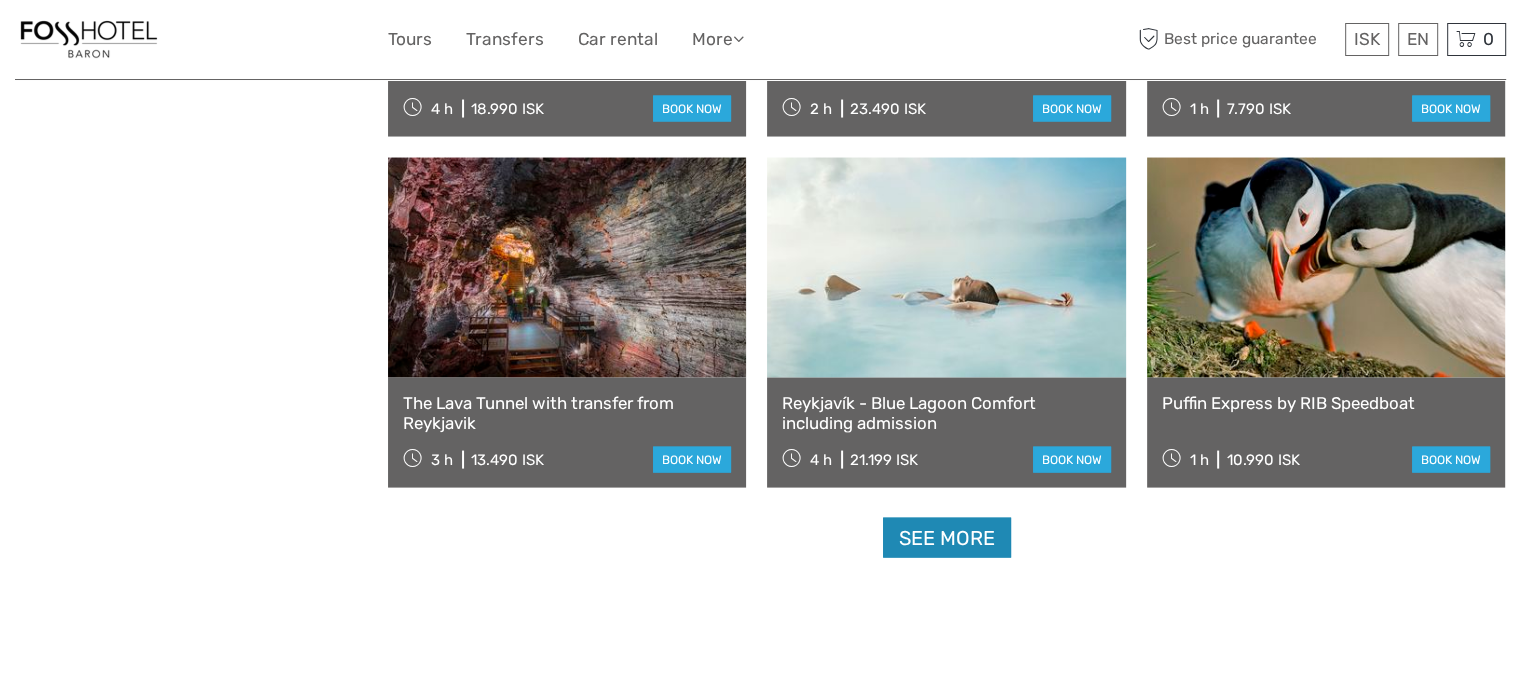 click on "See more" at bounding box center (947, 538) 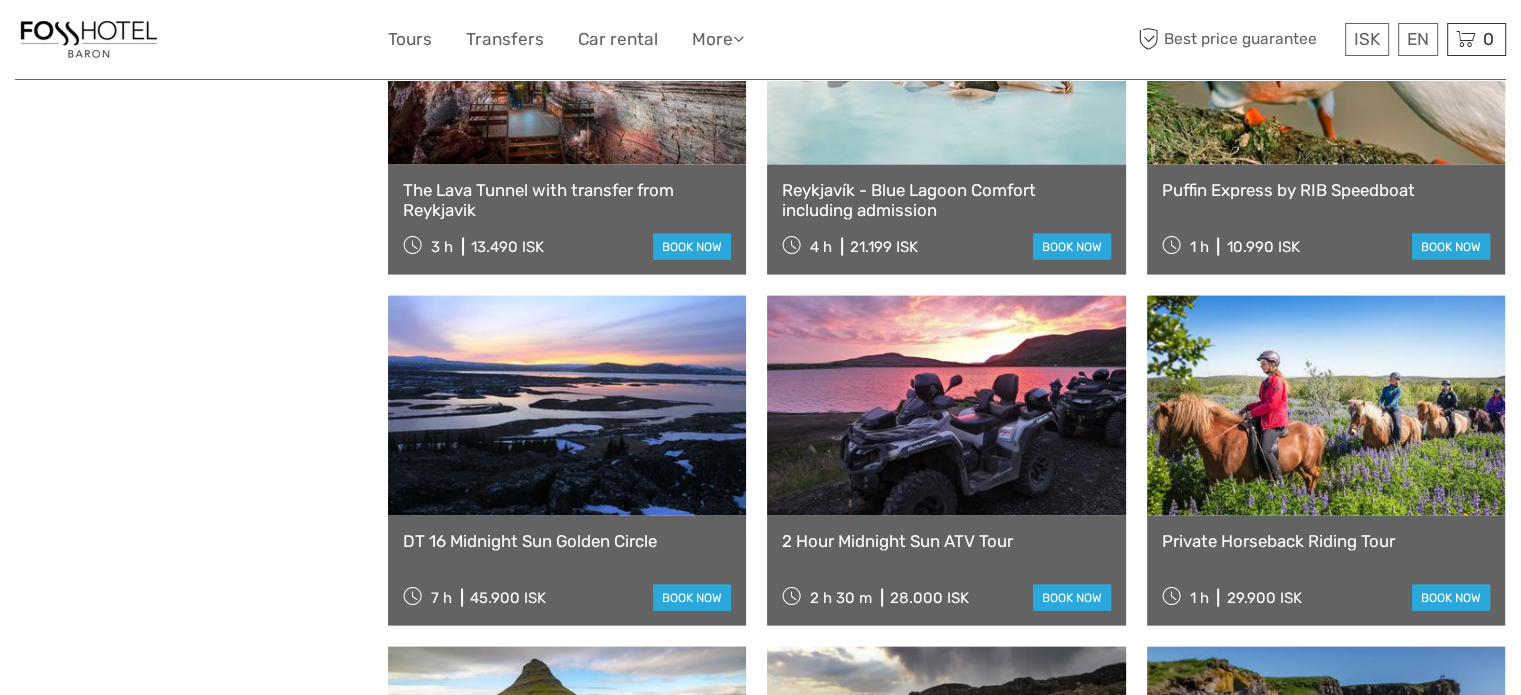 scroll, scrollTop: 4344, scrollLeft: 0, axis: vertical 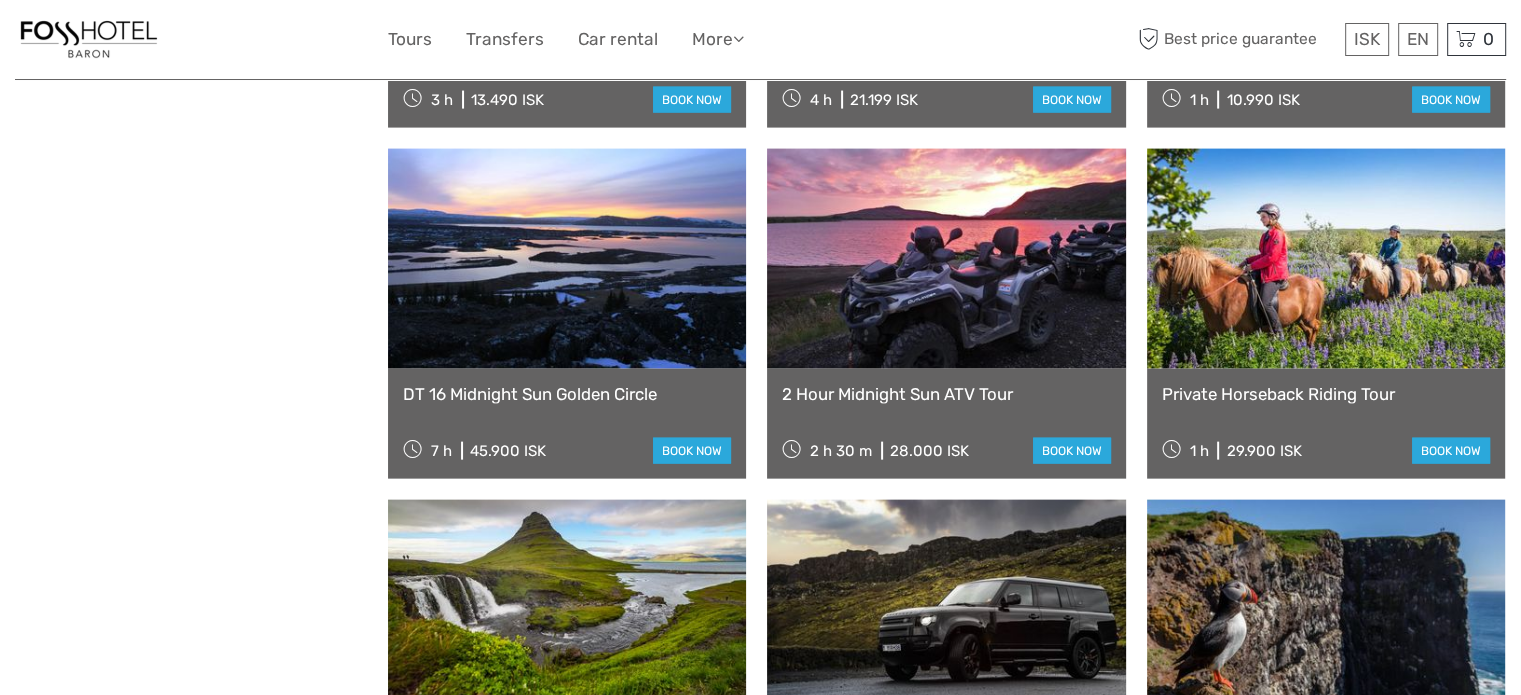 click on "ISK
ISK
€
$
£
EN
English
Español
Deutsch
Tours
Transfers
Car rental
More
Travel Articles
Back to Hotel
Travel Articles
Back to Hotel
Best price guarantee
Best price guarantee
ISK
ISK
€
$
£
EN
English
Español
Deutsch
0 Items" at bounding box center (760, -718) 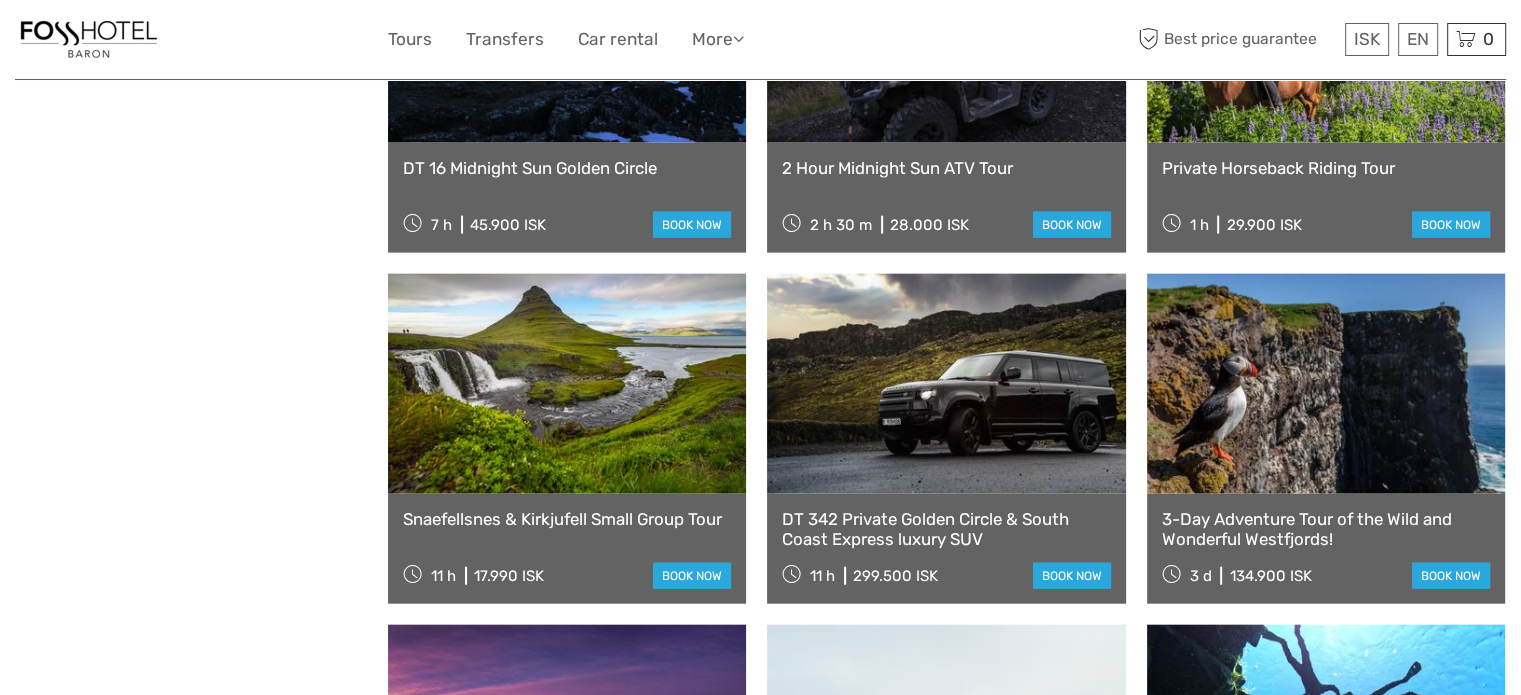 scroll, scrollTop: 4704, scrollLeft: 0, axis: vertical 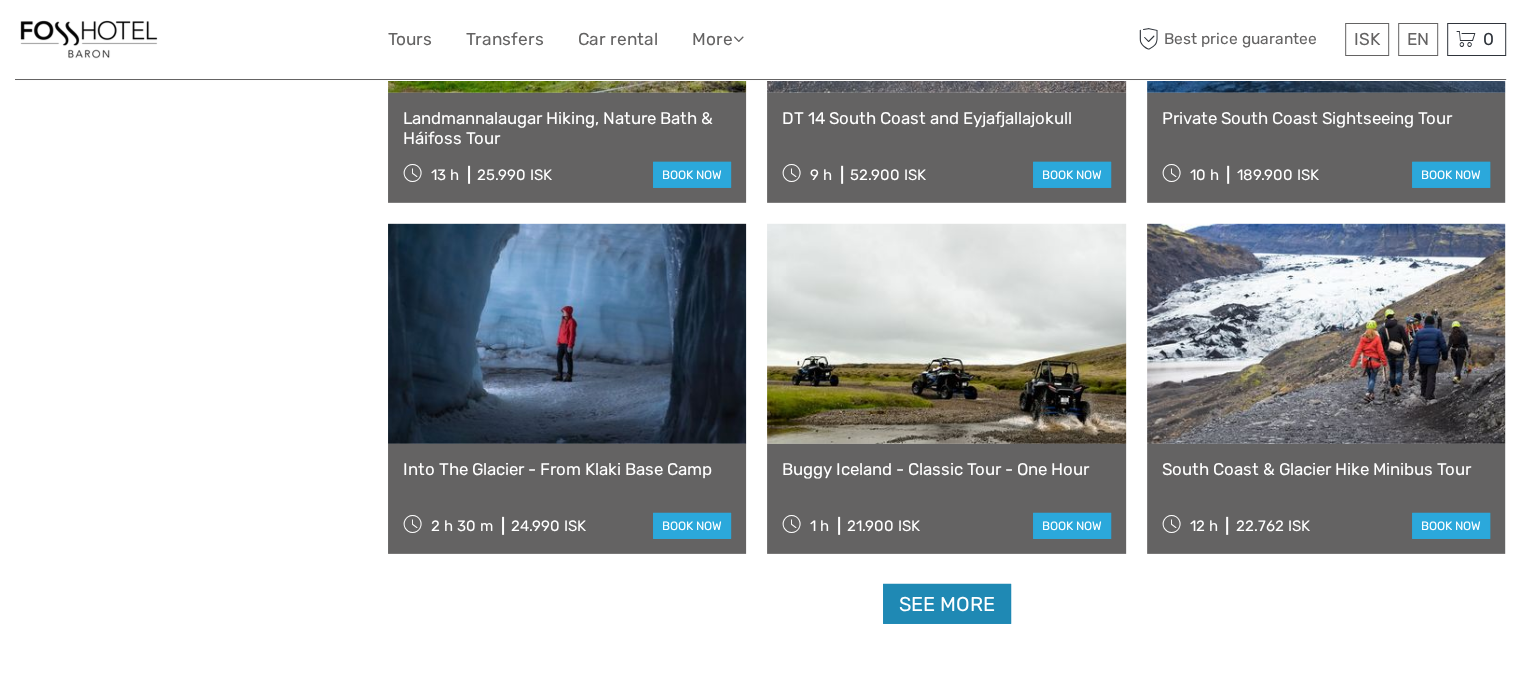 click on "See more" at bounding box center [947, 604] 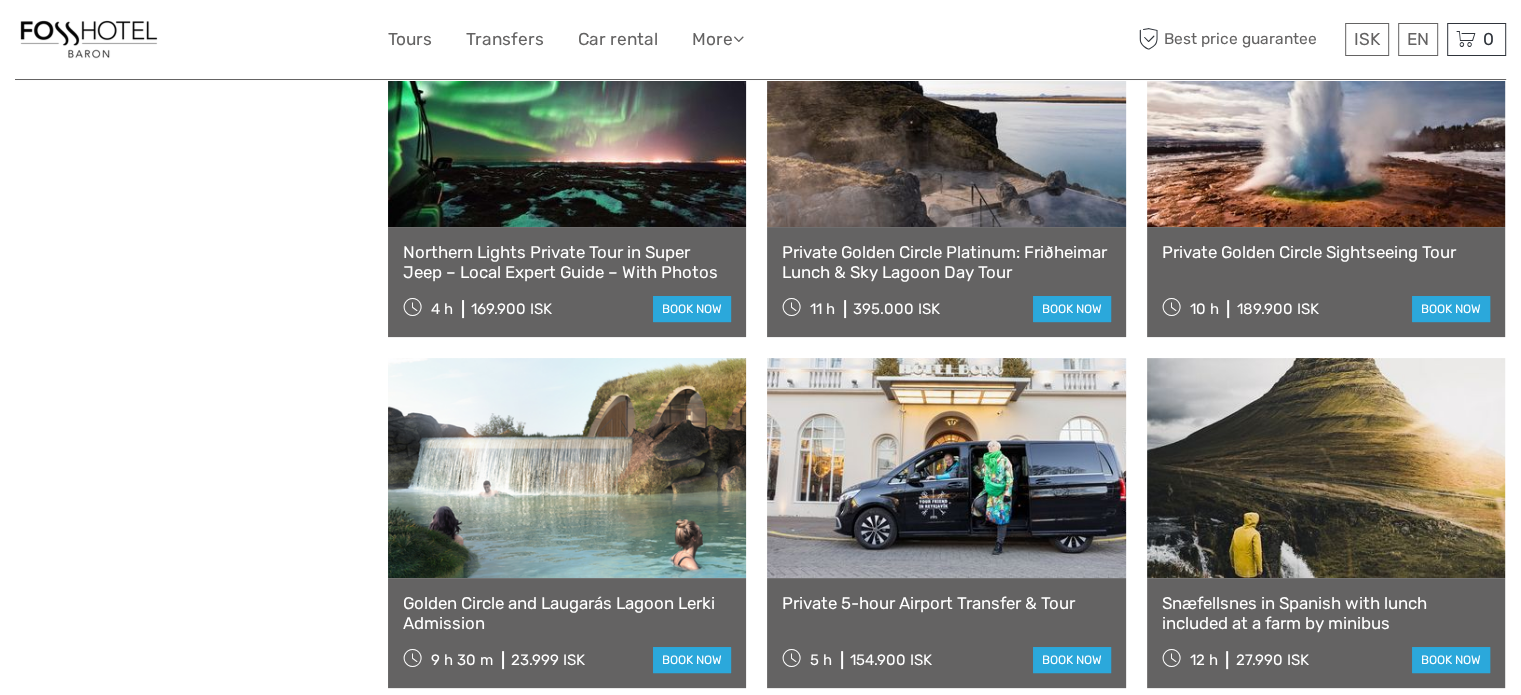 scroll, scrollTop: 8116, scrollLeft: 0, axis: vertical 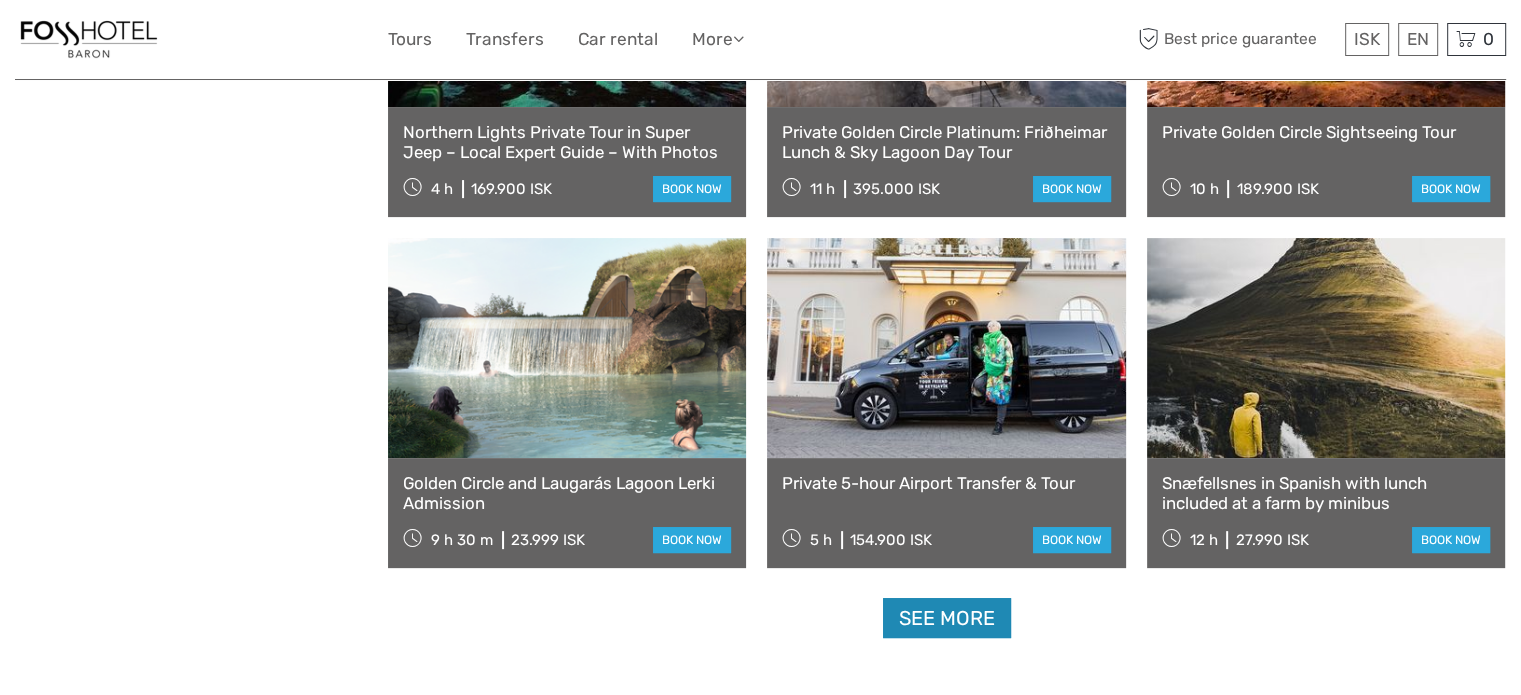 click on "See more" at bounding box center [947, 618] 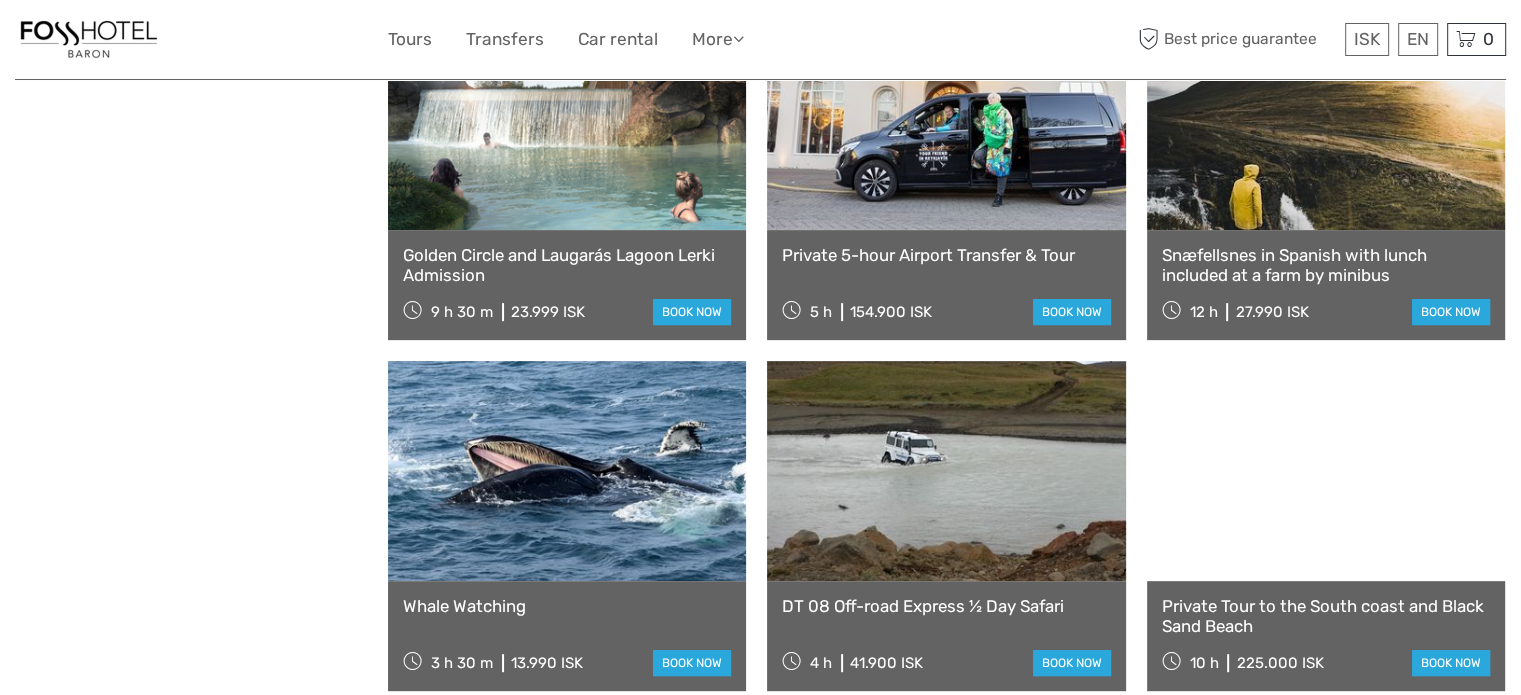scroll, scrollTop: 8476, scrollLeft: 0, axis: vertical 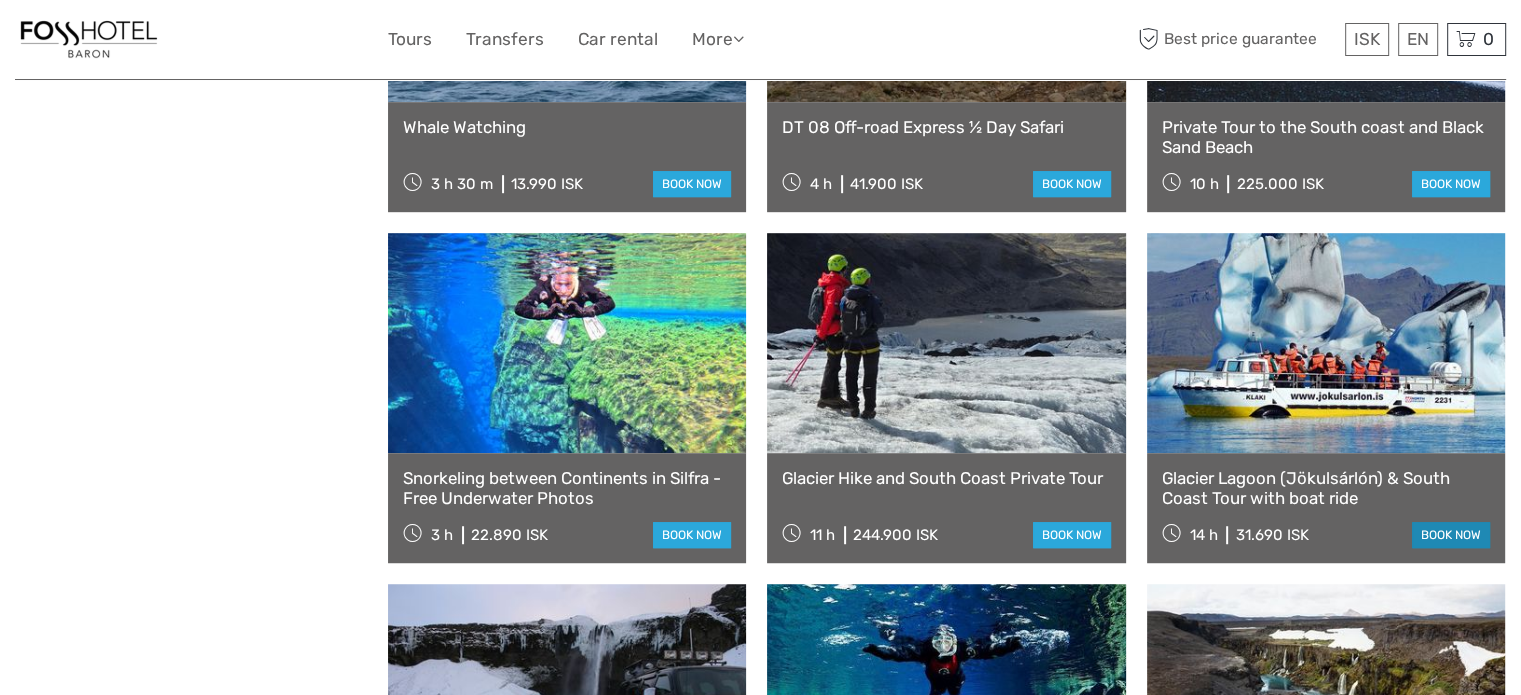 click on "book now" at bounding box center (1451, 535) 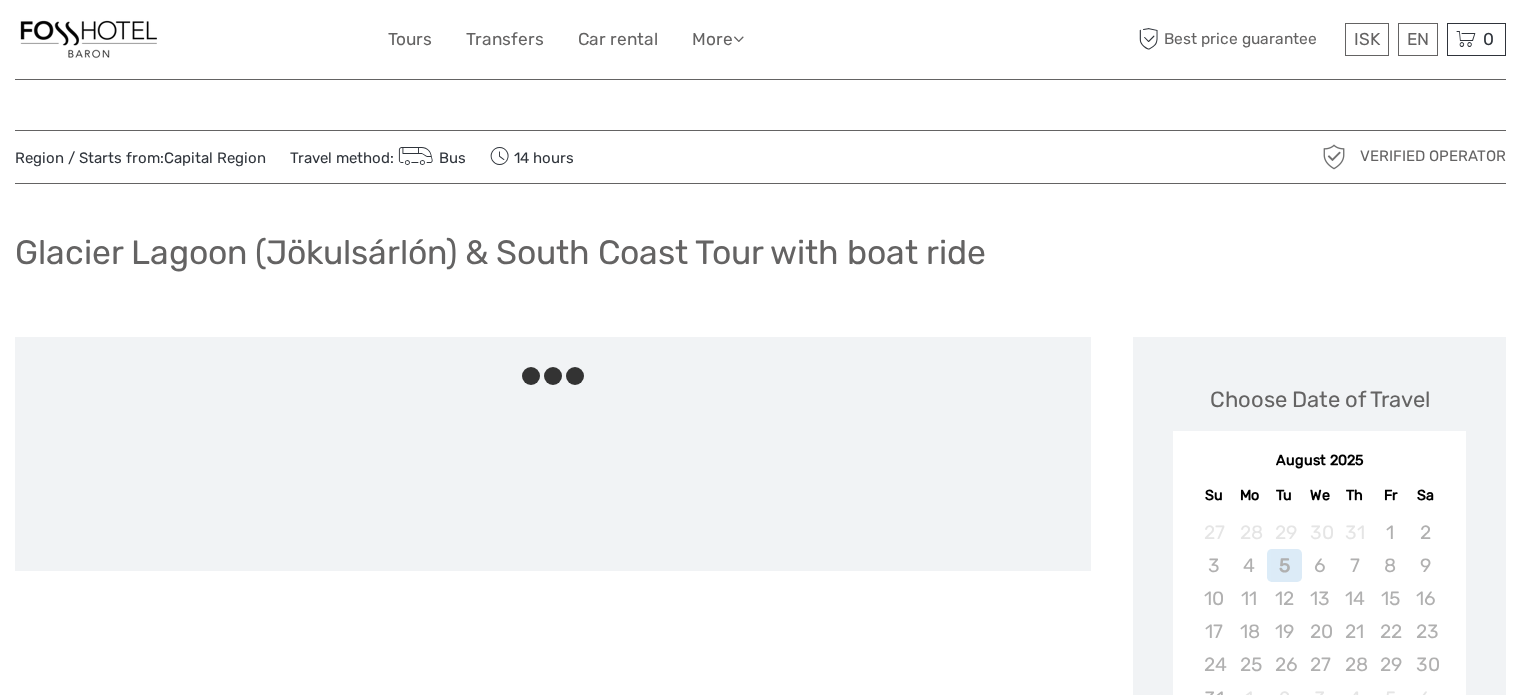 scroll, scrollTop: 0, scrollLeft: 0, axis: both 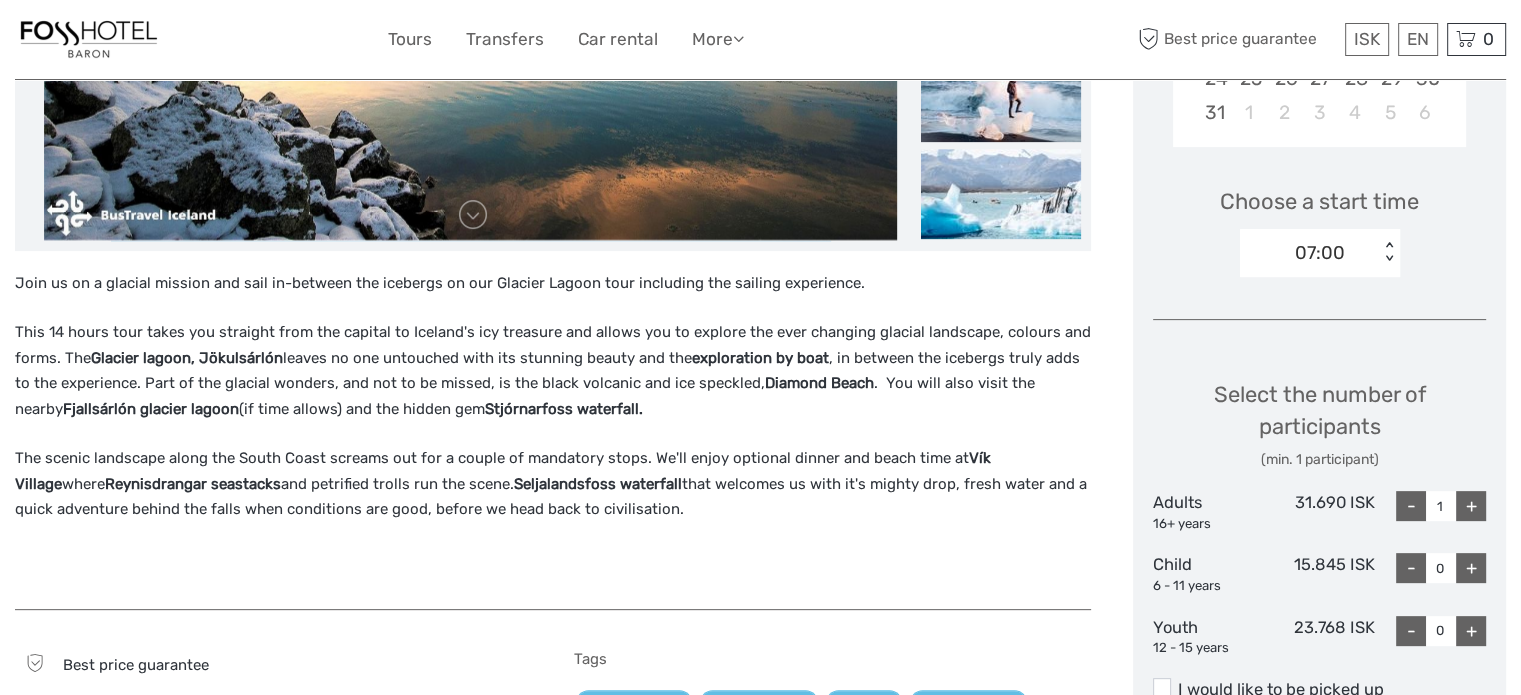 click on "+" at bounding box center [1471, 506] 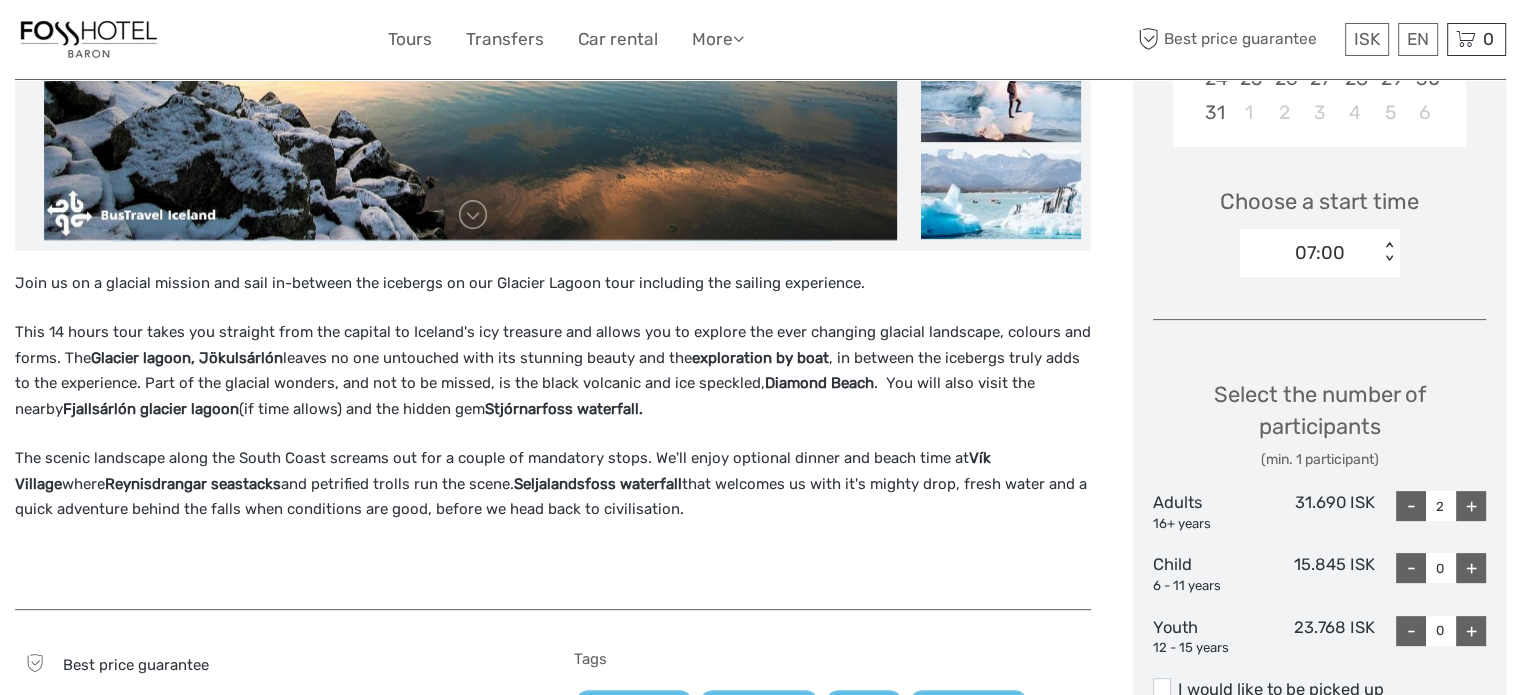 click on "+" at bounding box center [1471, 568] 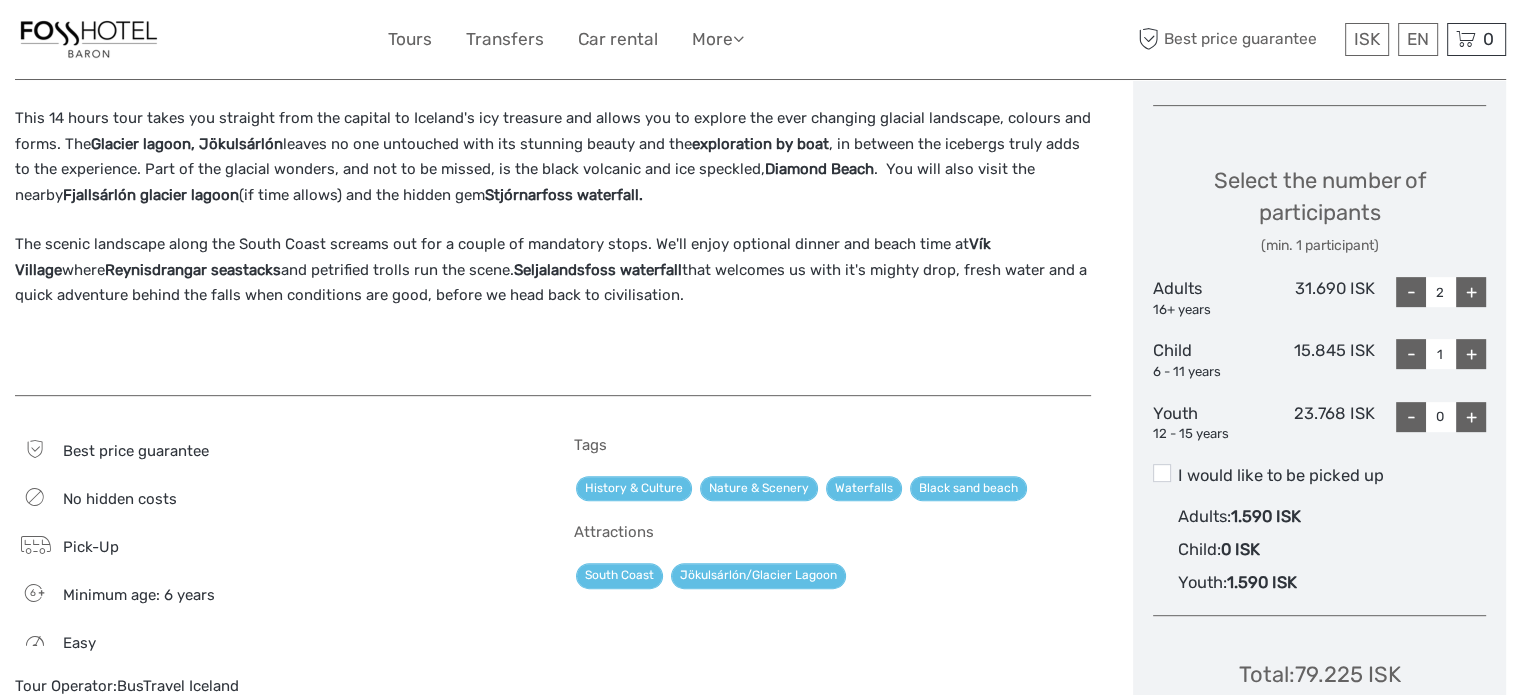 scroll, scrollTop: 946, scrollLeft: 0, axis: vertical 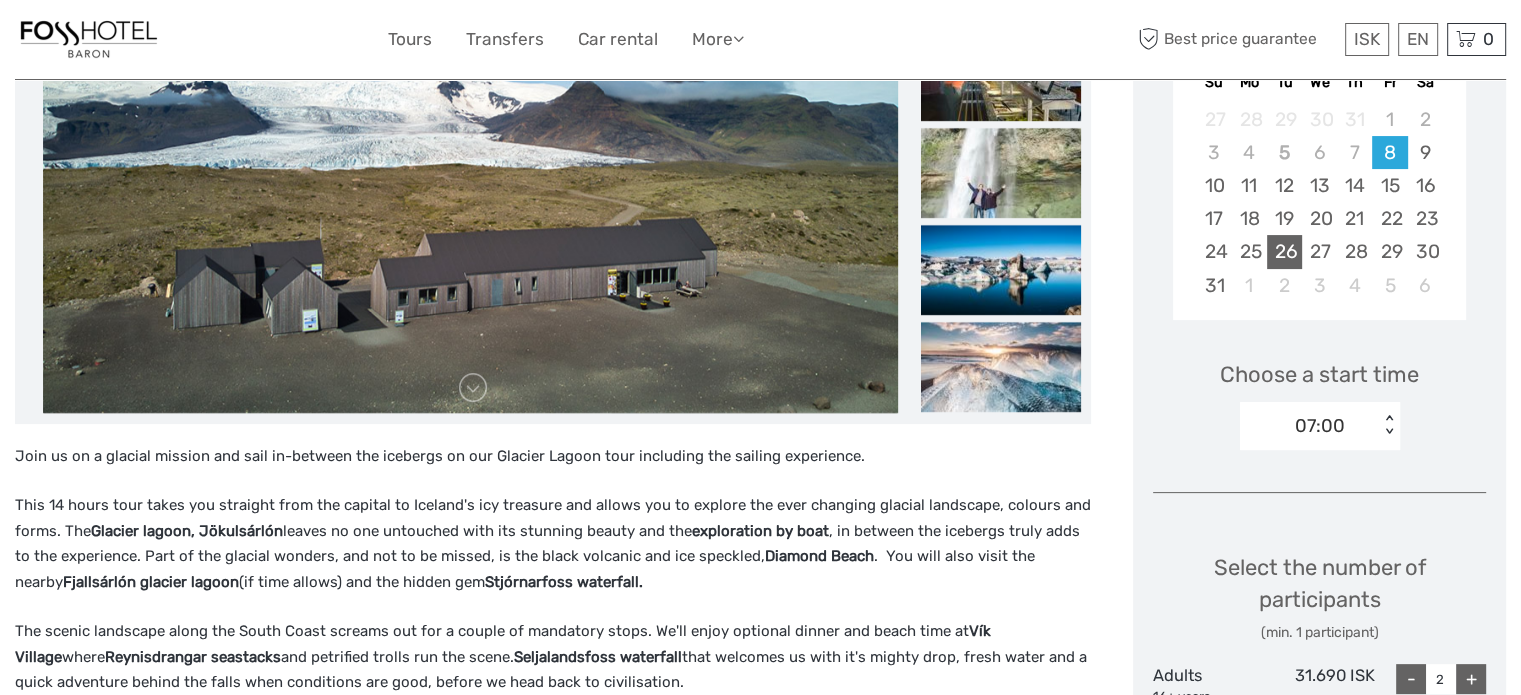 click on "26" at bounding box center (1284, 251) 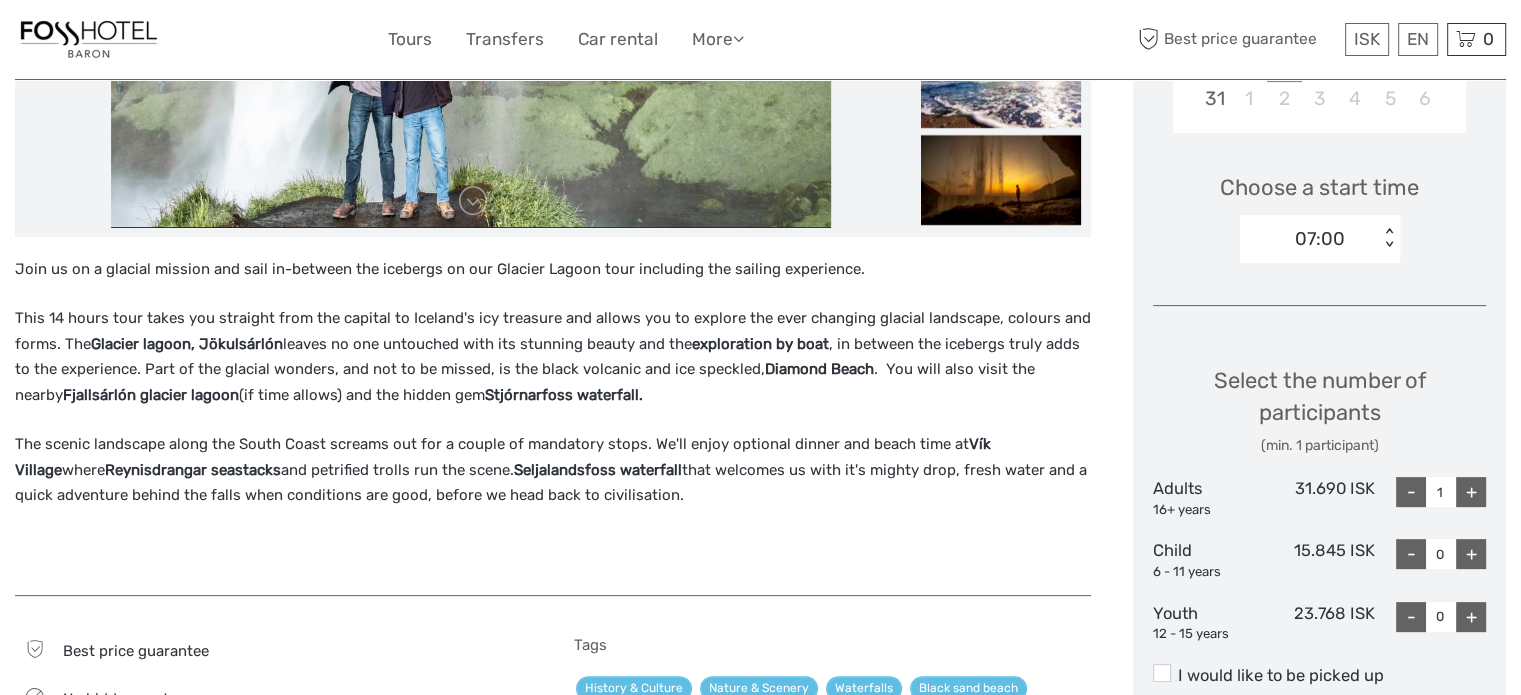 scroll, scrollTop: 693, scrollLeft: 0, axis: vertical 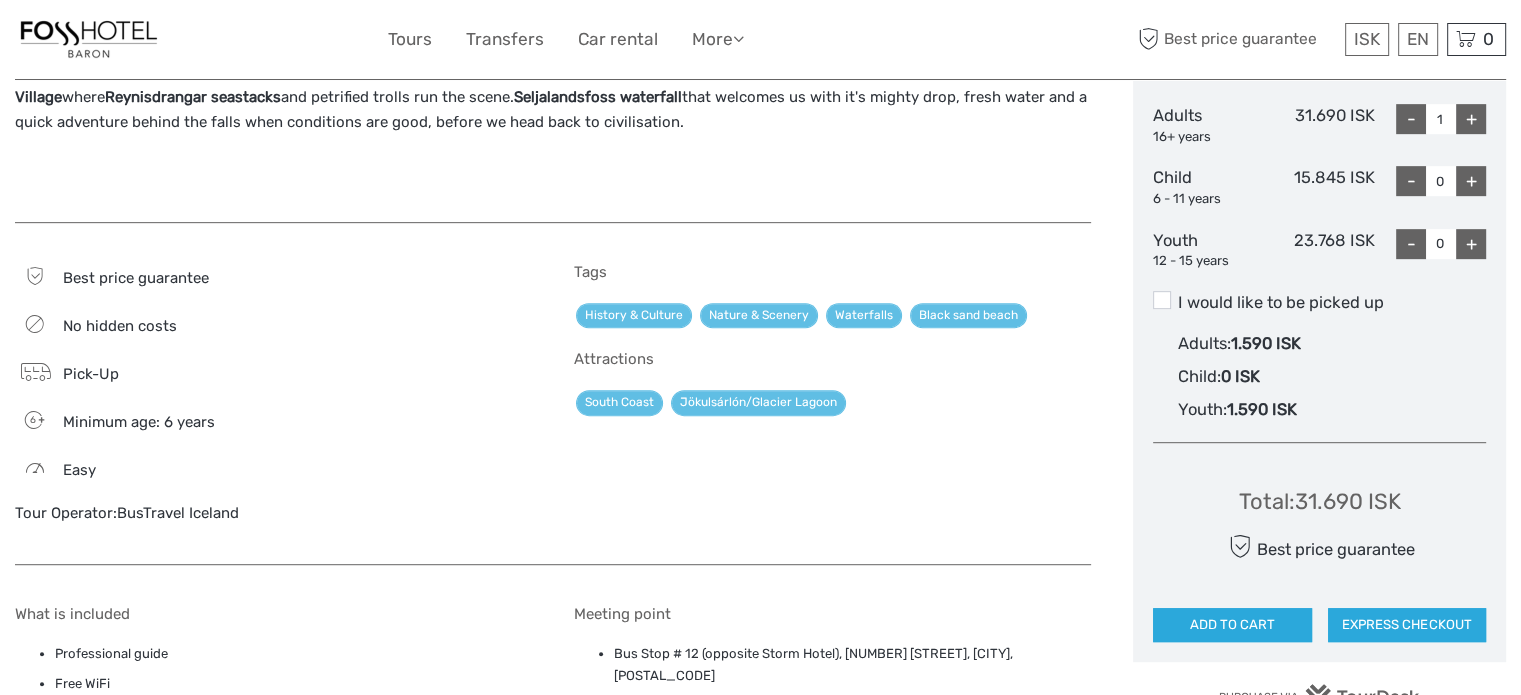 click on "+" at bounding box center (1471, 244) 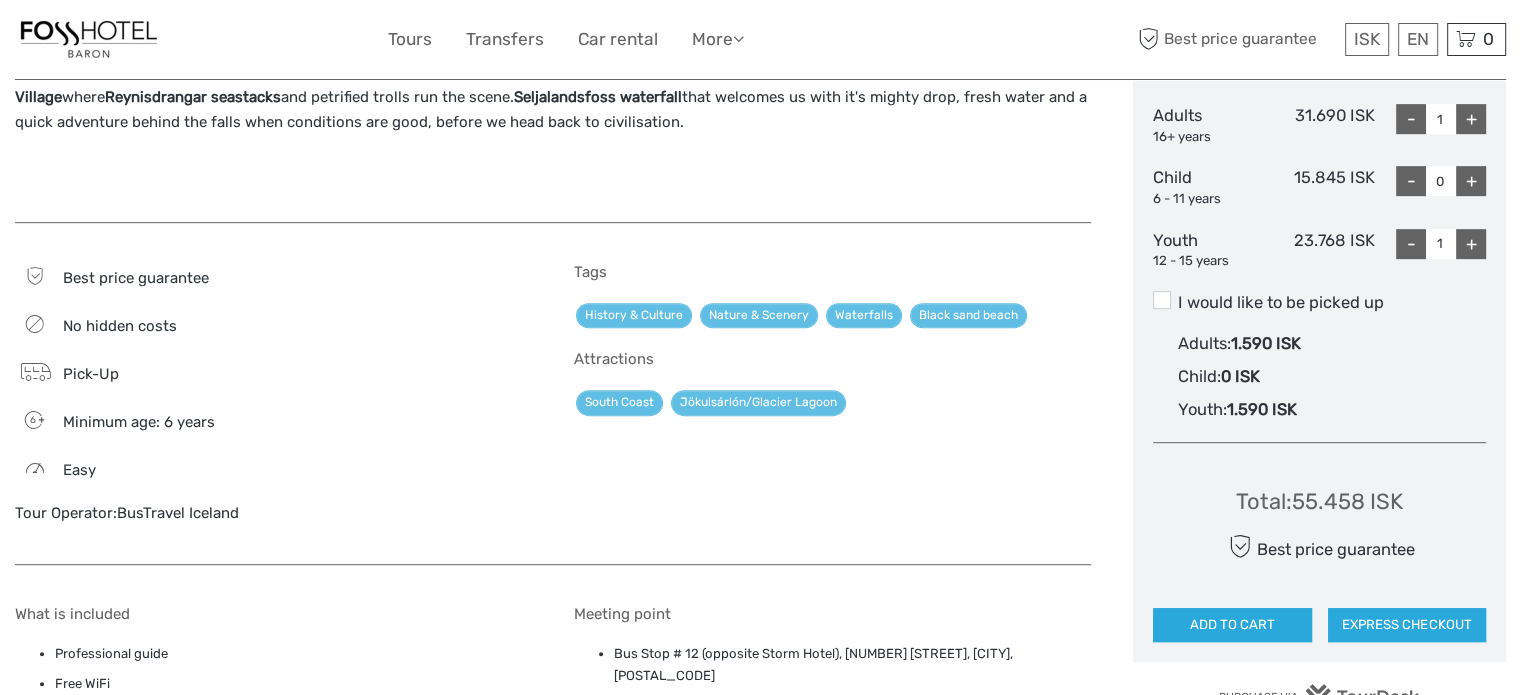 click on "+" at bounding box center (1471, 119) 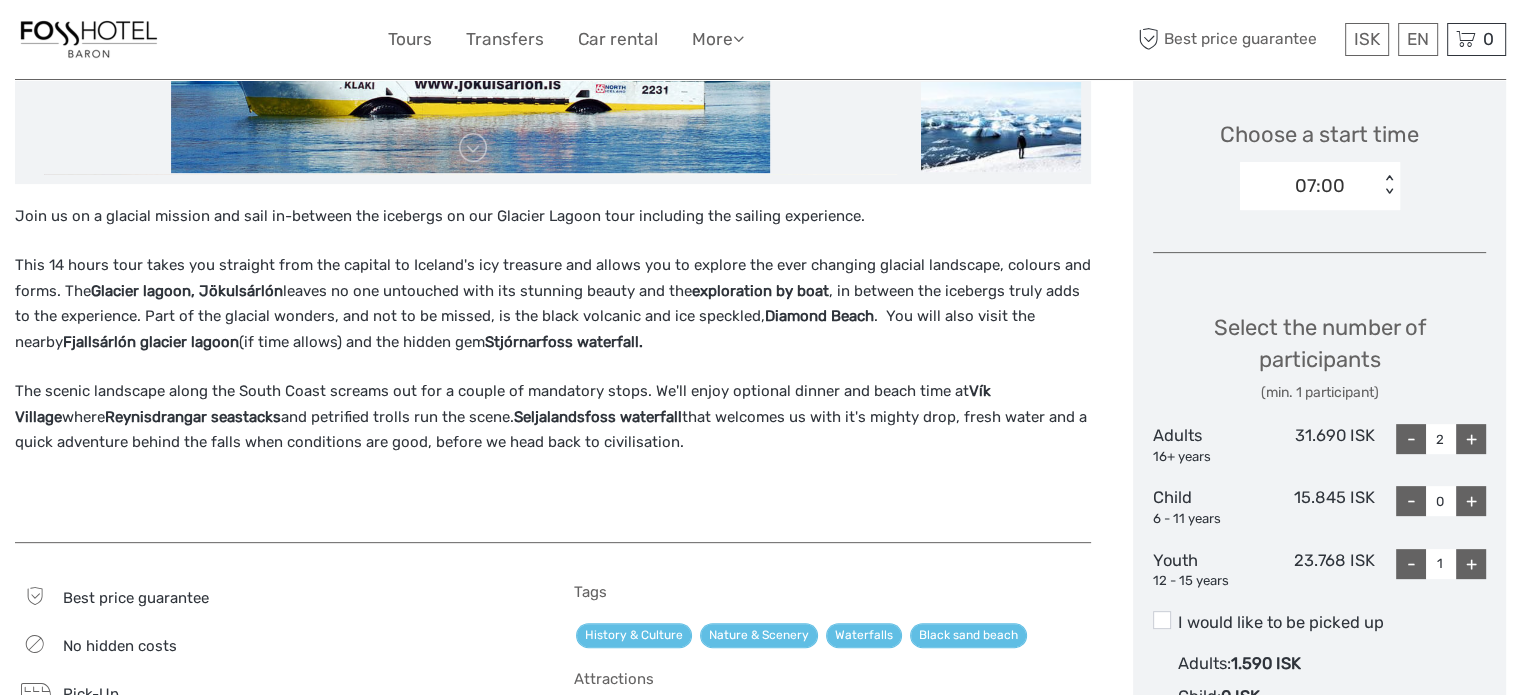 scroll, scrollTop: 560, scrollLeft: 0, axis: vertical 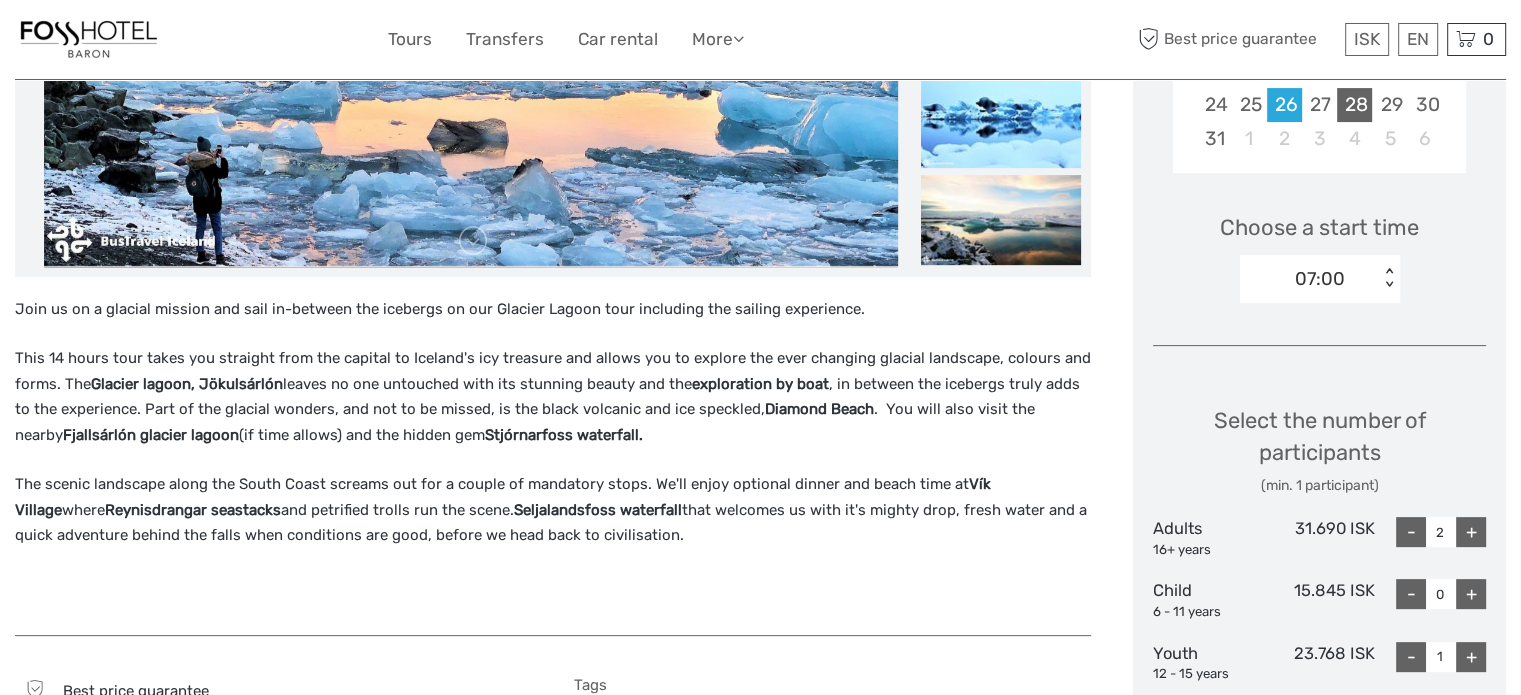 click on "28" at bounding box center (1354, 104) 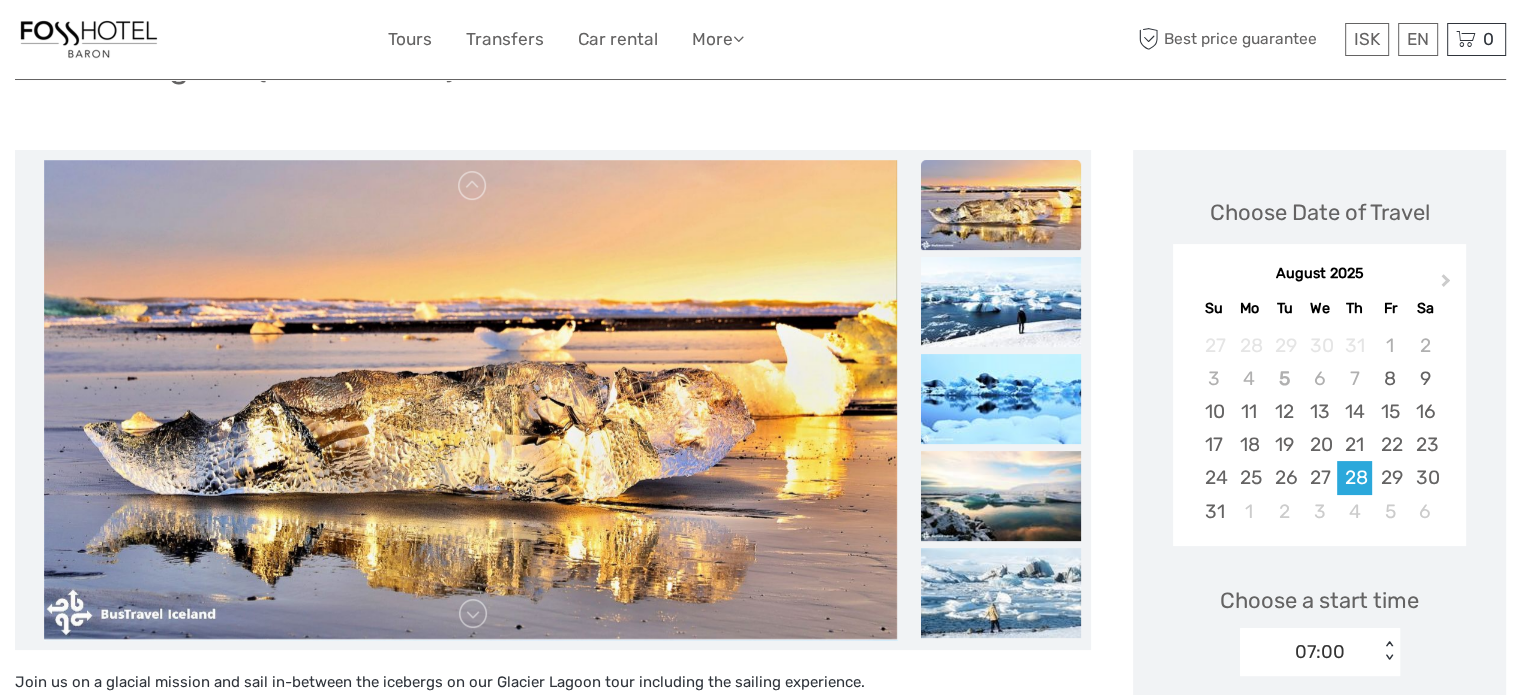 scroll, scrollTop: 94, scrollLeft: 0, axis: vertical 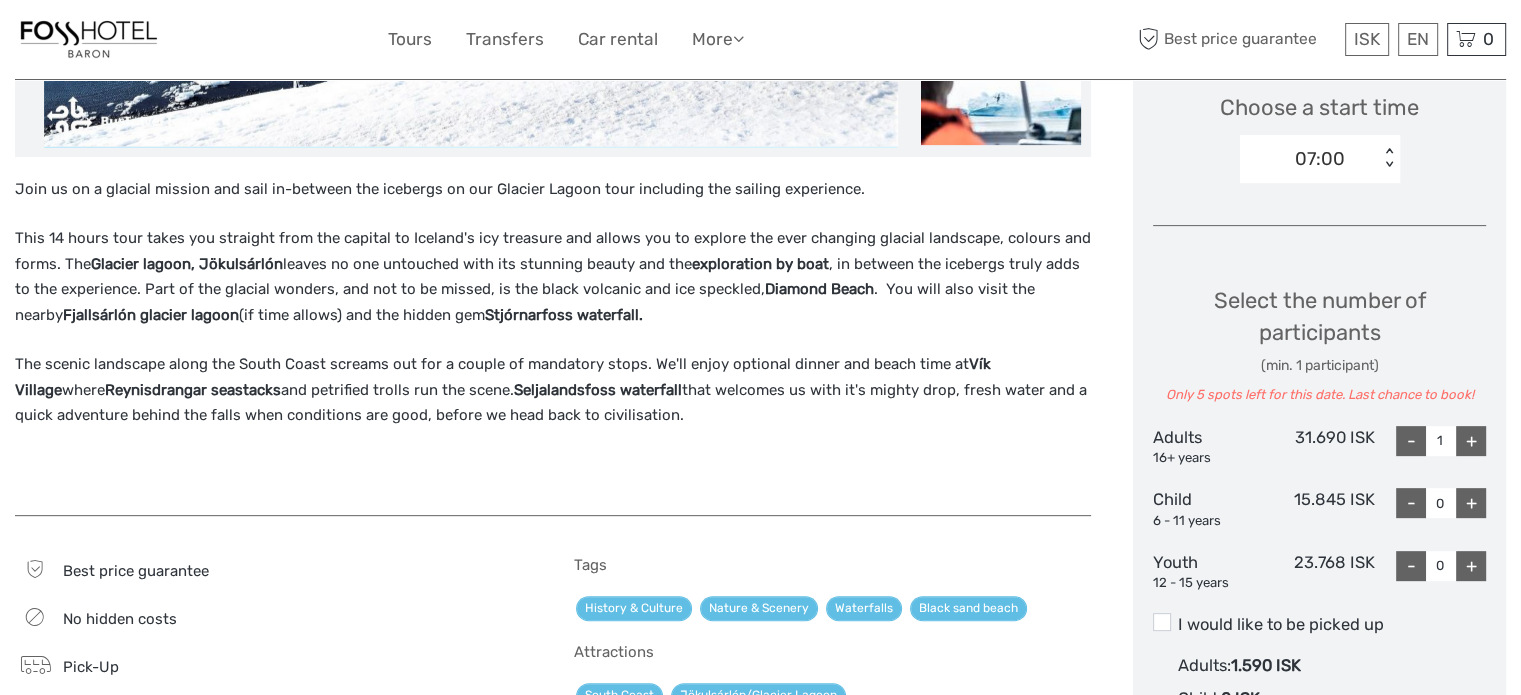 click on "+" at bounding box center (1471, 441) 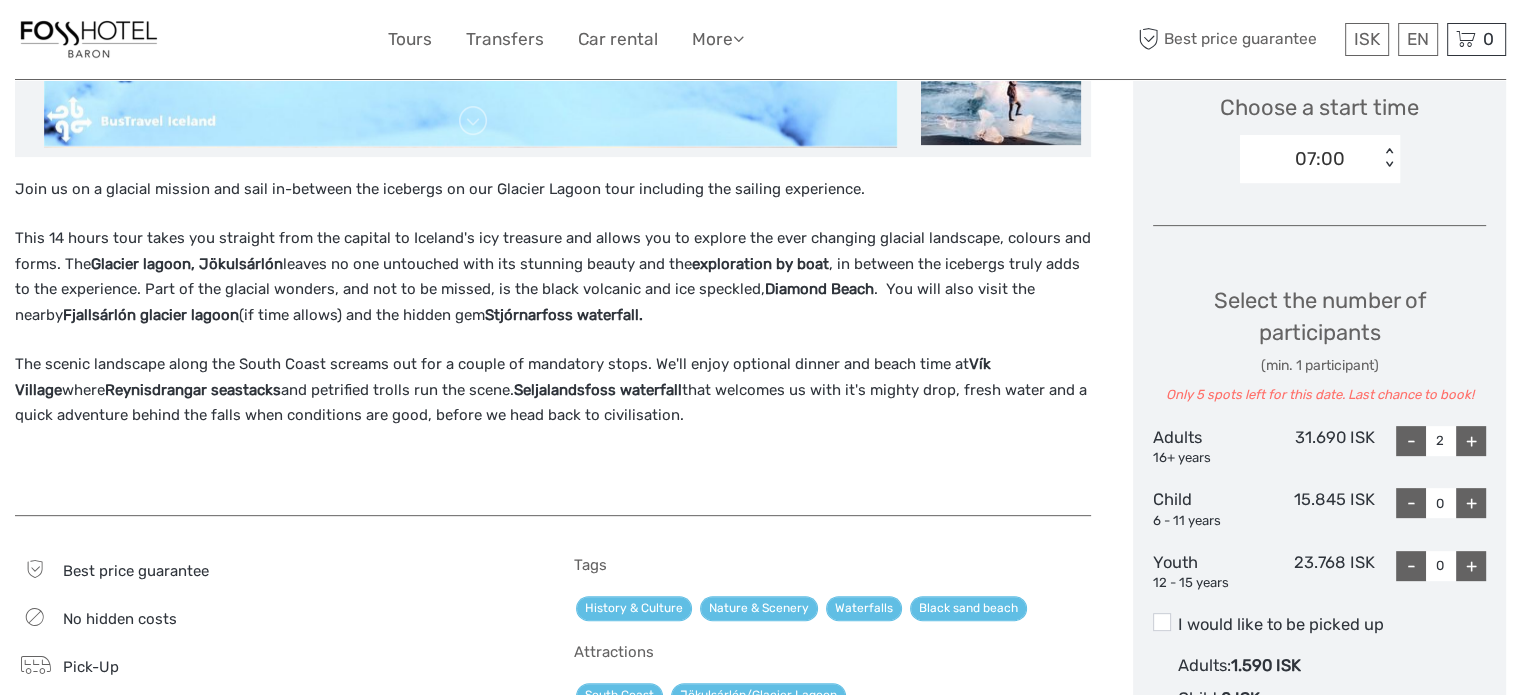 click on "+" at bounding box center (1471, 503) 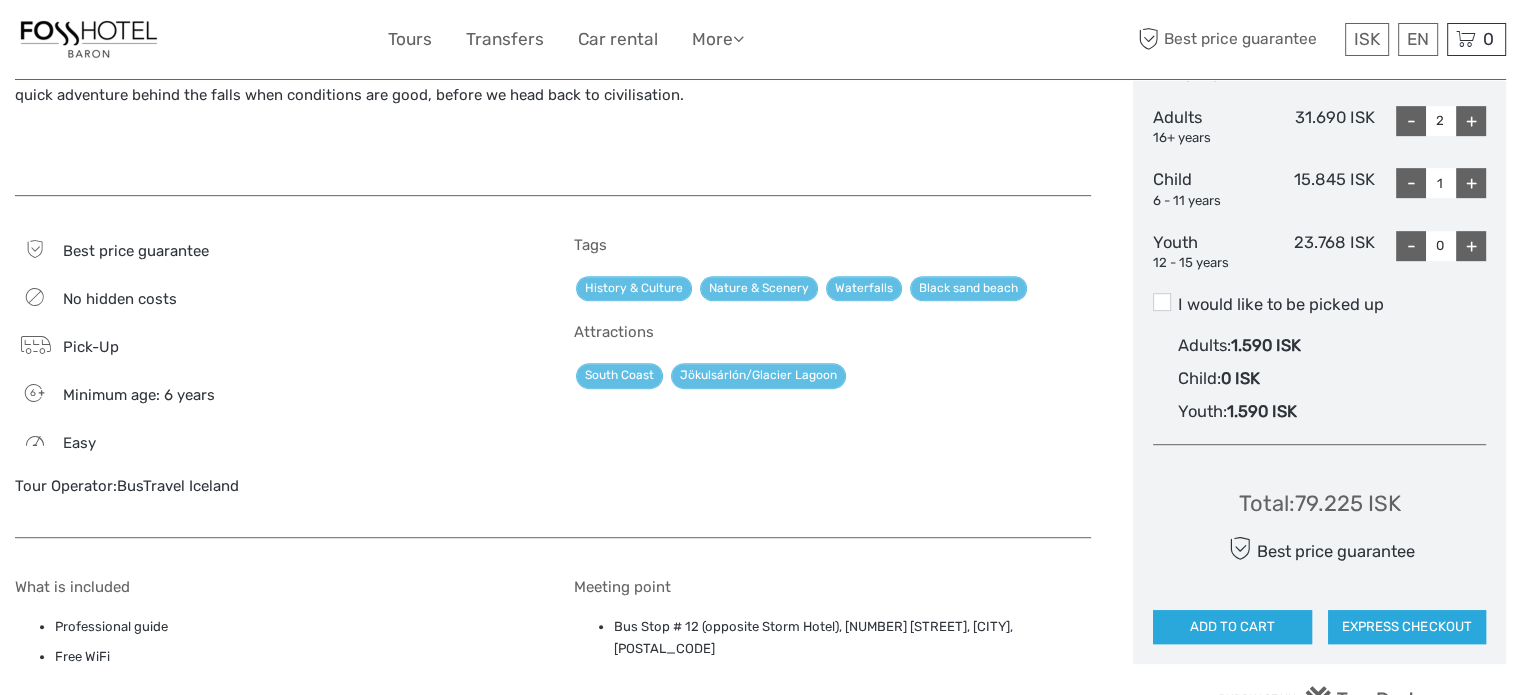 scroll, scrollTop: 1013, scrollLeft: 0, axis: vertical 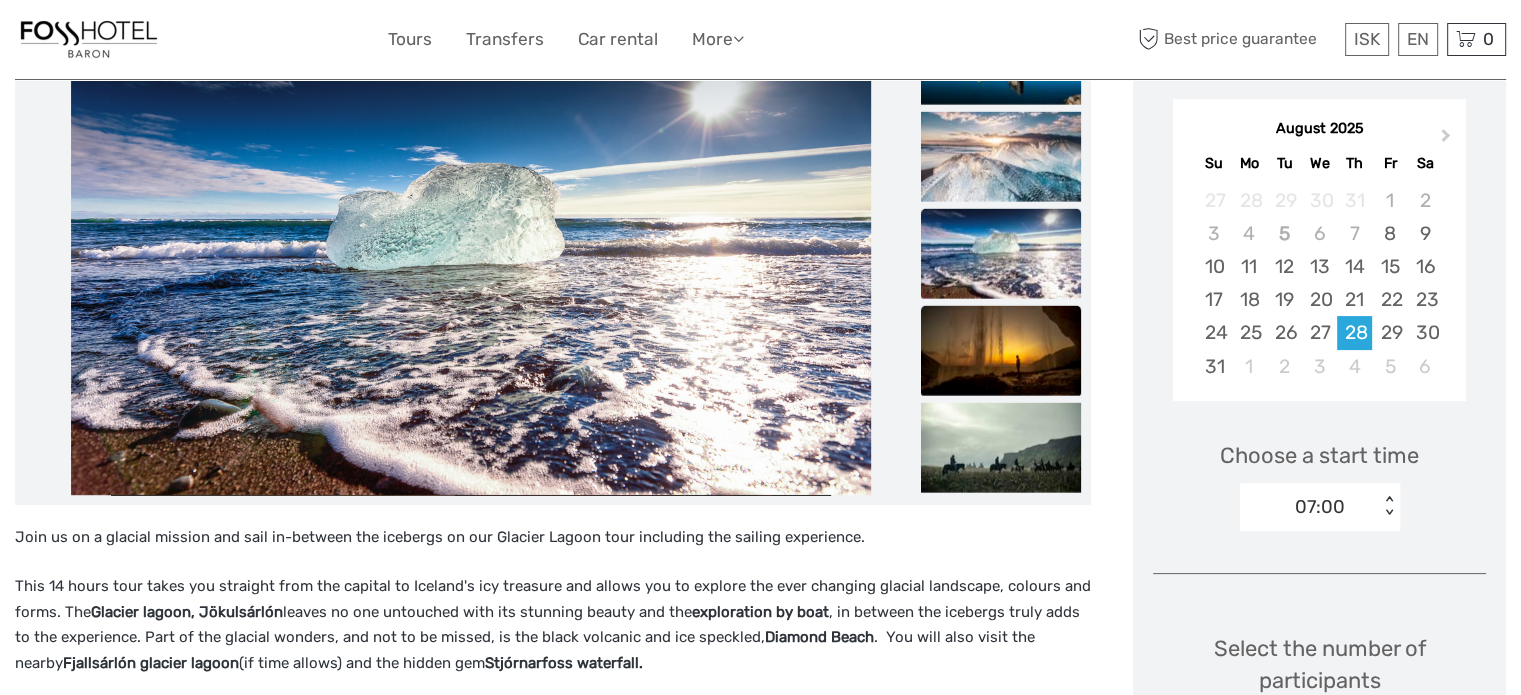 click at bounding box center (1001, 350) 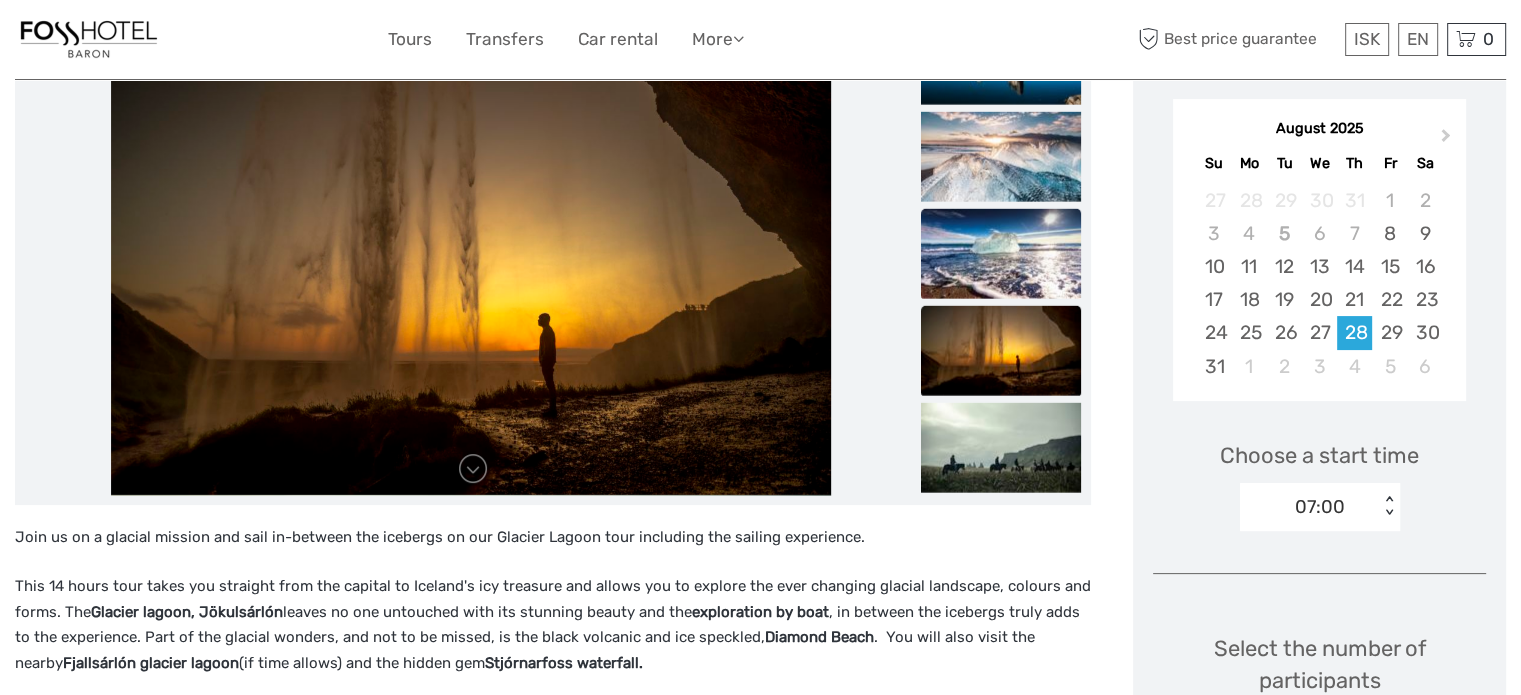 click at bounding box center (1001, 253) 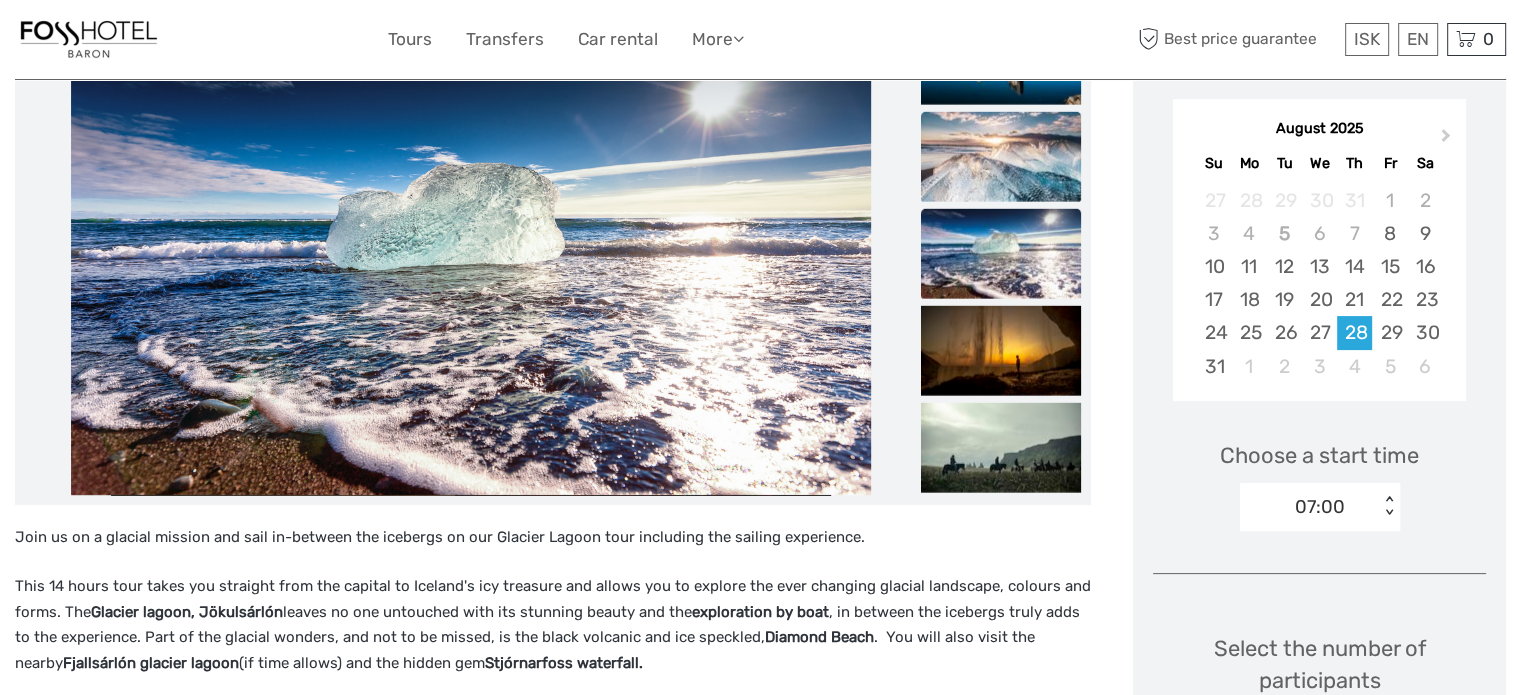 click at bounding box center (1001, 156) 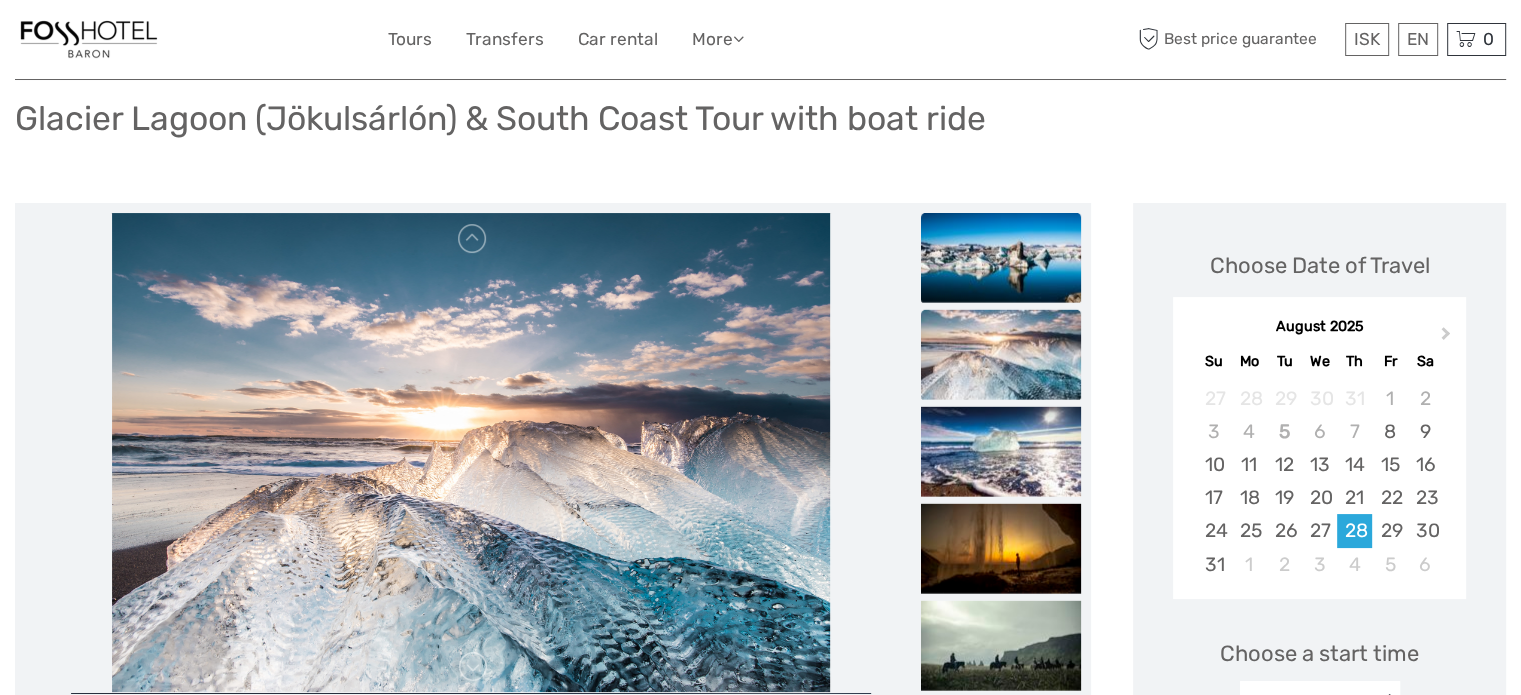 scroll, scrollTop: 132, scrollLeft: 0, axis: vertical 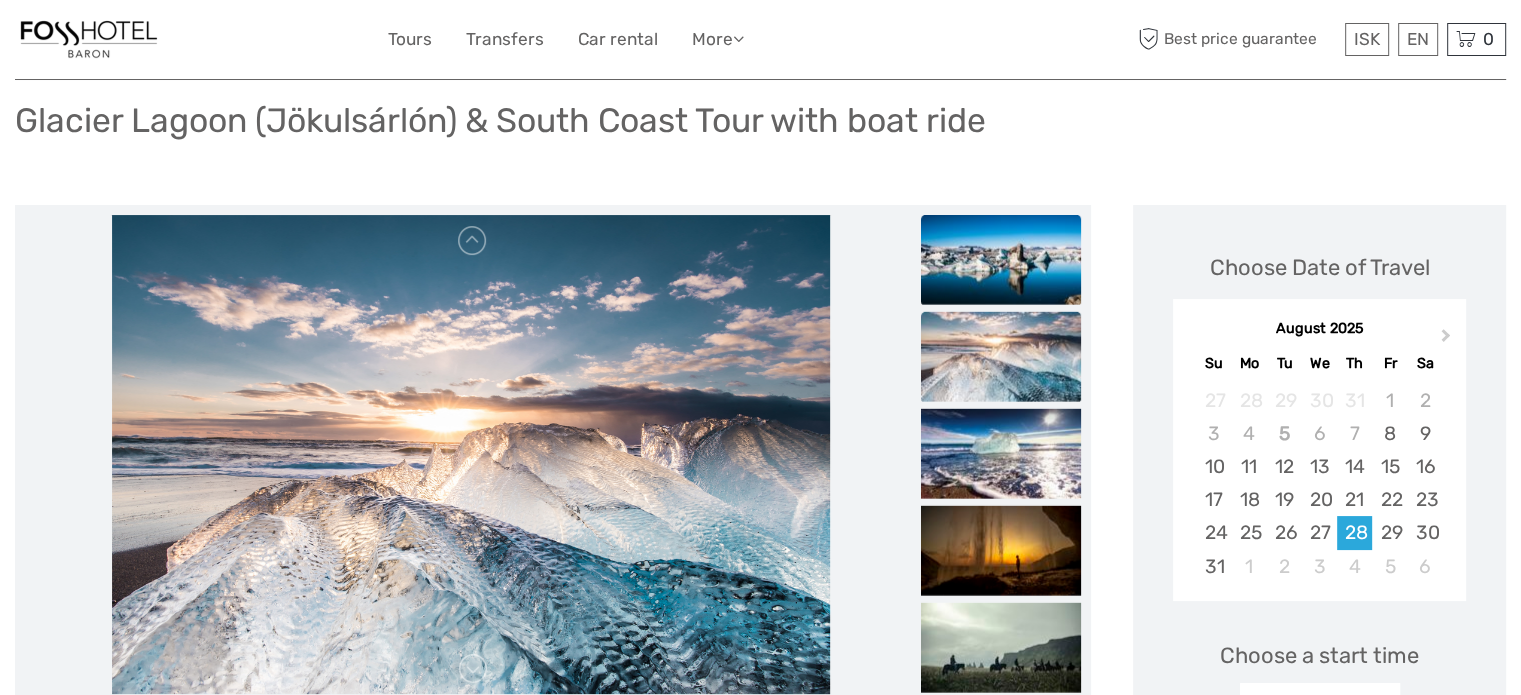 click at bounding box center [1001, 259] 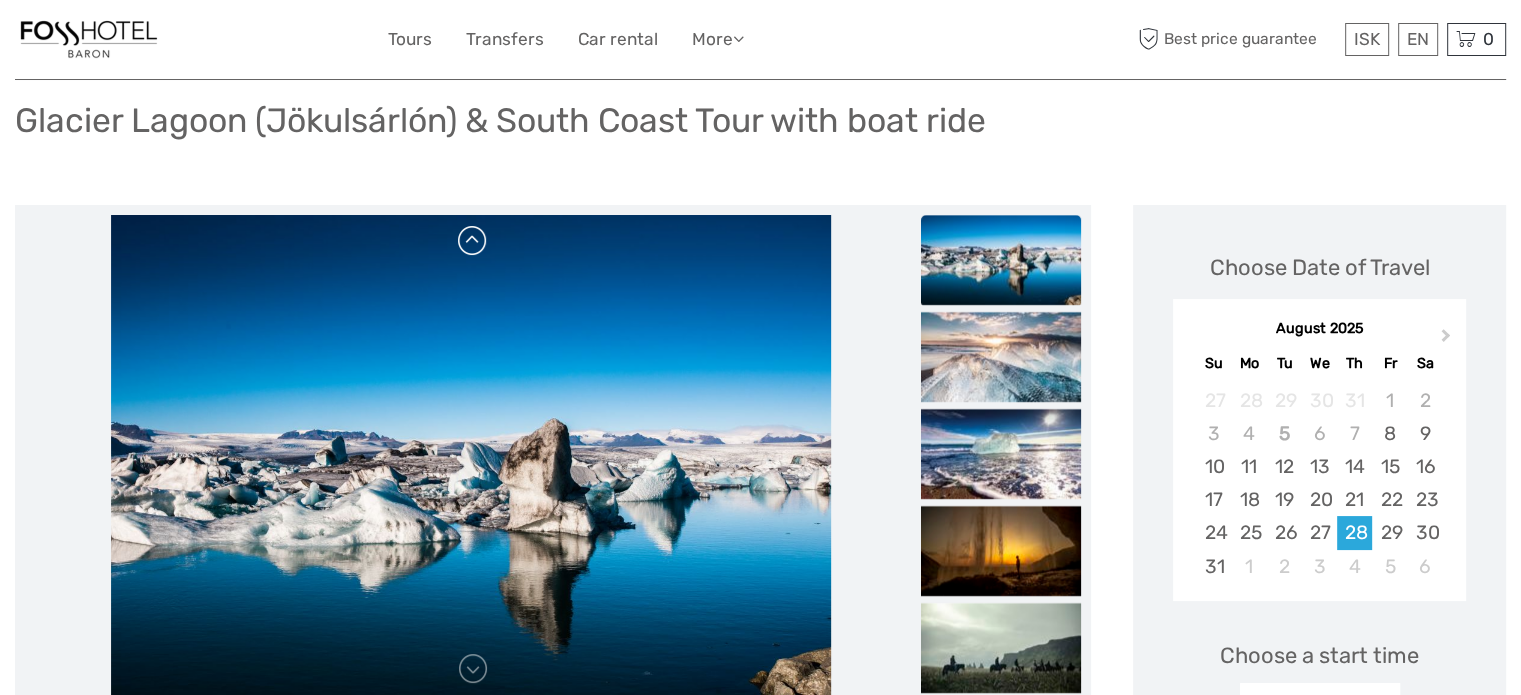 click at bounding box center [473, 241] 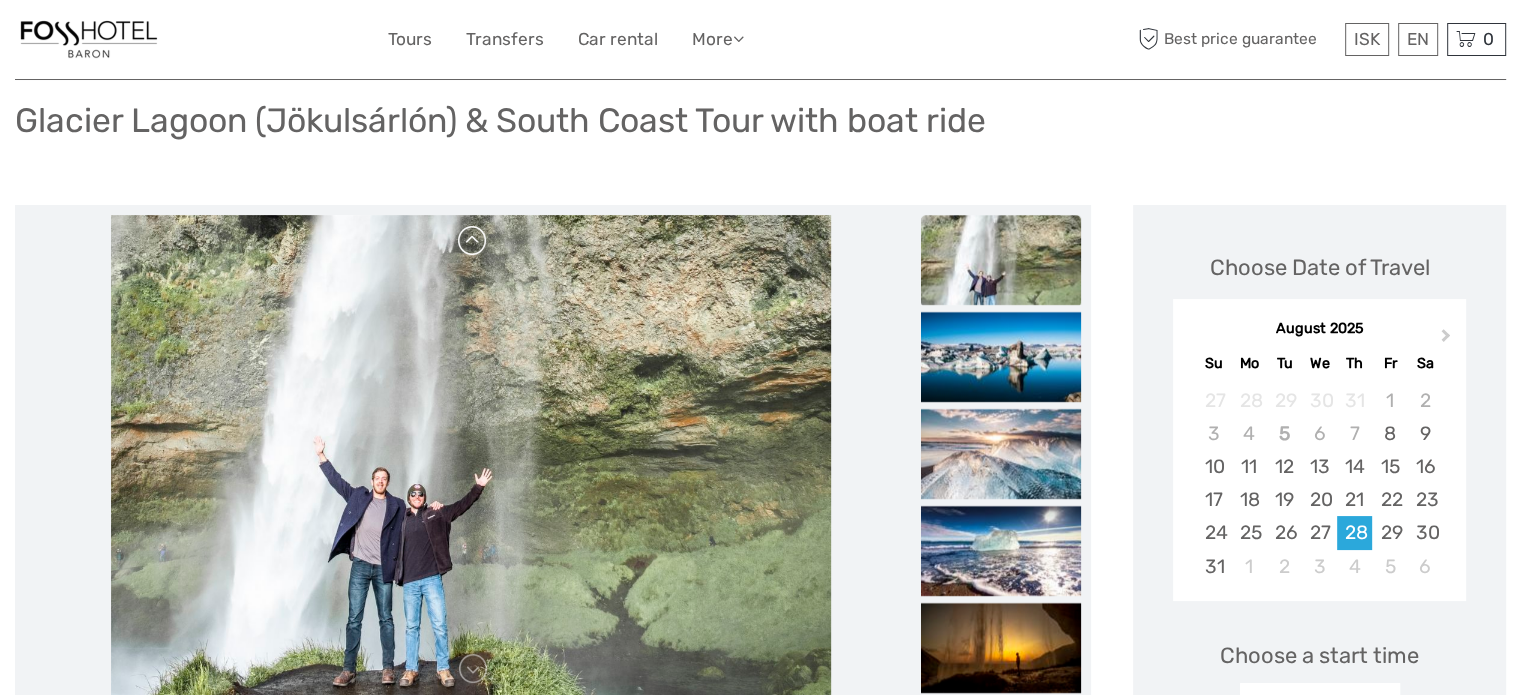 click at bounding box center (473, 241) 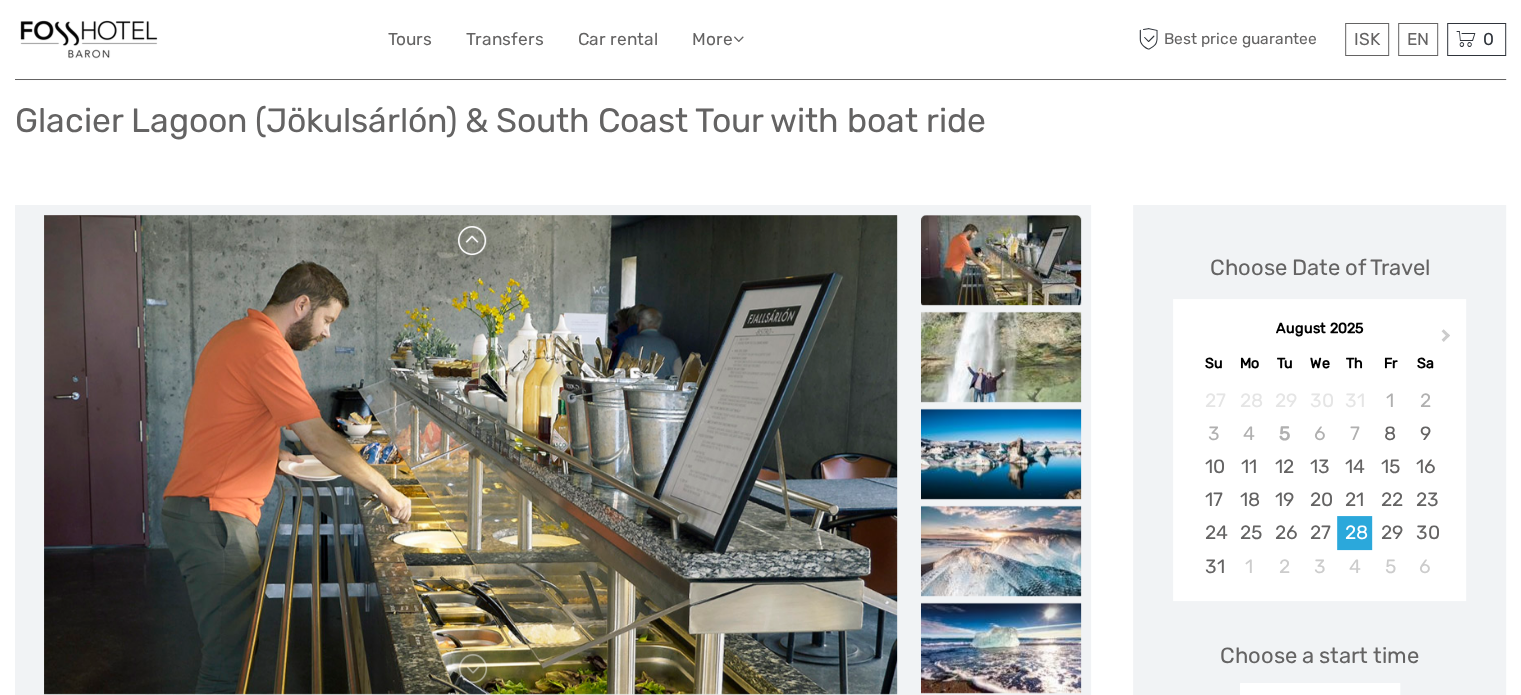 click at bounding box center [473, 241] 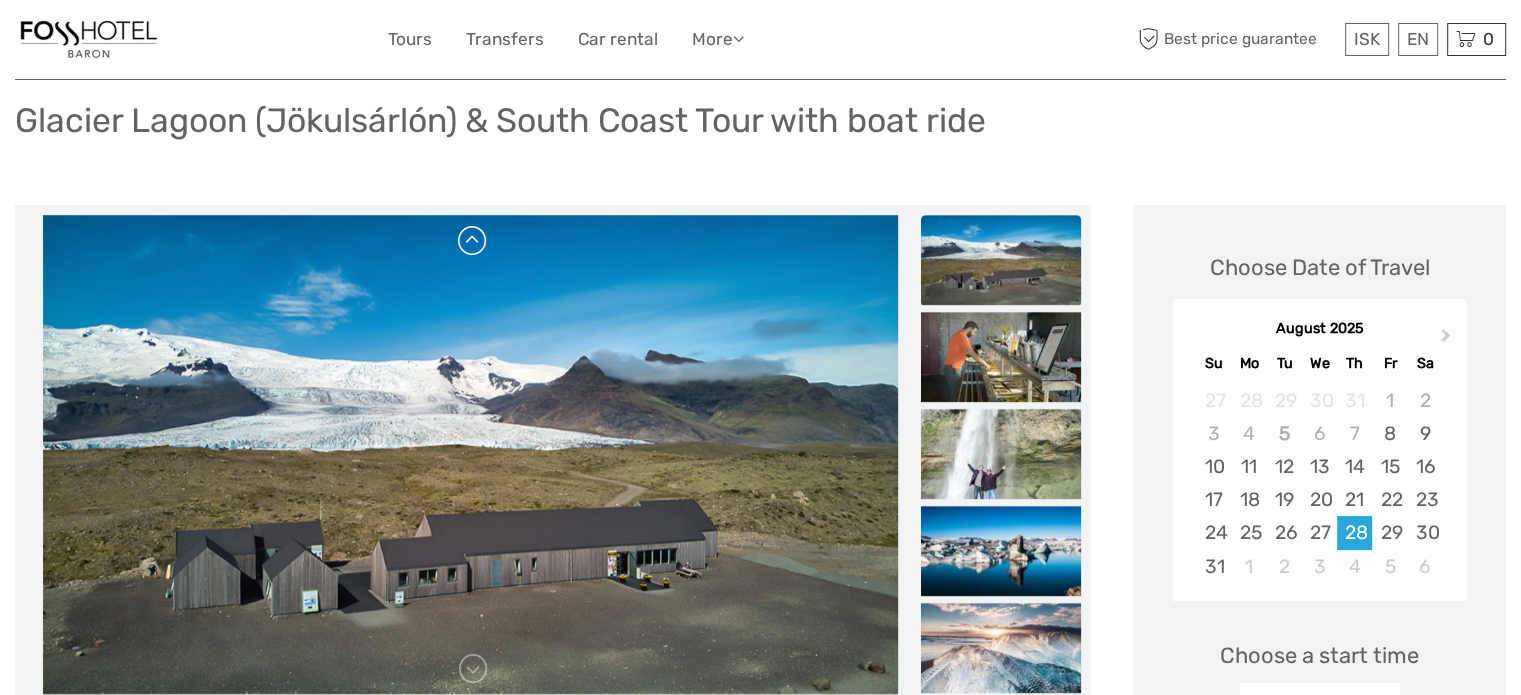 click at bounding box center (473, 241) 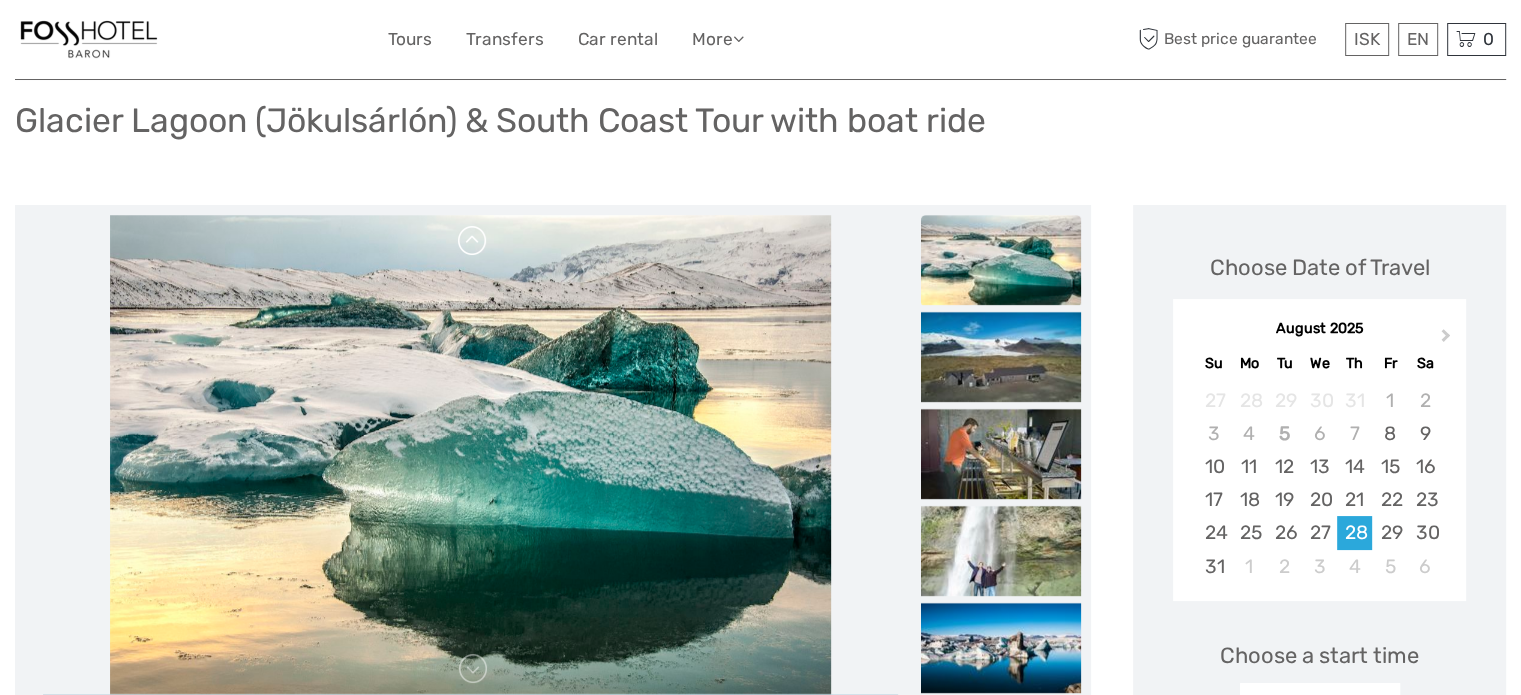 click at bounding box center [473, 241] 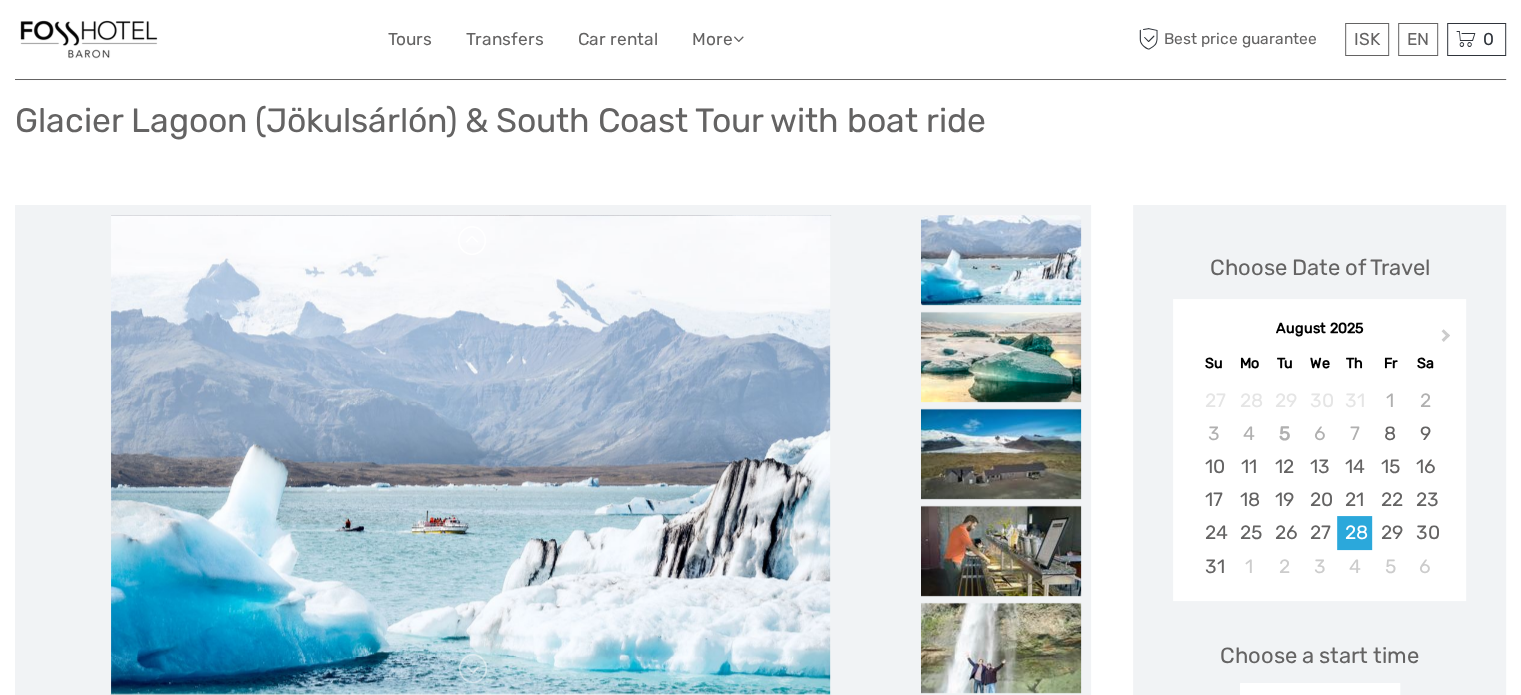 click at bounding box center (473, 241) 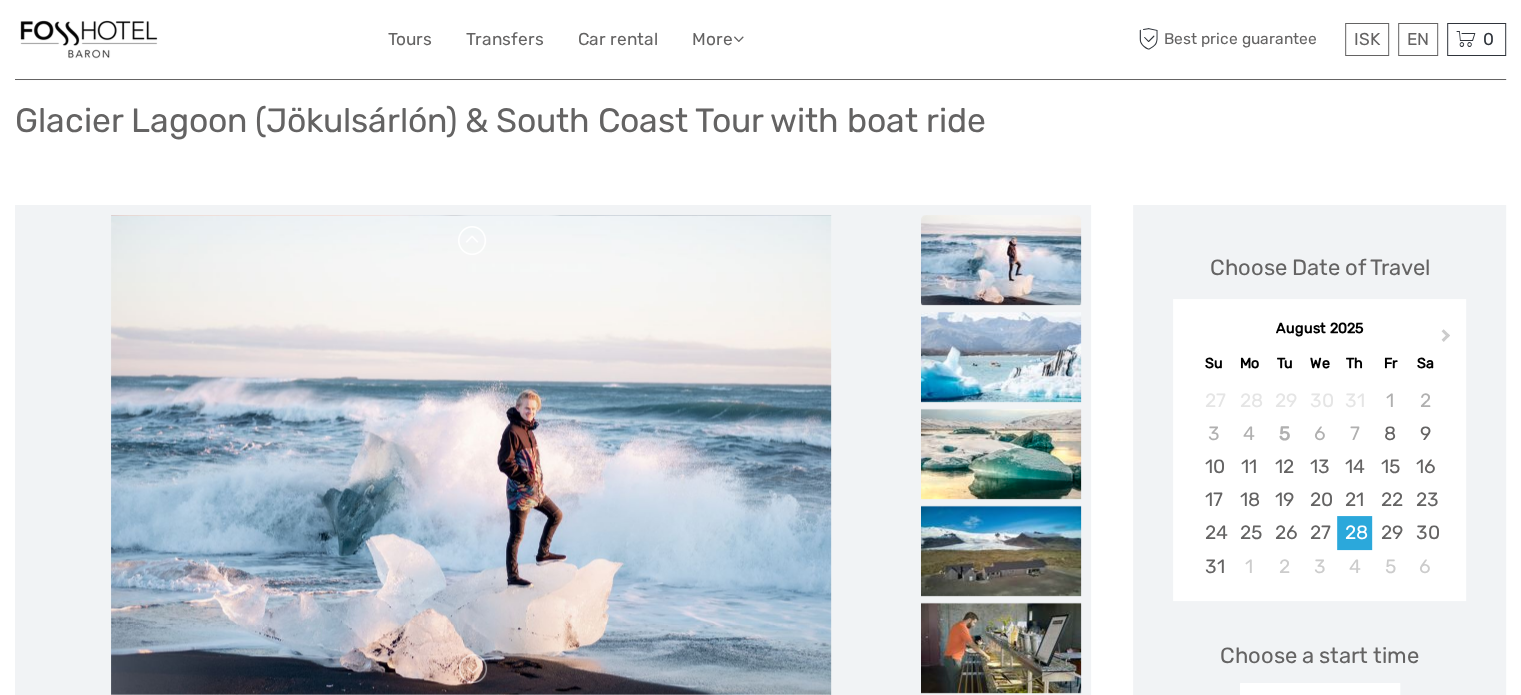 click at bounding box center (473, 241) 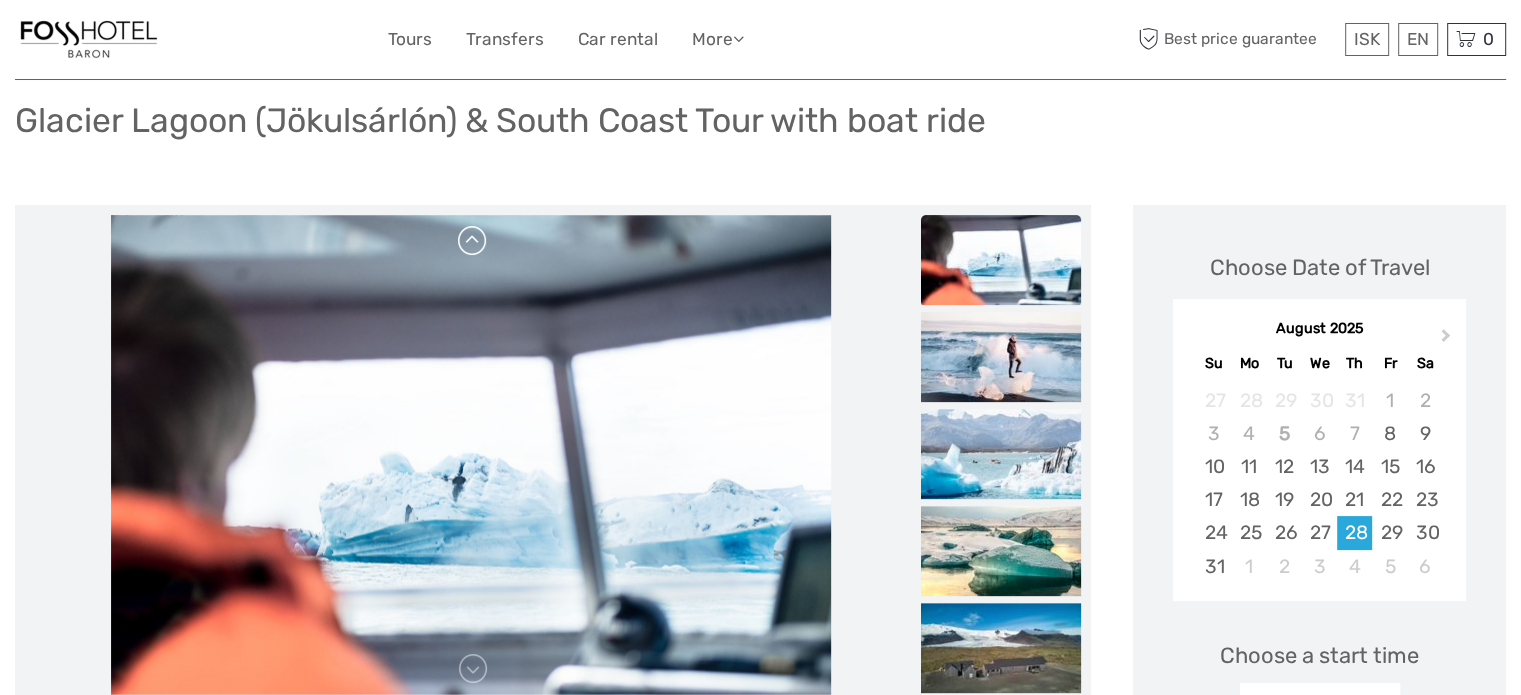 click at bounding box center (473, 241) 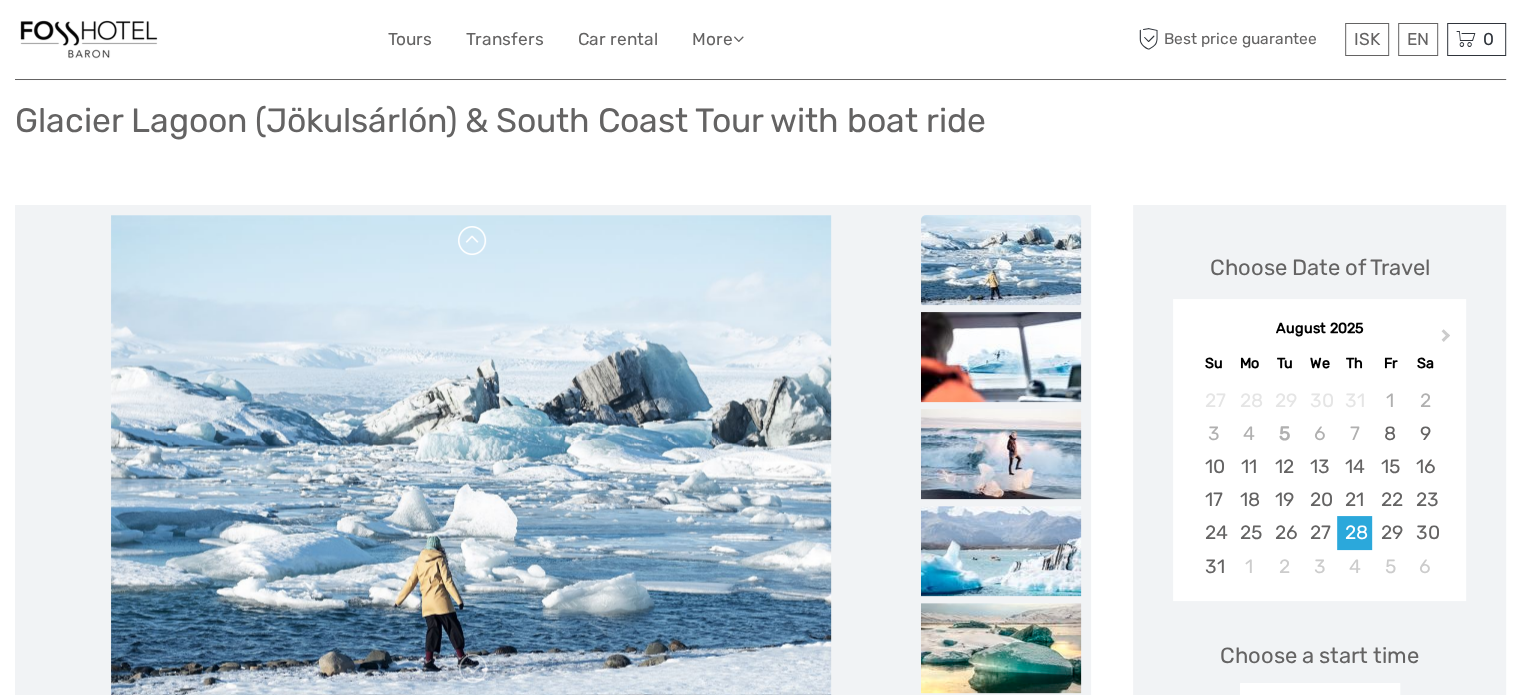 click at bounding box center [473, 241] 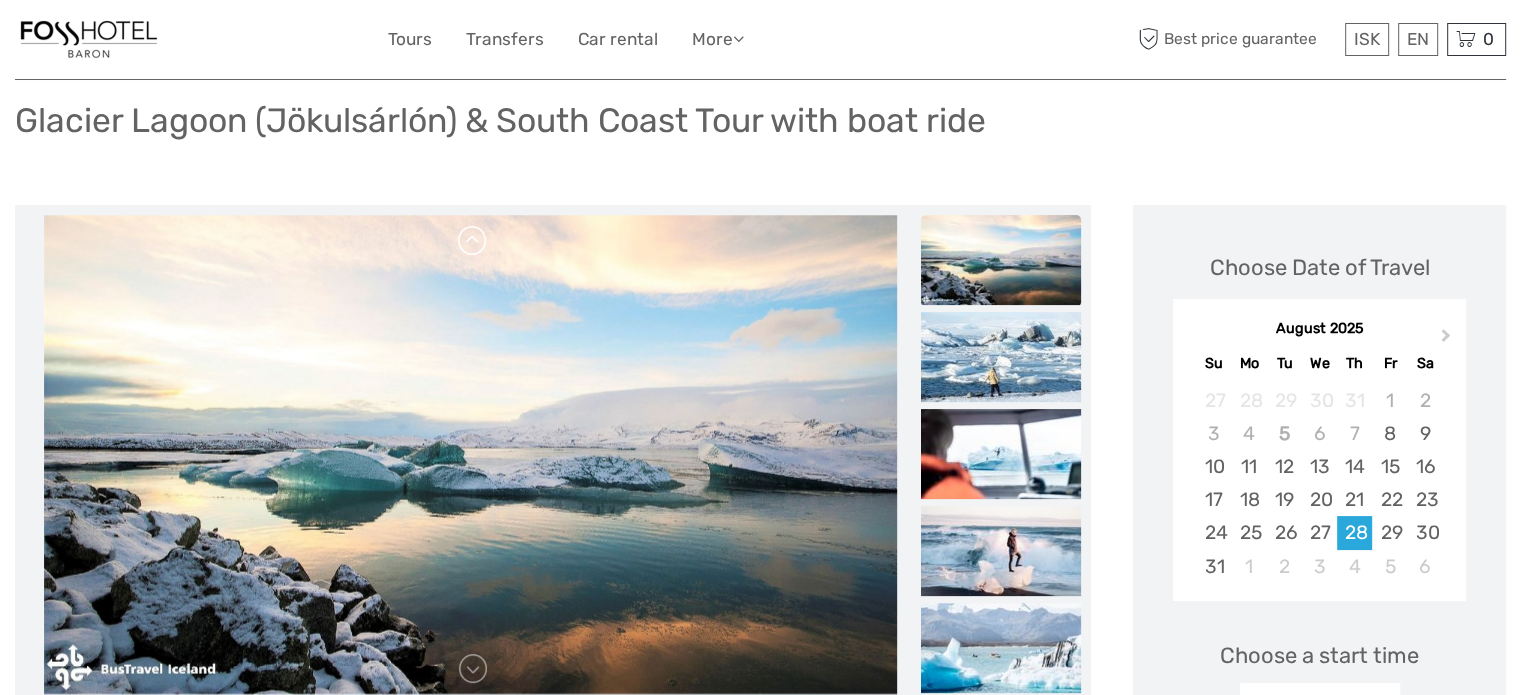 click at bounding box center (473, 241) 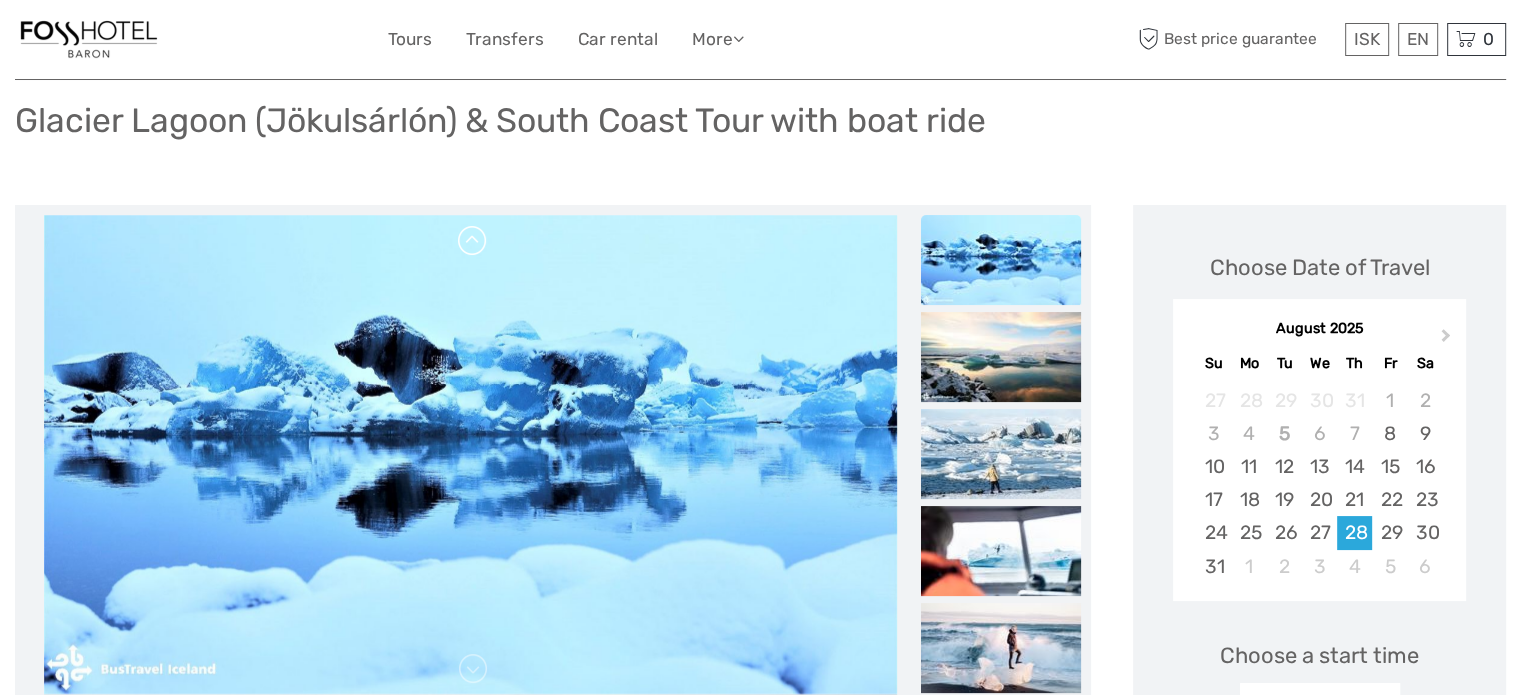click at bounding box center [473, 241] 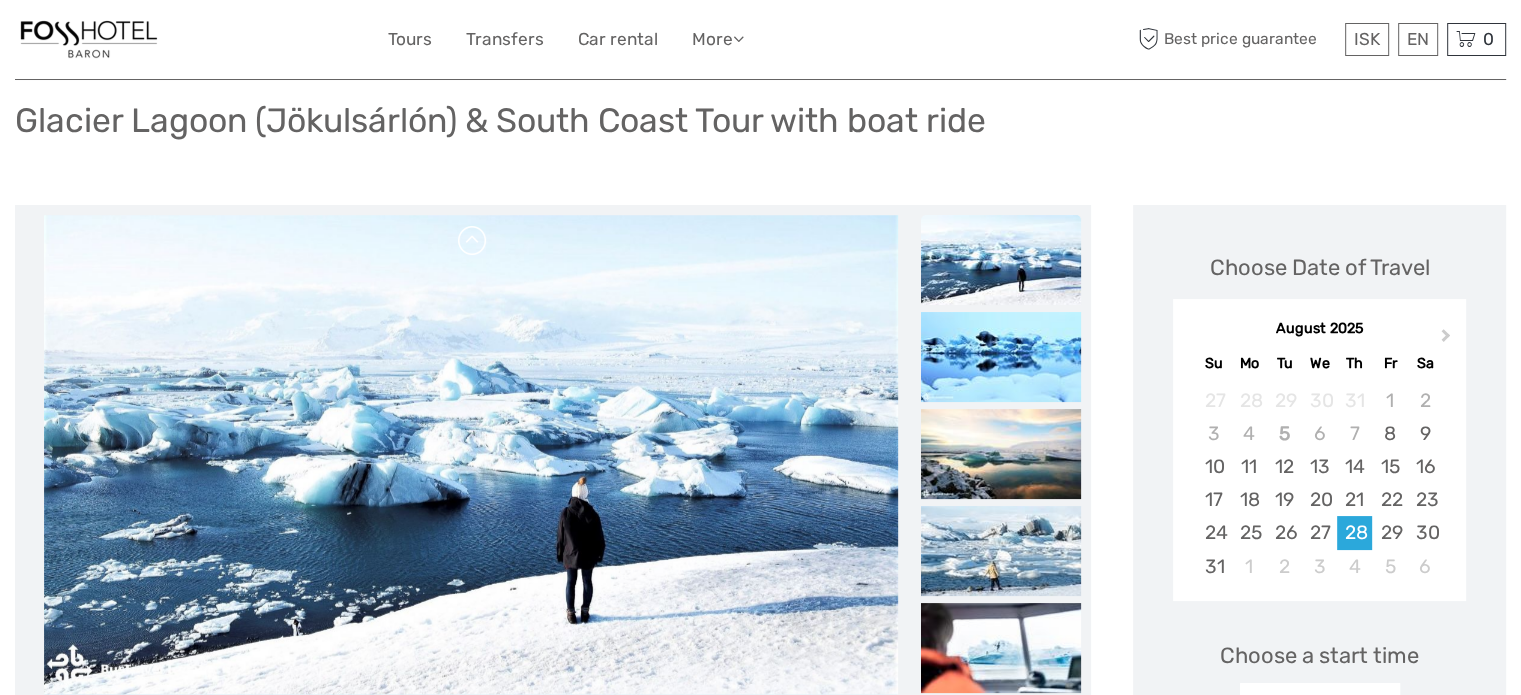 click at bounding box center (473, 241) 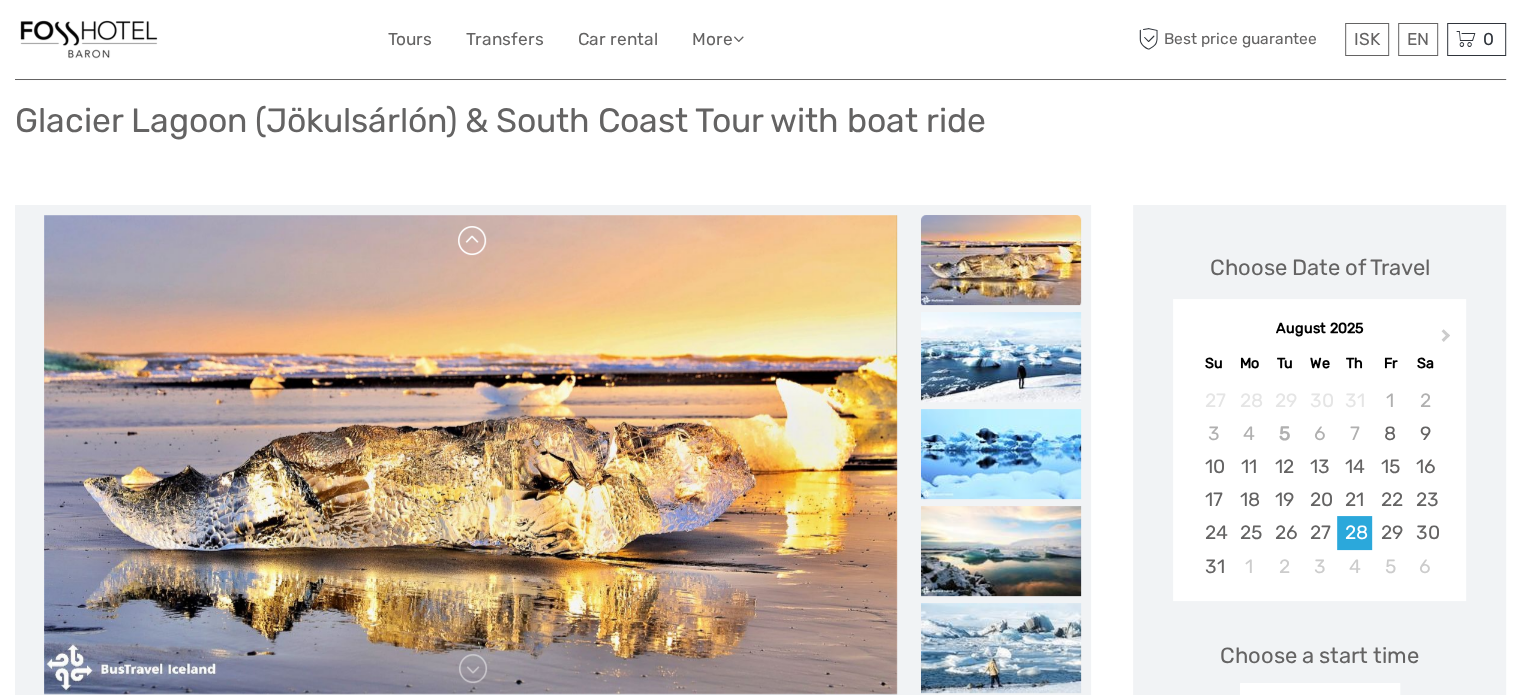 click at bounding box center (473, 241) 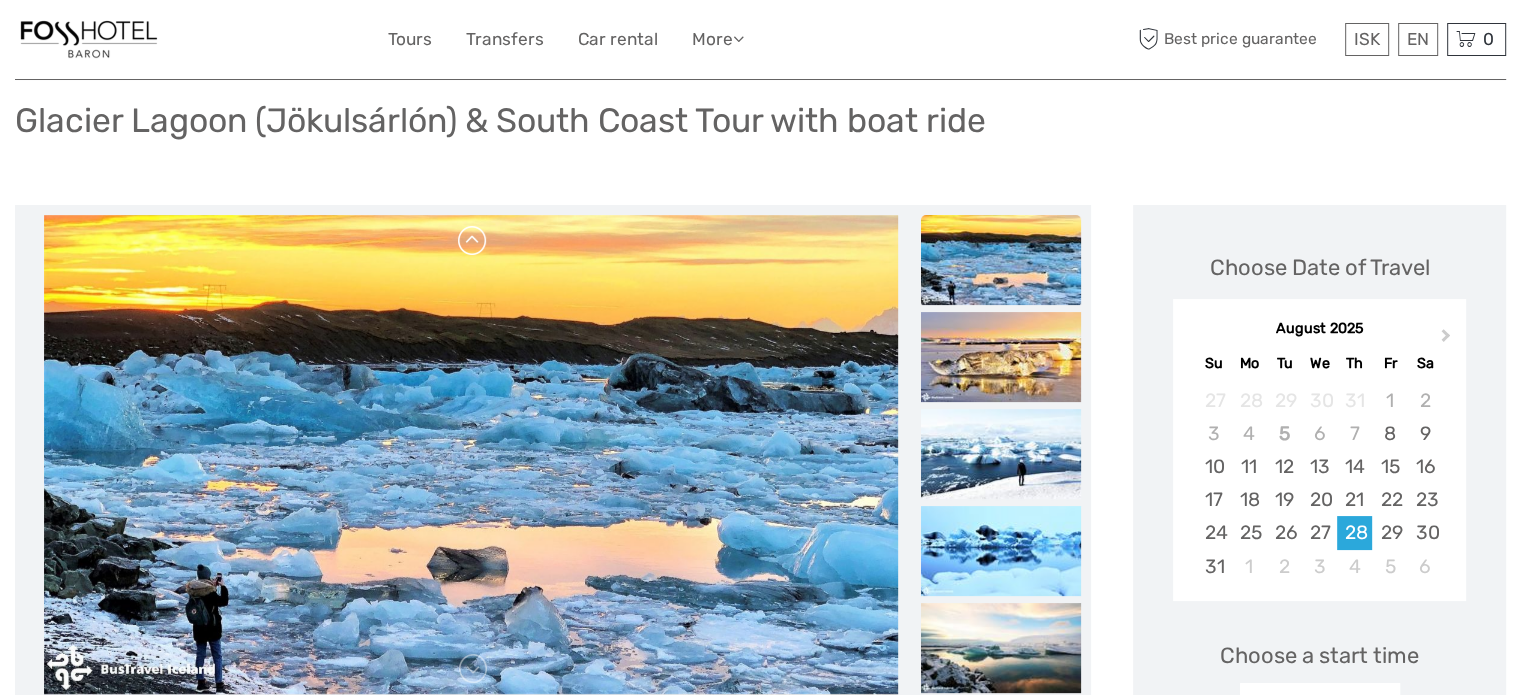 click at bounding box center [473, 241] 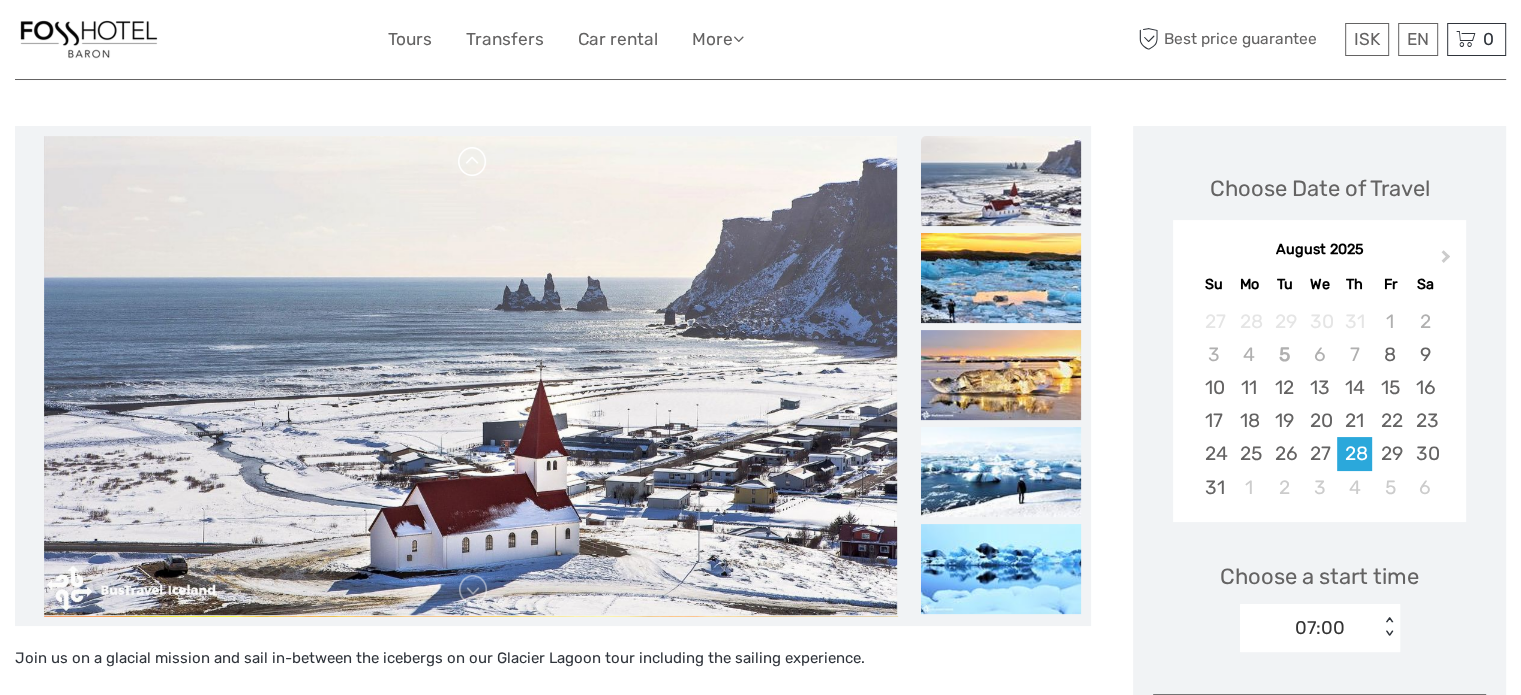 scroll, scrollTop: 212, scrollLeft: 0, axis: vertical 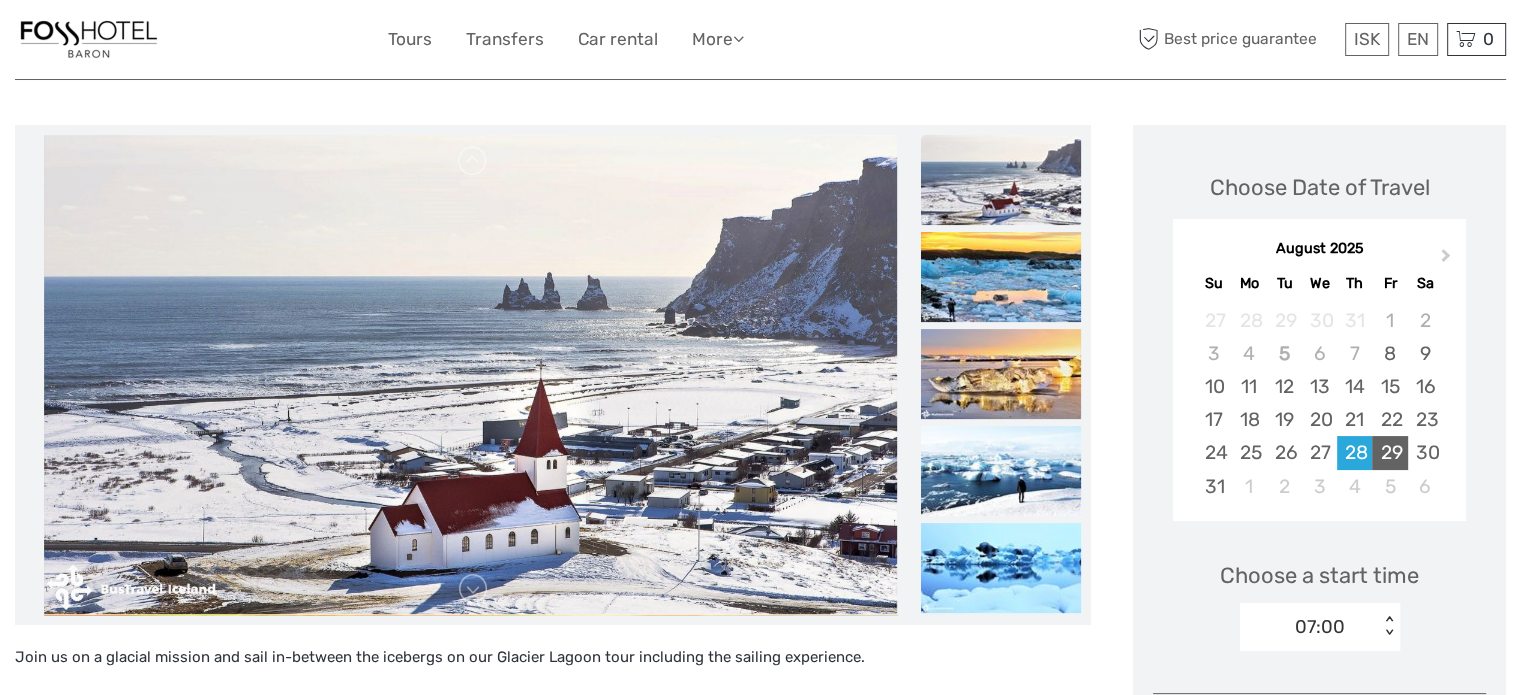 click on "29" at bounding box center (1389, 452) 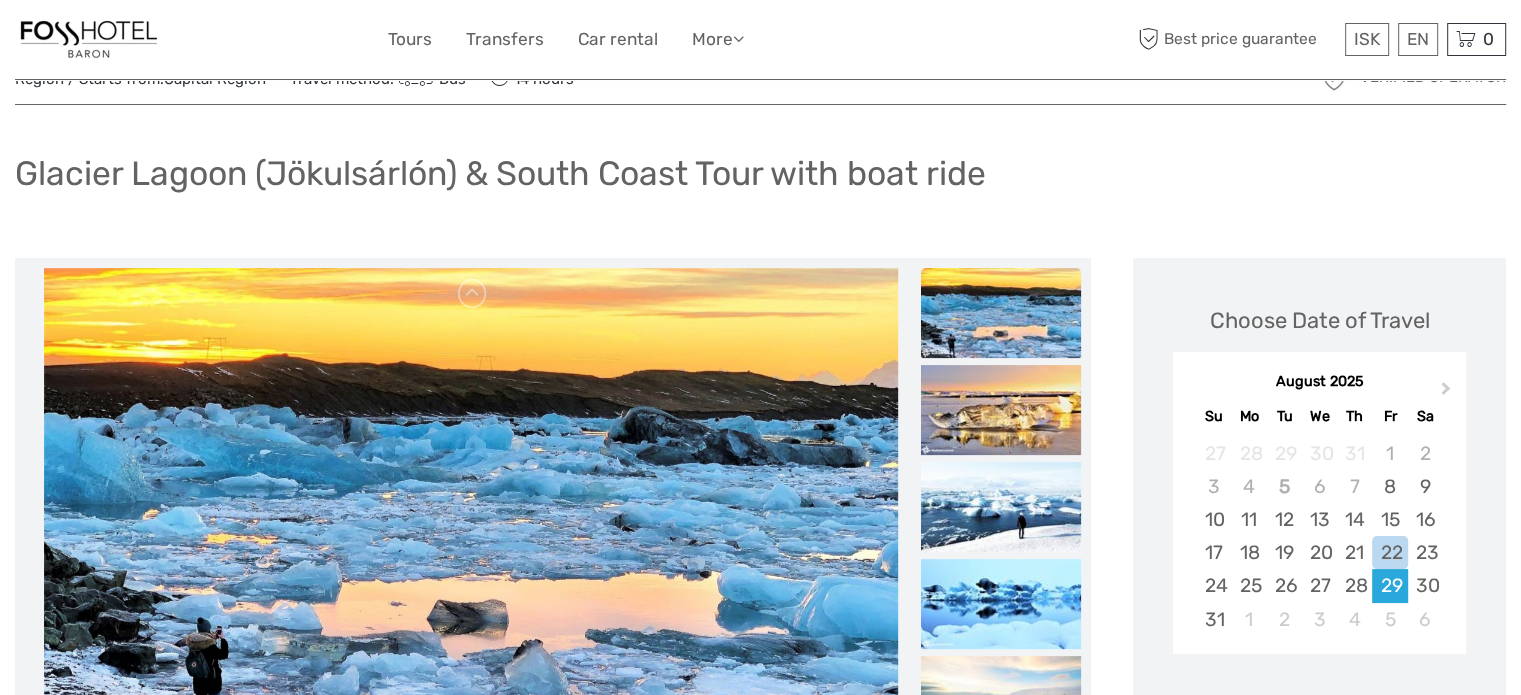 scroll, scrollTop: 0, scrollLeft: 0, axis: both 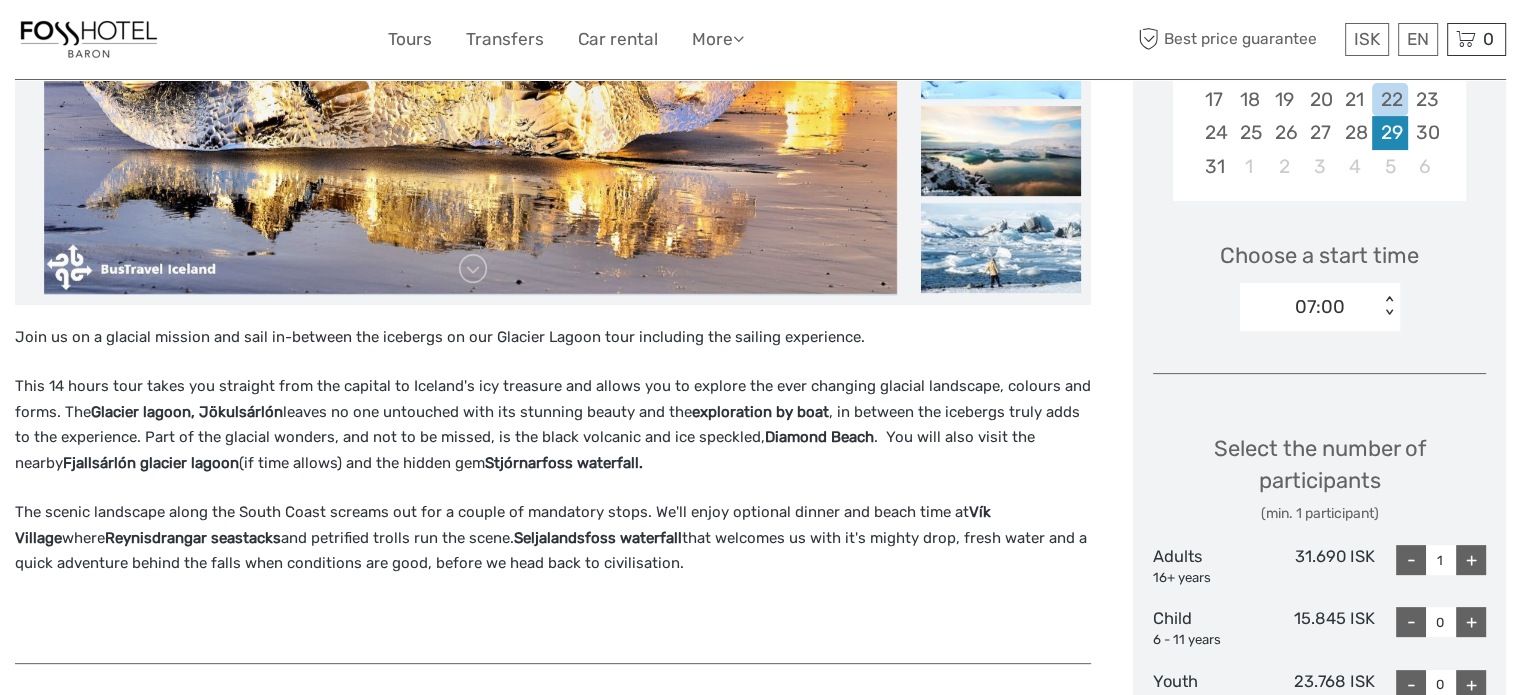 click on "29" at bounding box center [1389, 132] 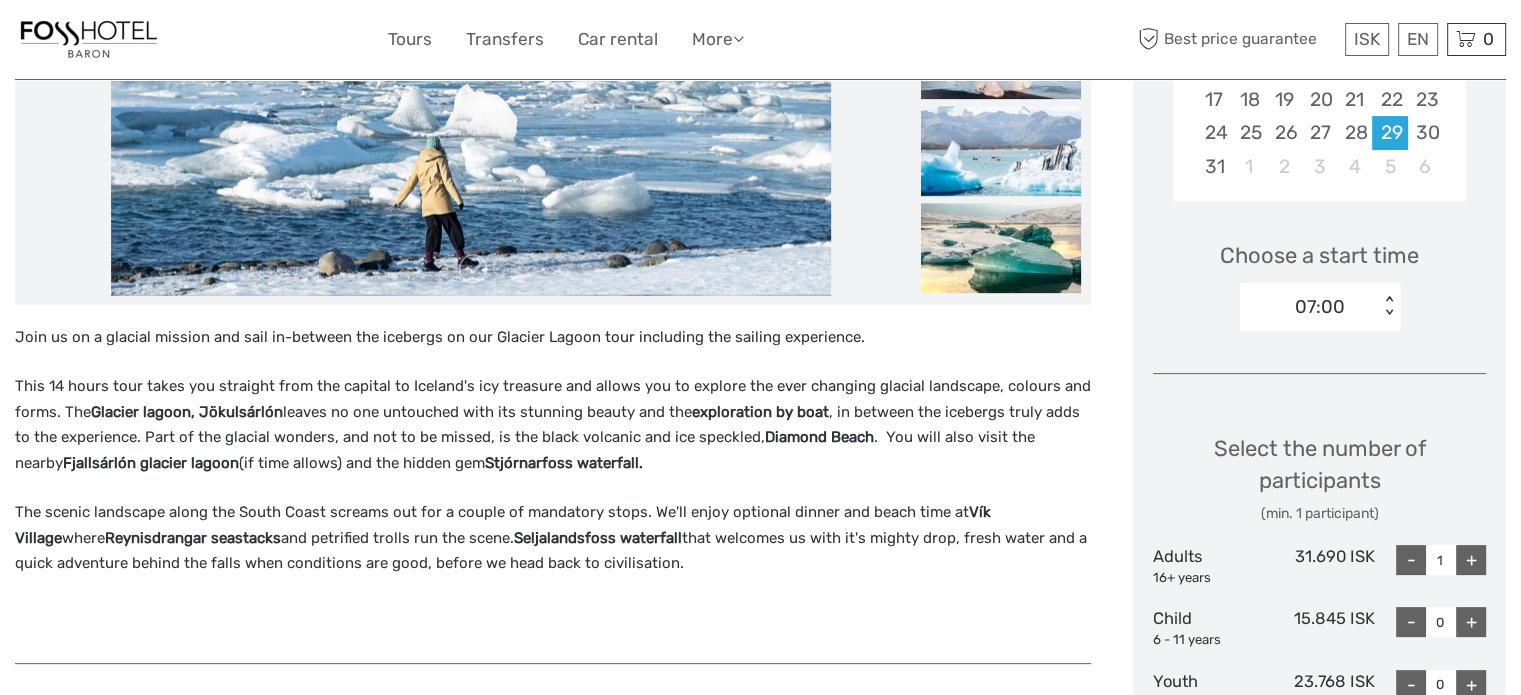 click on "+" at bounding box center [1471, 560] 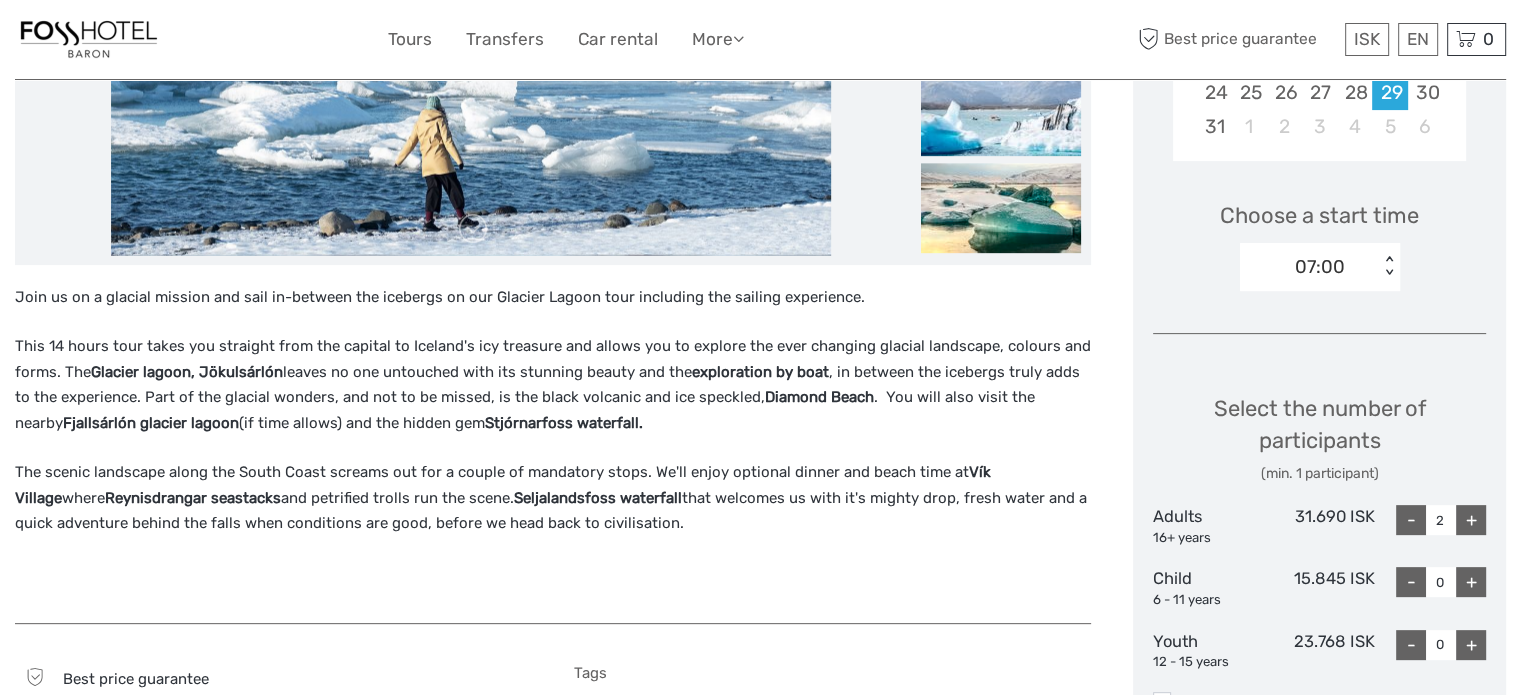 scroll, scrollTop: 639, scrollLeft: 0, axis: vertical 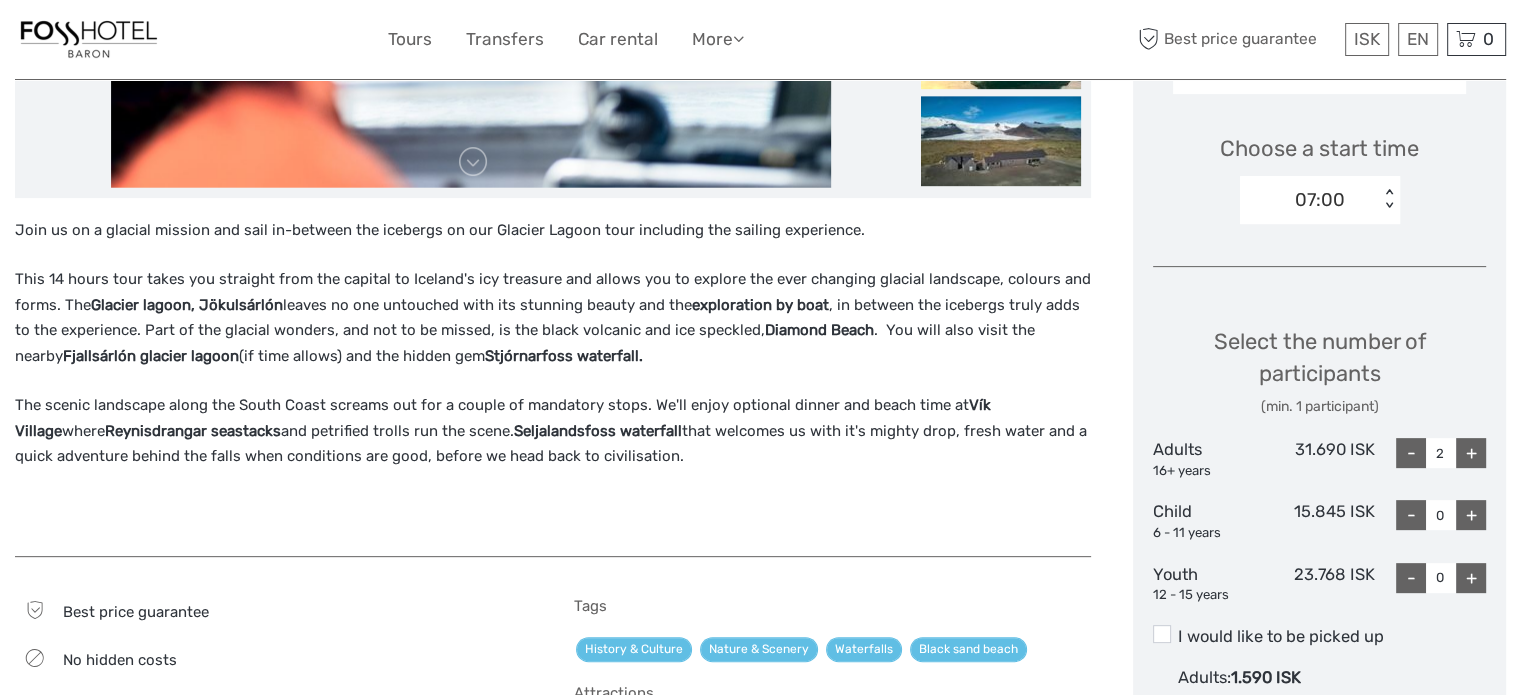 click on "+" at bounding box center (1471, 578) 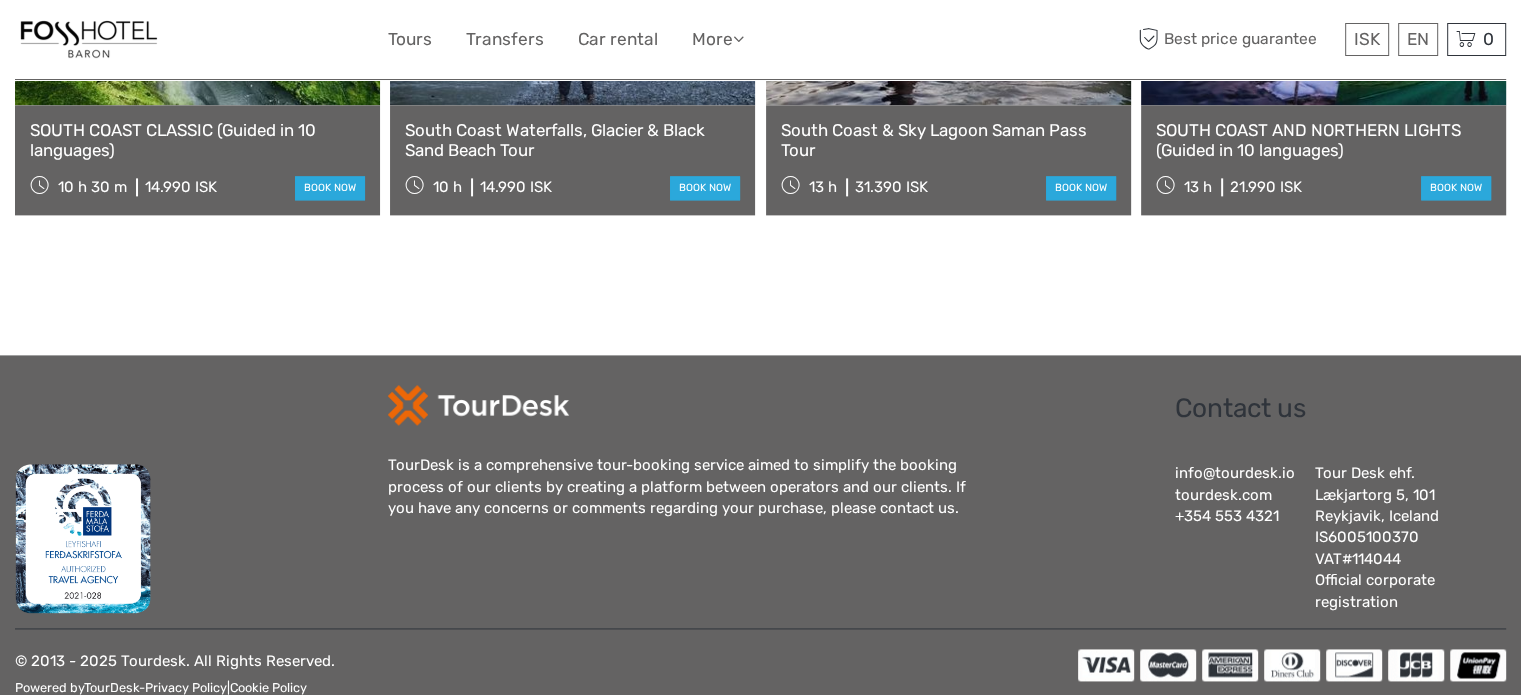 scroll, scrollTop: 2731, scrollLeft: 0, axis: vertical 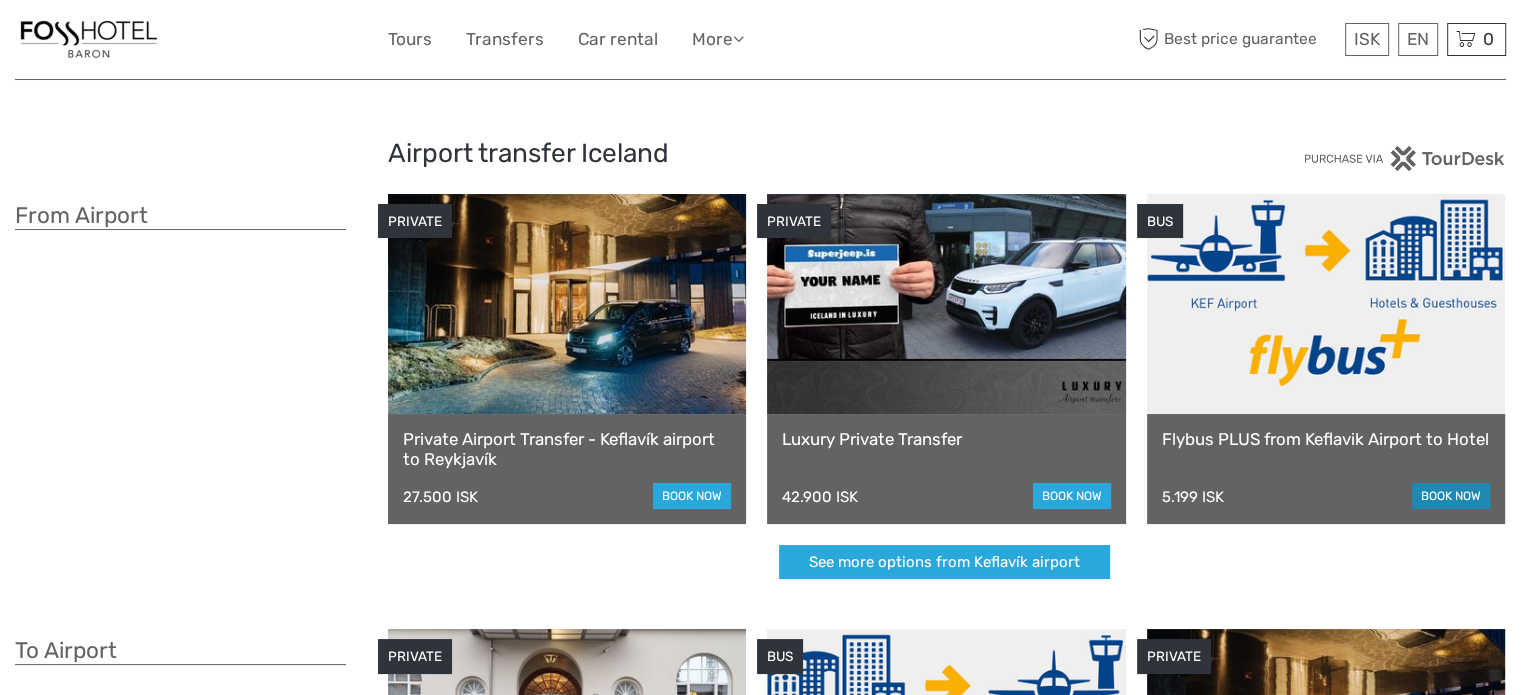 click on "book now" at bounding box center (1451, 496) 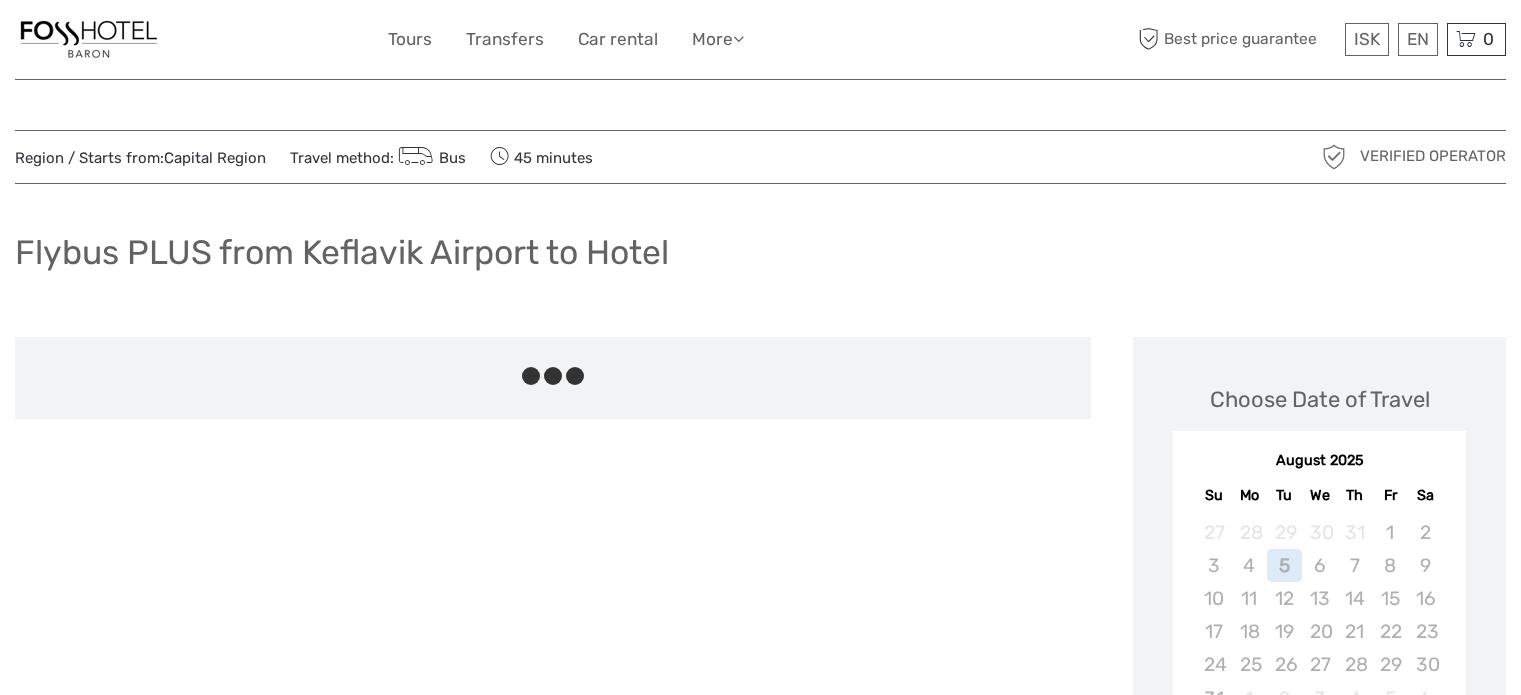 scroll, scrollTop: 0, scrollLeft: 0, axis: both 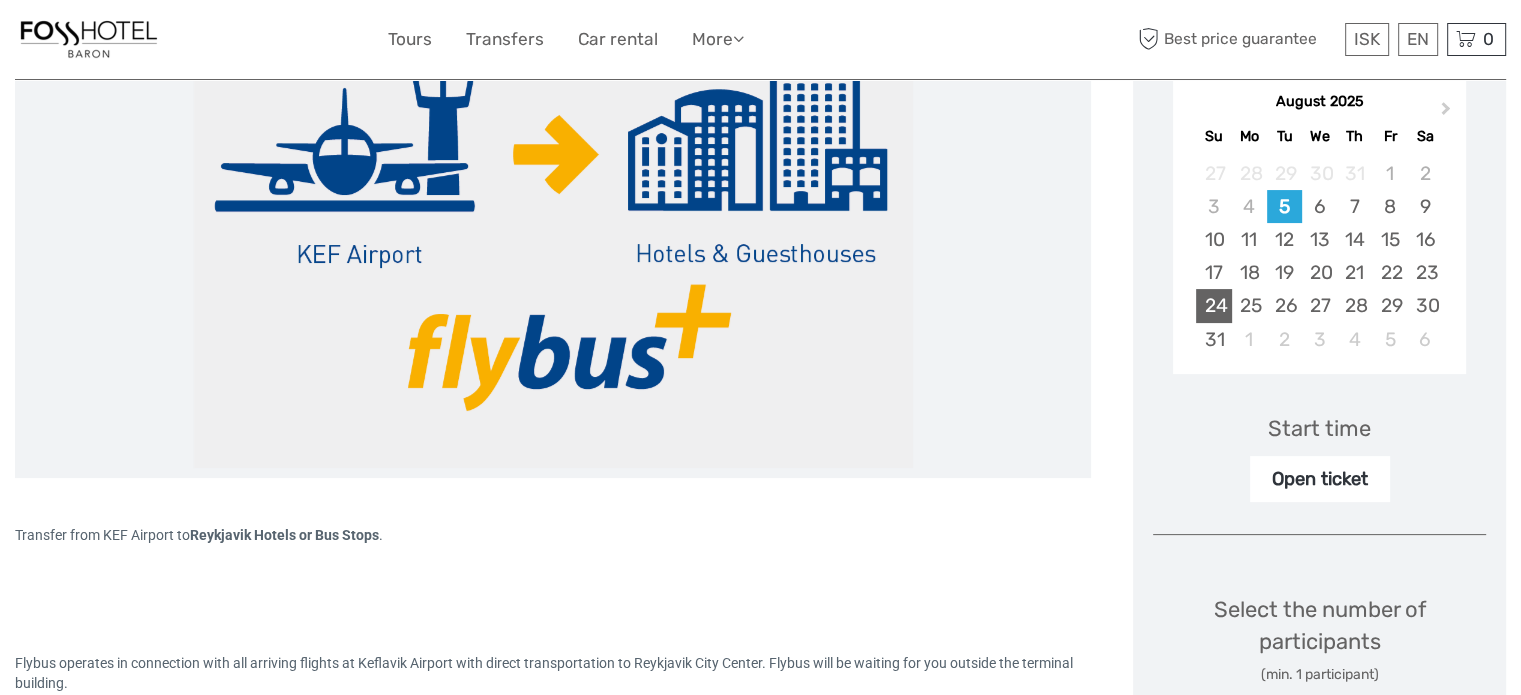 click on "24" at bounding box center (1213, 305) 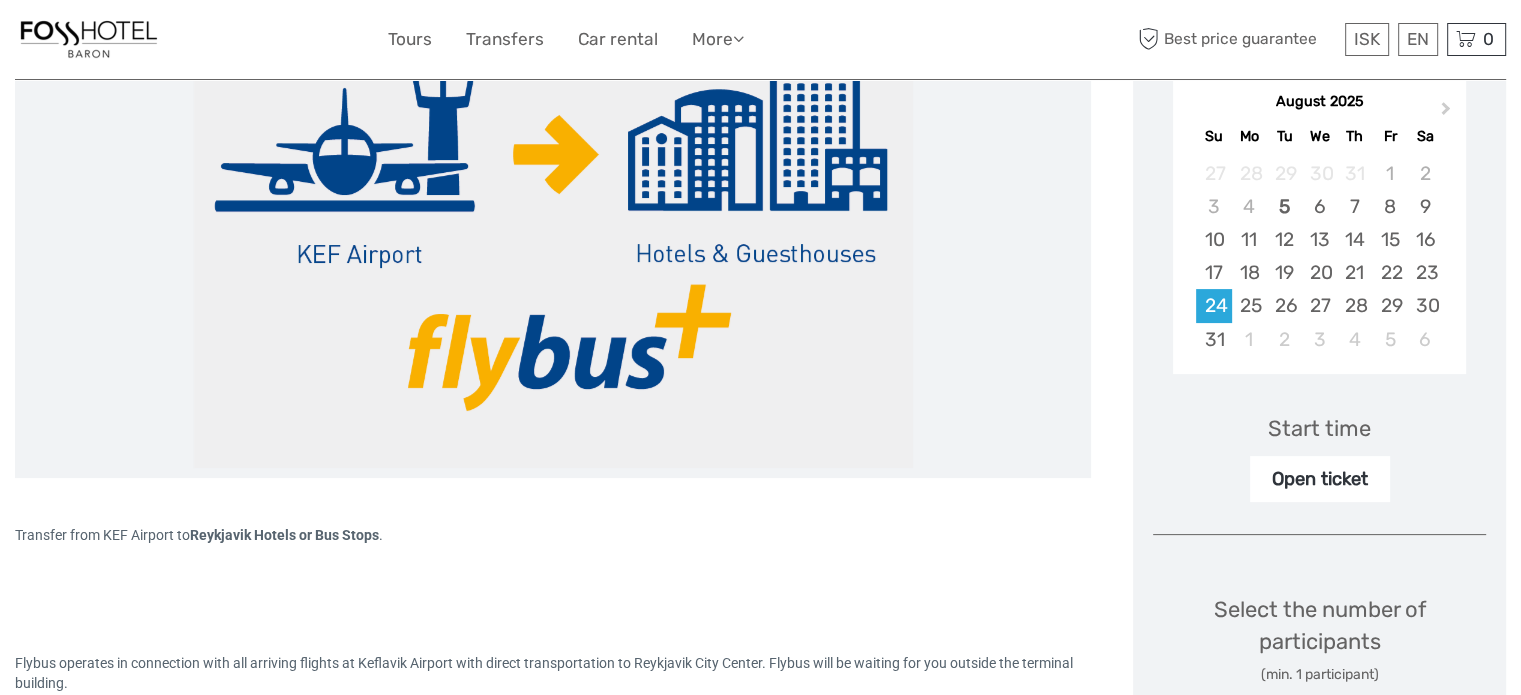 click on "Open ticket" at bounding box center [1320, 479] 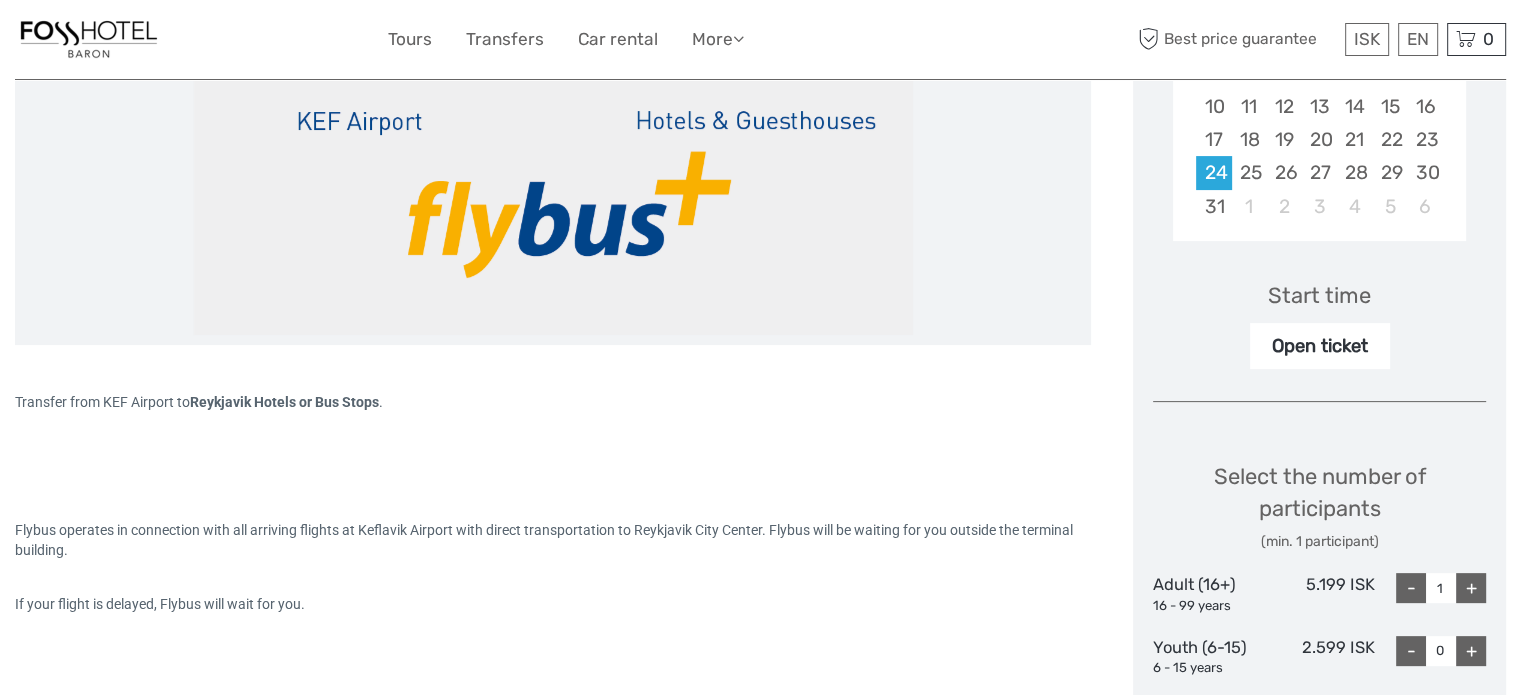scroll, scrollTop: 572, scrollLeft: 0, axis: vertical 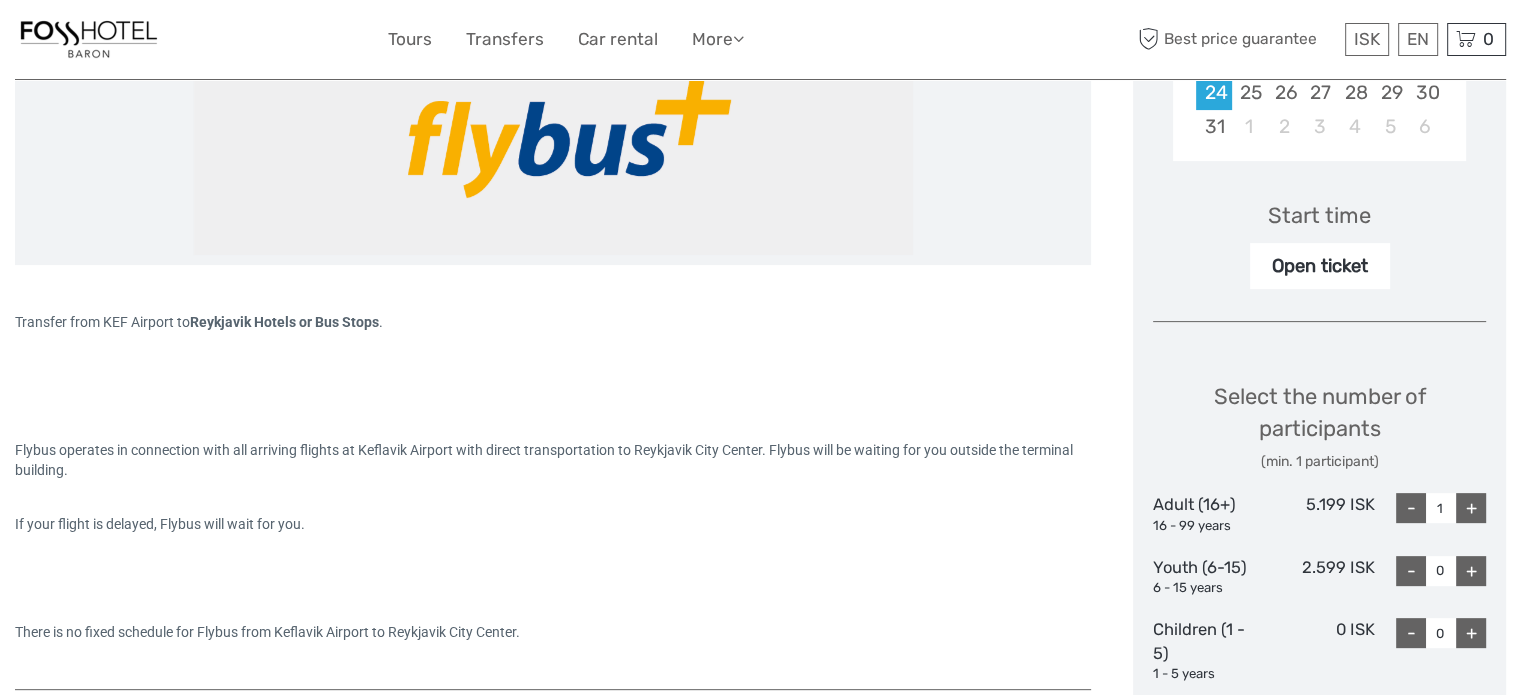 click on "+" at bounding box center (1471, 508) 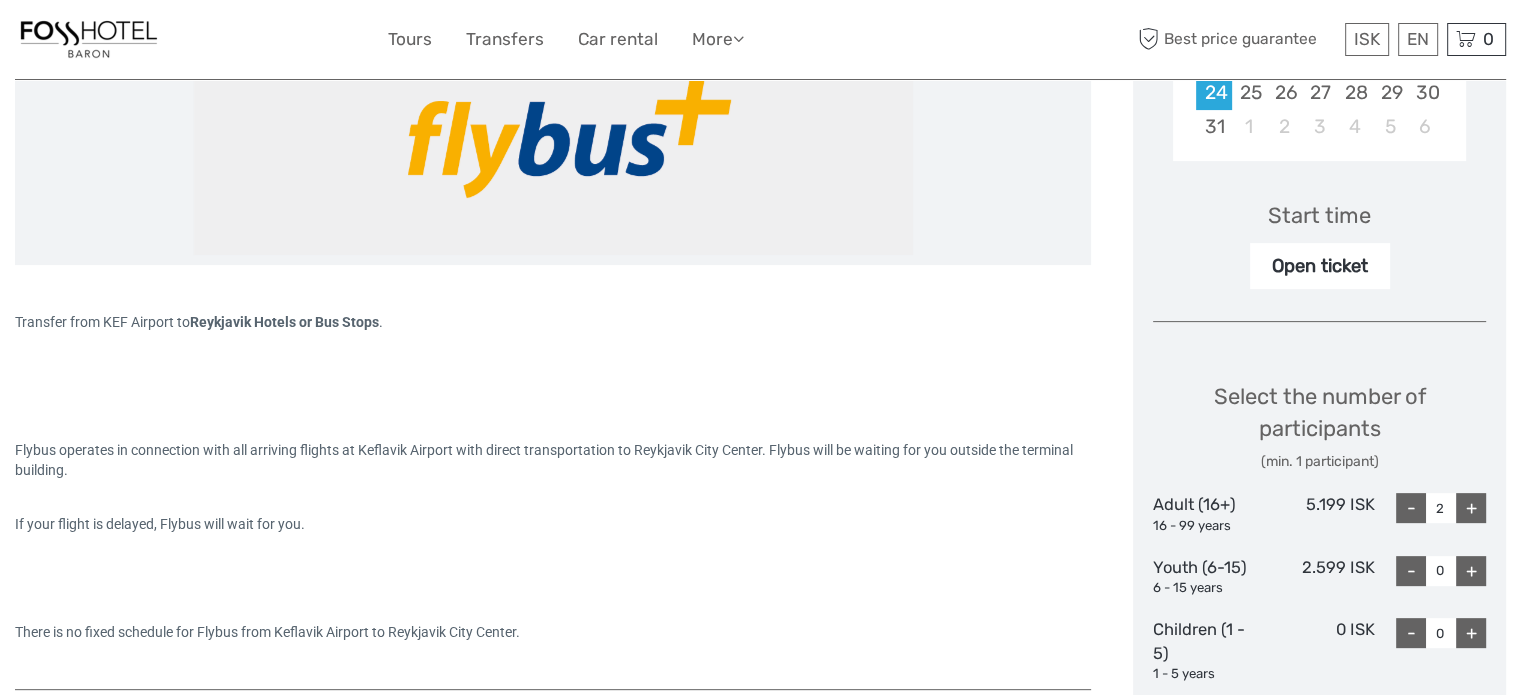 click on "+" at bounding box center [1471, 571] 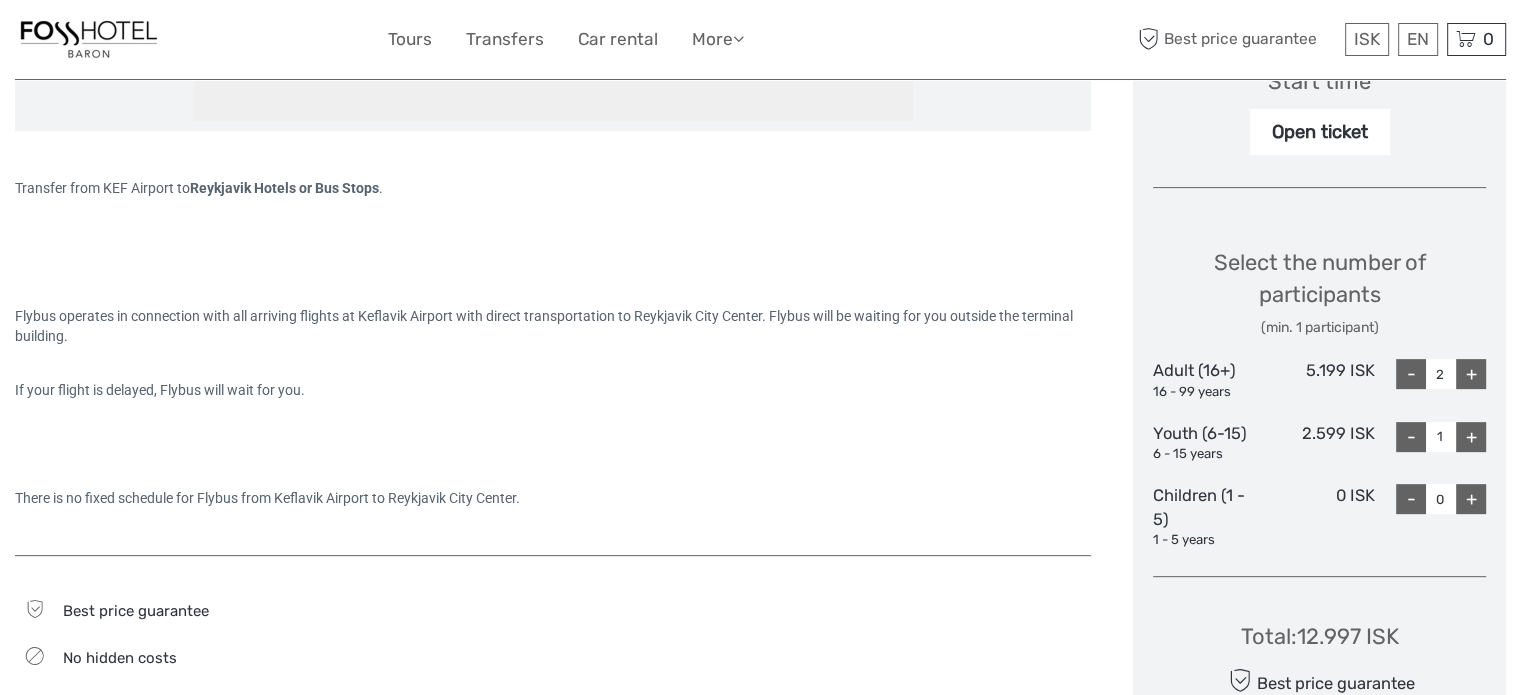scroll, scrollTop: 800, scrollLeft: 0, axis: vertical 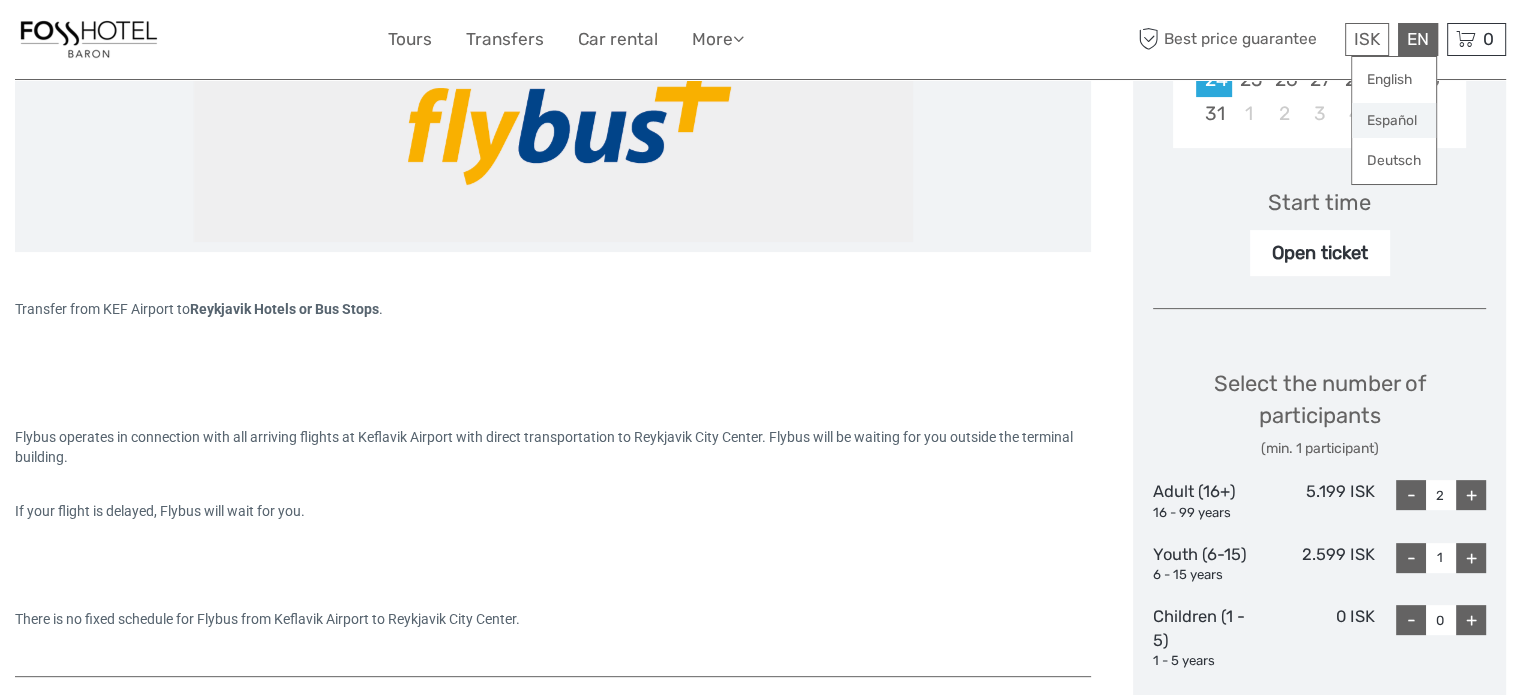 click on "Español" at bounding box center (1394, 121) 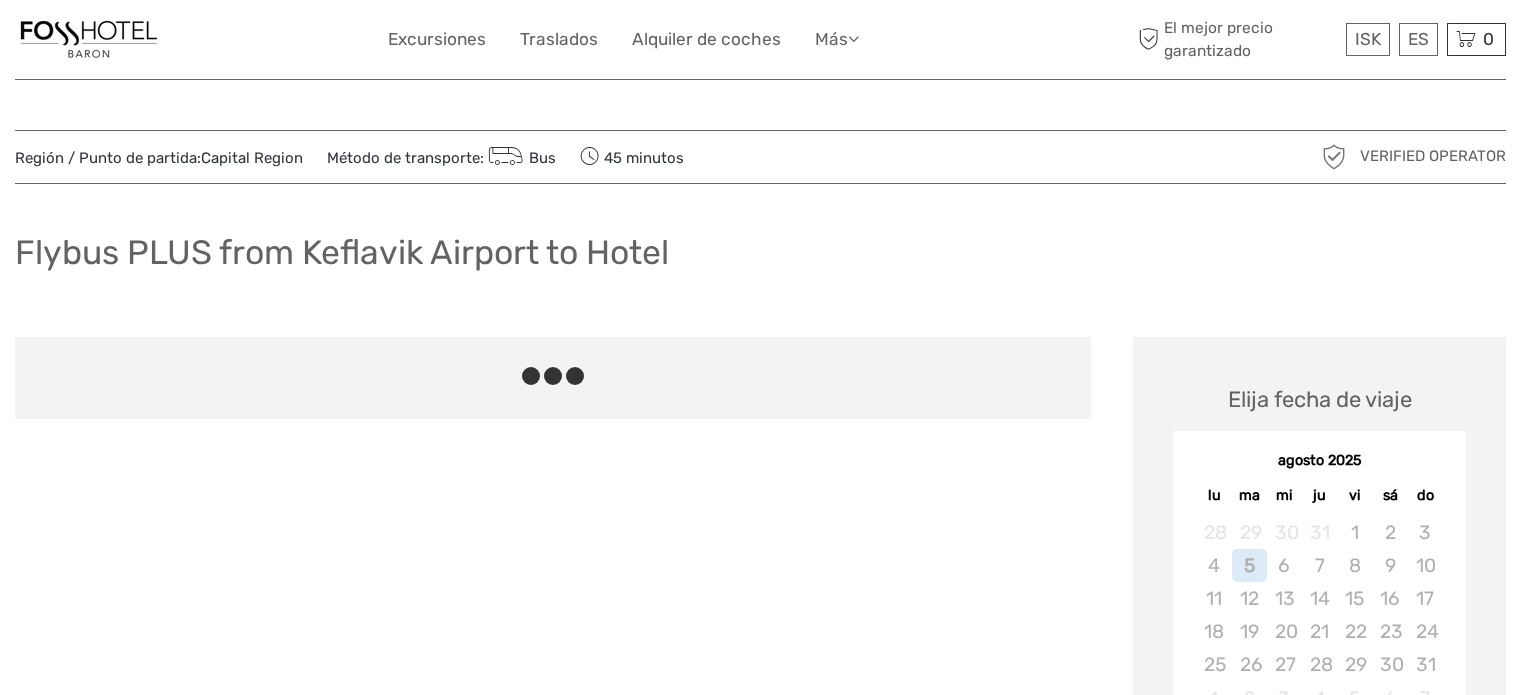 scroll, scrollTop: 0, scrollLeft: 0, axis: both 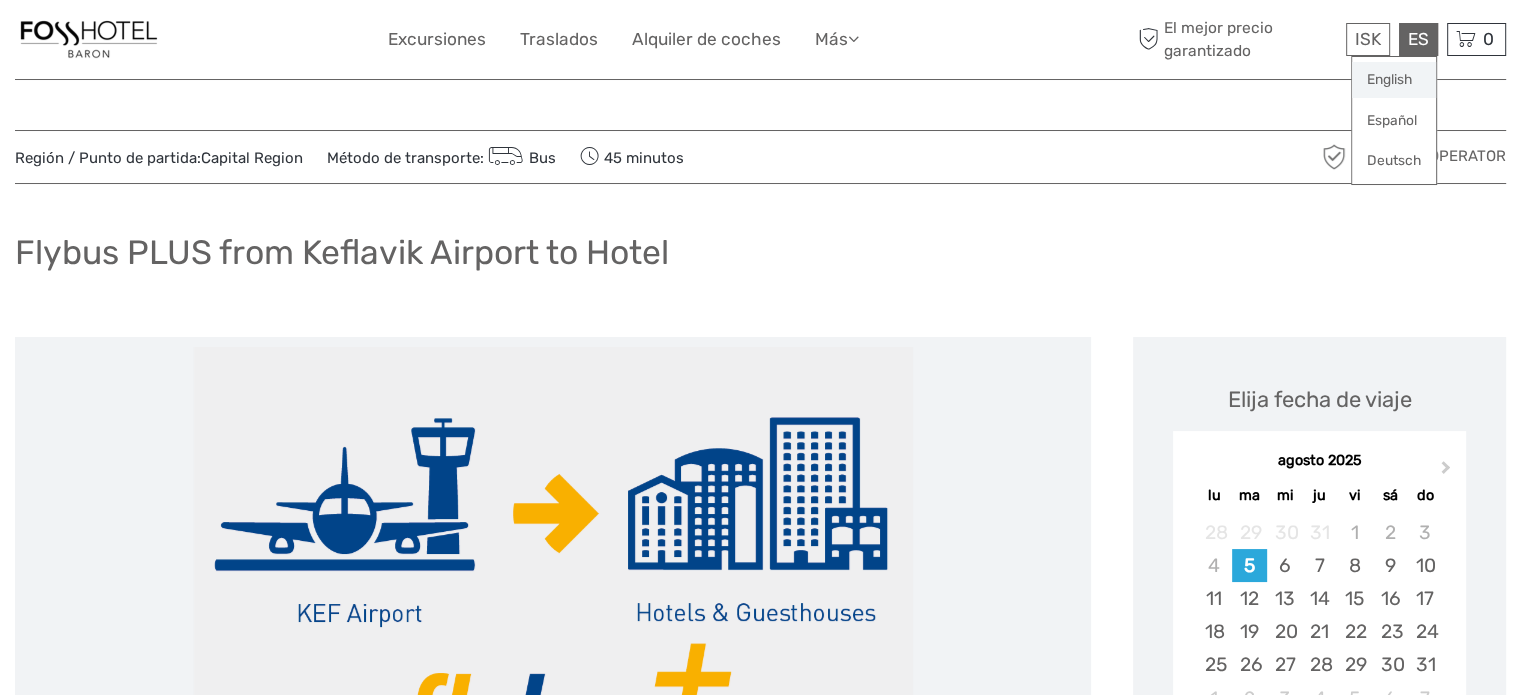 click on "English" at bounding box center (1394, 80) 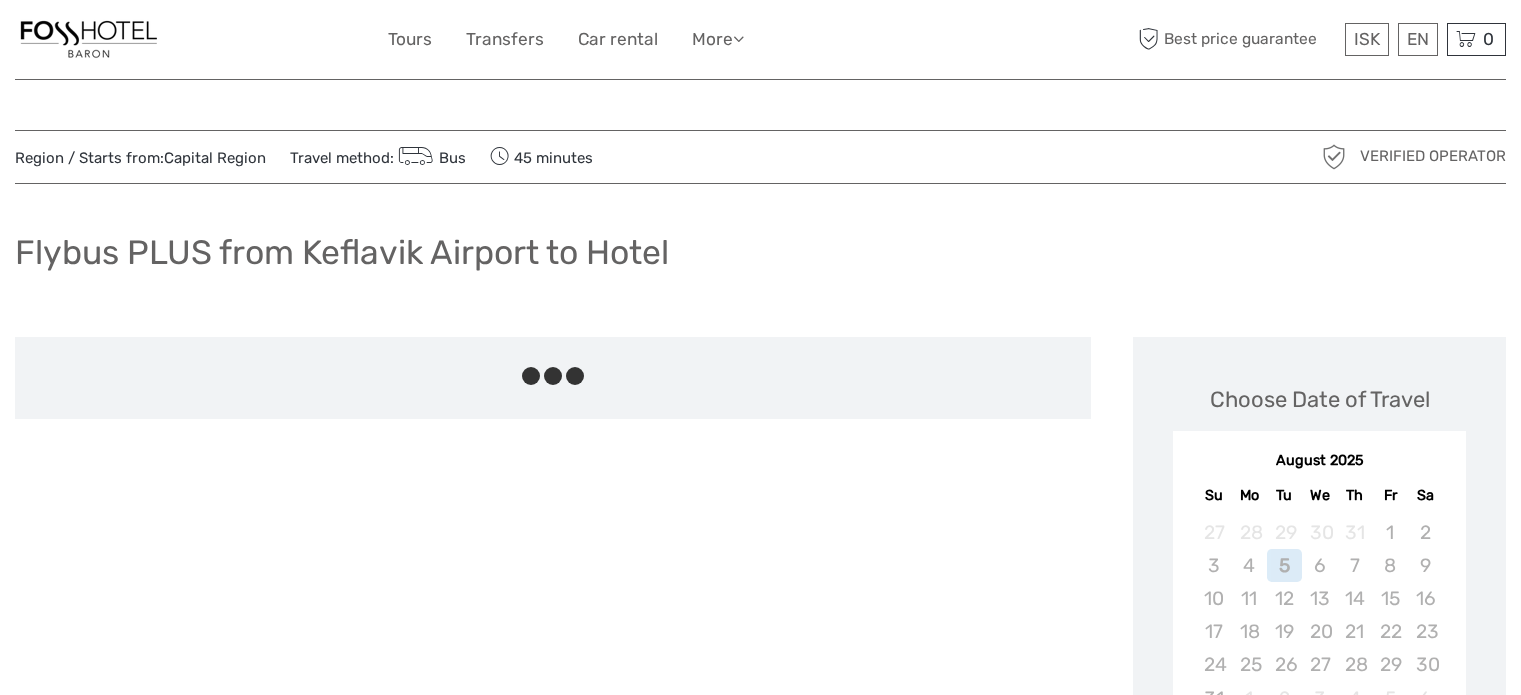 scroll, scrollTop: 0, scrollLeft: 0, axis: both 